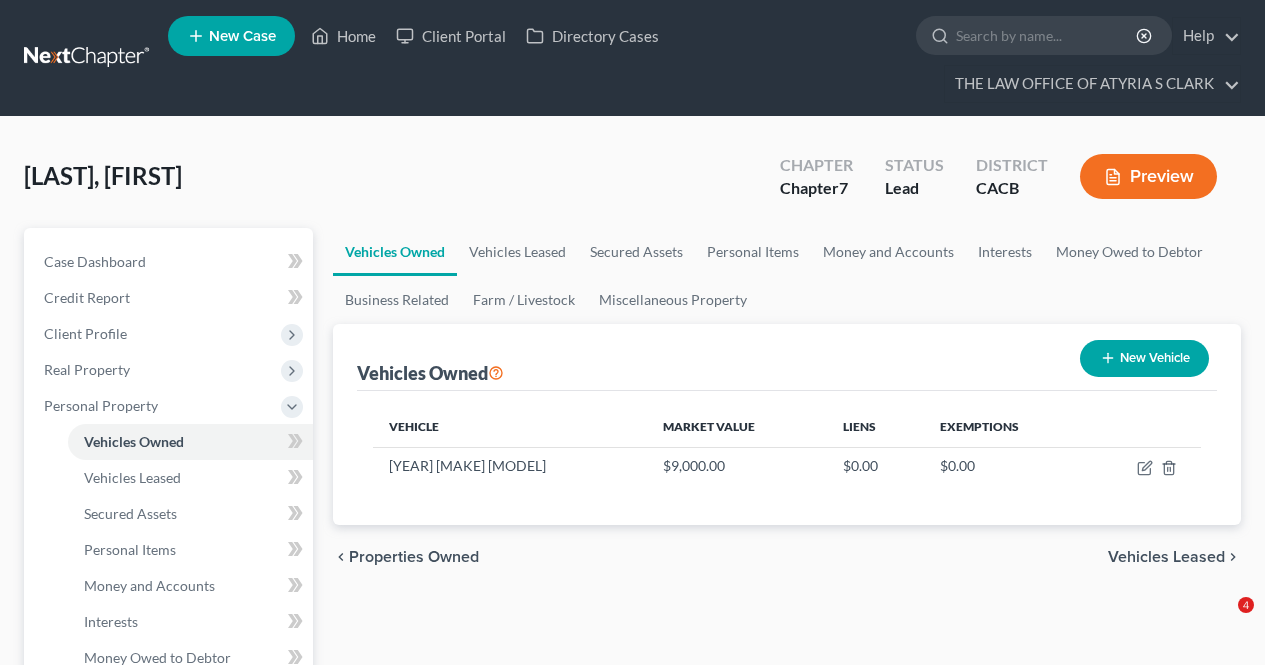 scroll, scrollTop: 0, scrollLeft: 0, axis: both 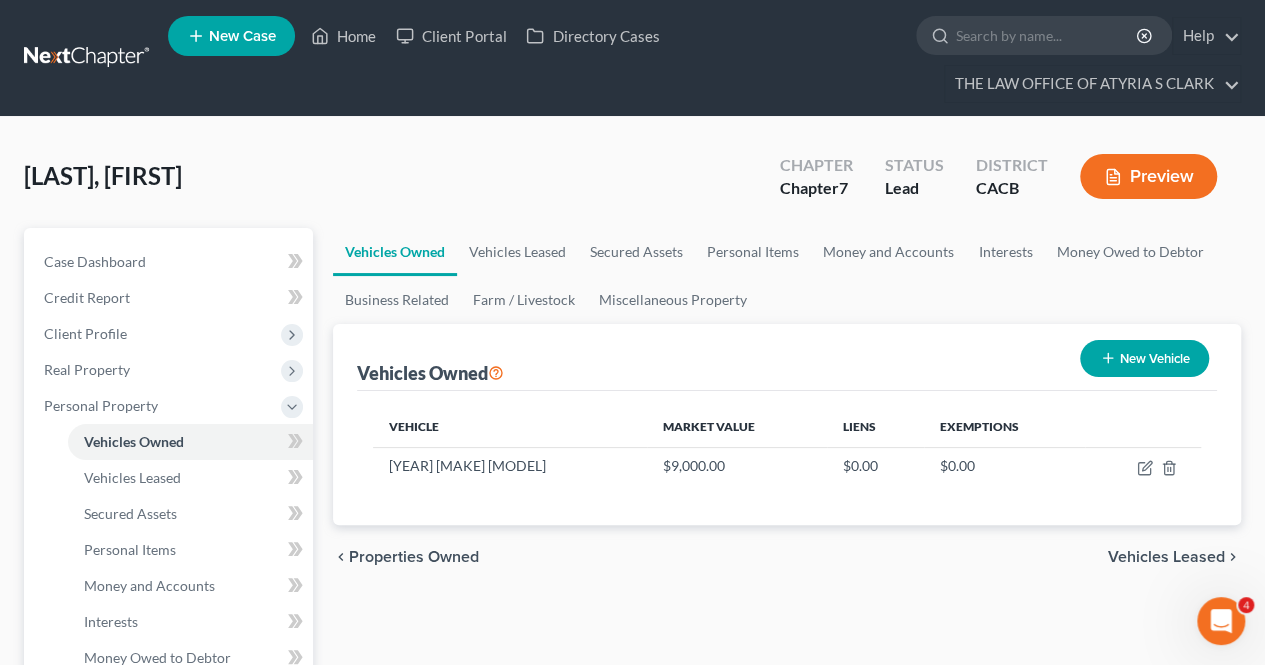 click on "New Vehicle" at bounding box center [1144, 358] 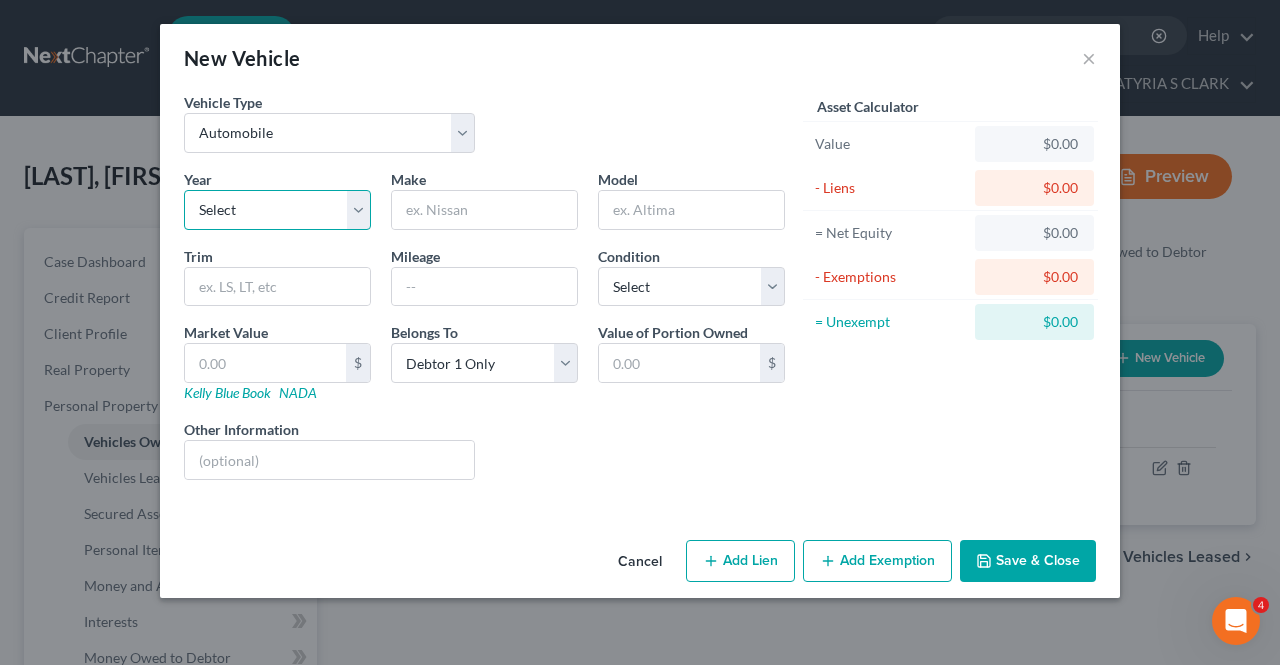 click on "Select 2026 2025 2024 2023 2022 2021 2020 2019 2018 2017 2016 2015 2014 2013 2012 2011 2010 2009 2008 2007 2006 2005 2004 2003 2002 2001 2000 1999 1998 1997 1996 1995 1994 1993 1992 1991 1990 1989 1988 1987 1986 1985 1984 1983 1982 1981 1980 1979 1978 1977 1976 1975 1974 1973 1972 1971 1970 1969 1968 1967 1966 1965 1964 1963 1962 1961 1960 1959 1958 1957 1956 1955 1954 1953 1952 1951 1950 1949 1948 1947 1946 1945 1944 1943 1942 1941 1940 1939 1938 1937 1936 1935 1934 1933 1932 1931 1930 1929 1928 1927 1926 1925 1924 1923 1922 1921 1920 1919 1918 1917 1916 1915 1914 1913 1912 1911 1910 1909 1908 1907 1906 1905 1904 1903 1902 1901" at bounding box center [277, 210] 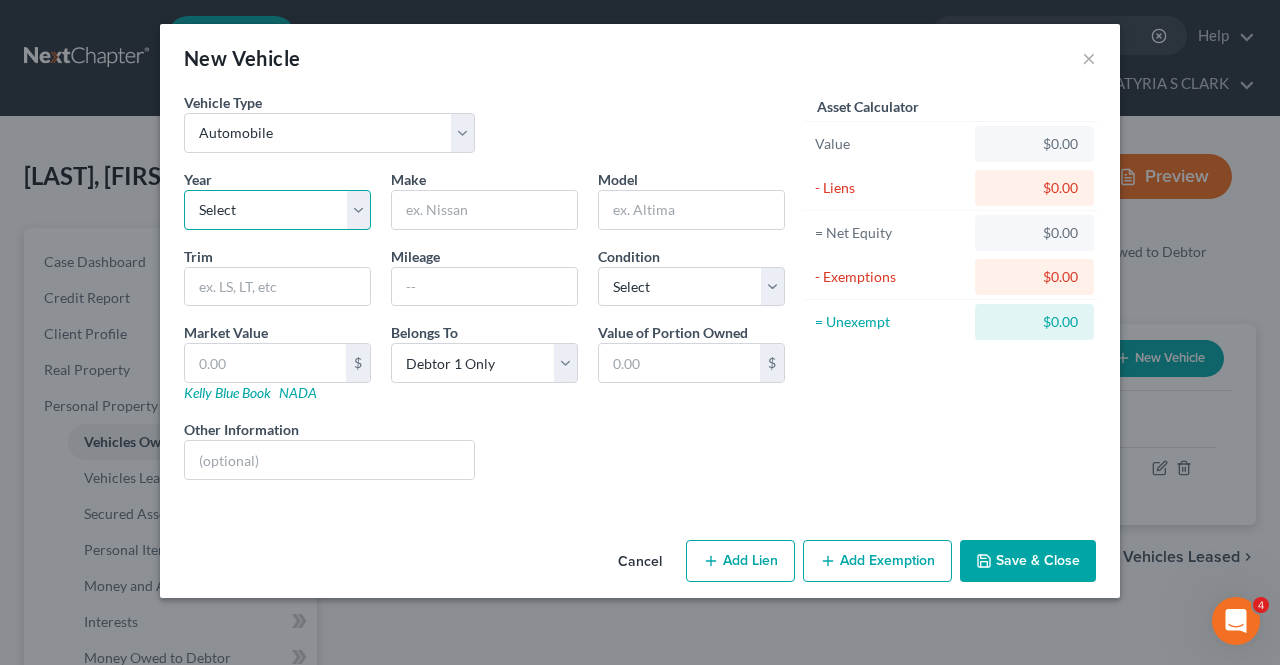 select on "14" 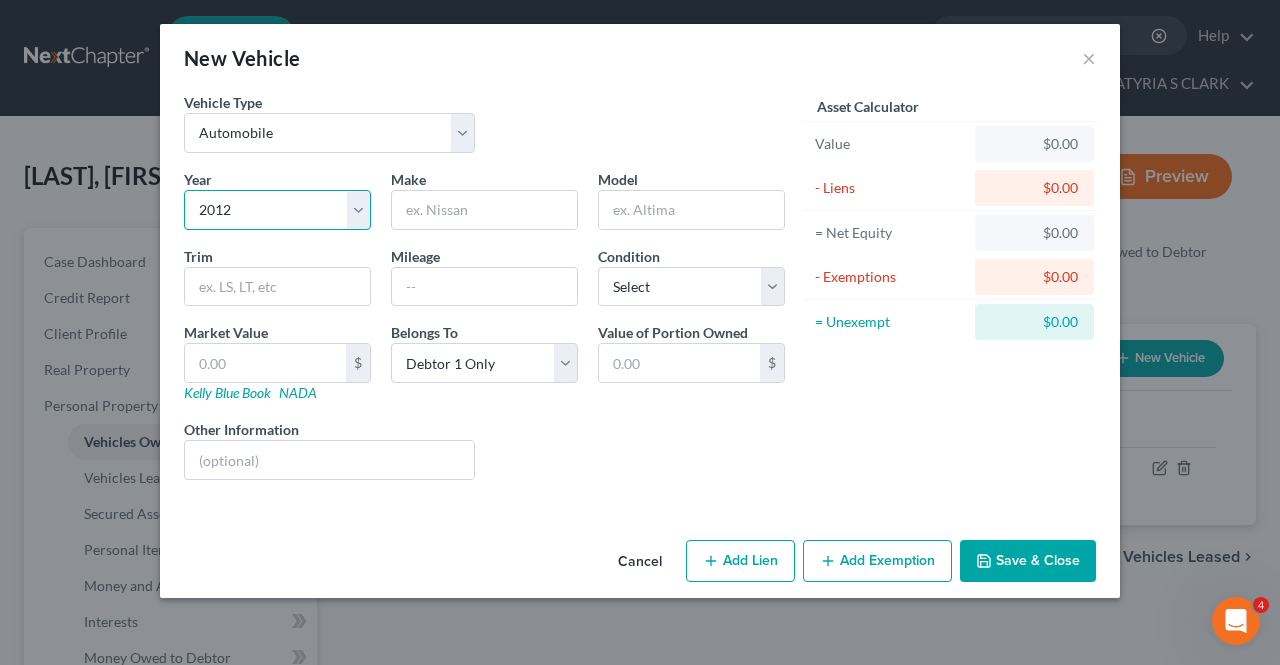 click on "Select 2026 2025 2024 2023 2022 2021 2020 2019 2018 2017 2016 2015 2014 2013 2012 2011 2010 2009 2008 2007 2006 2005 2004 2003 2002 2001 2000 1999 1998 1997 1996 1995 1994 1993 1992 1991 1990 1989 1988 1987 1986 1985 1984 1983 1982 1981 1980 1979 1978 1977 1976 1975 1974 1973 1972 1971 1970 1969 1968 1967 1966 1965 1964 1963 1962 1961 1960 1959 1958 1957 1956 1955 1954 1953 1952 1951 1950 1949 1948 1947 1946 1945 1944 1943 1942 1941 1940 1939 1938 1937 1936 1935 1934 1933 1932 1931 1930 1929 1928 1927 1926 1925 1924 1923 1922 1921 1920 1919 1918 1917 1916 1915 1914 1913 1912 1911 1910 1909 1908 1907 1906 1905 1904 1903 1902 1901" at bounding box center [277, 210] 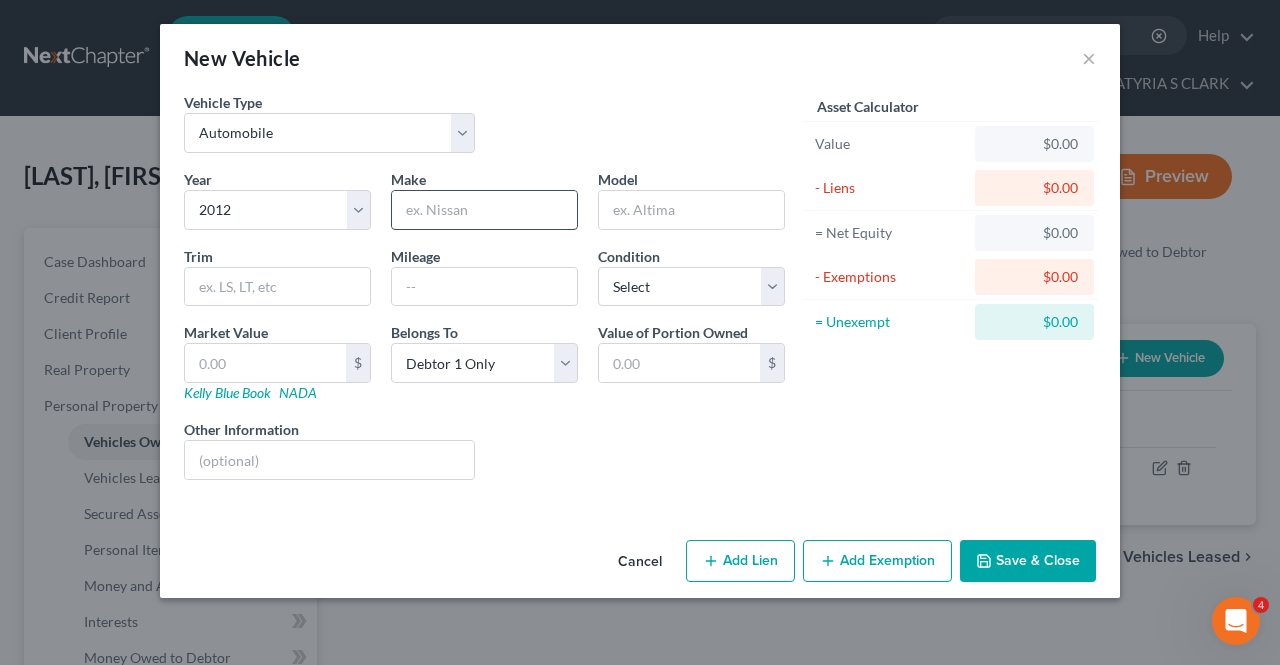 click at bounding box center [484, 210] 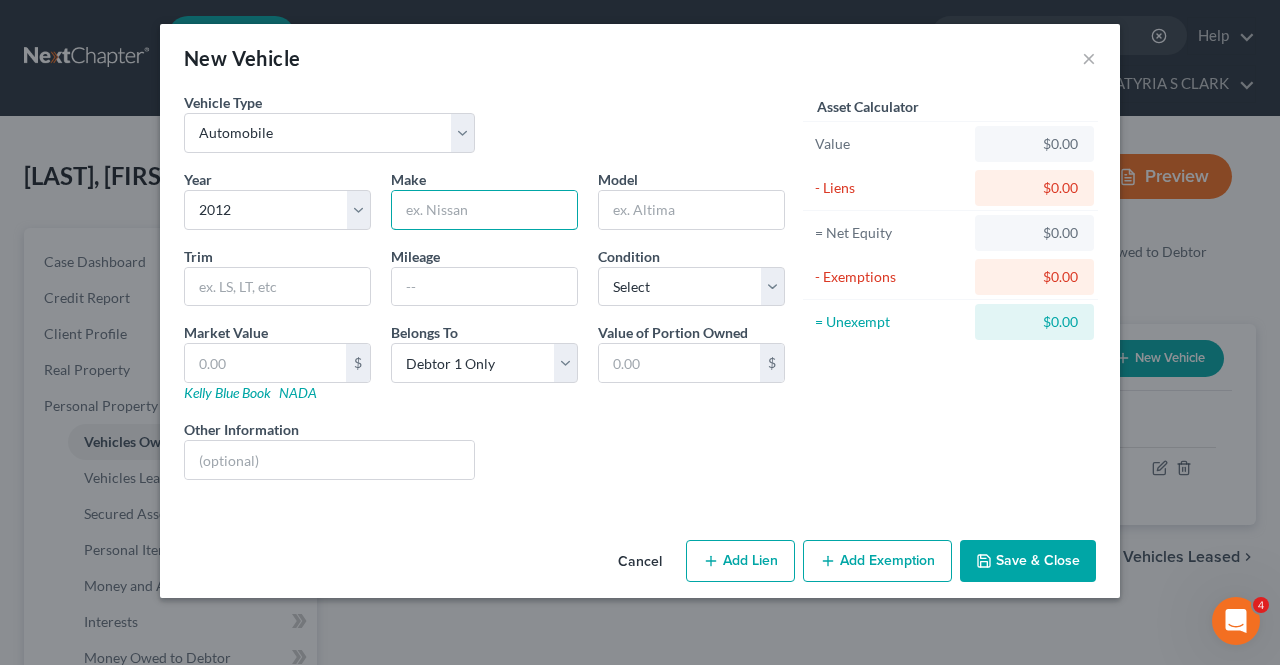 paste on "Ford Transit Connect Cargo" 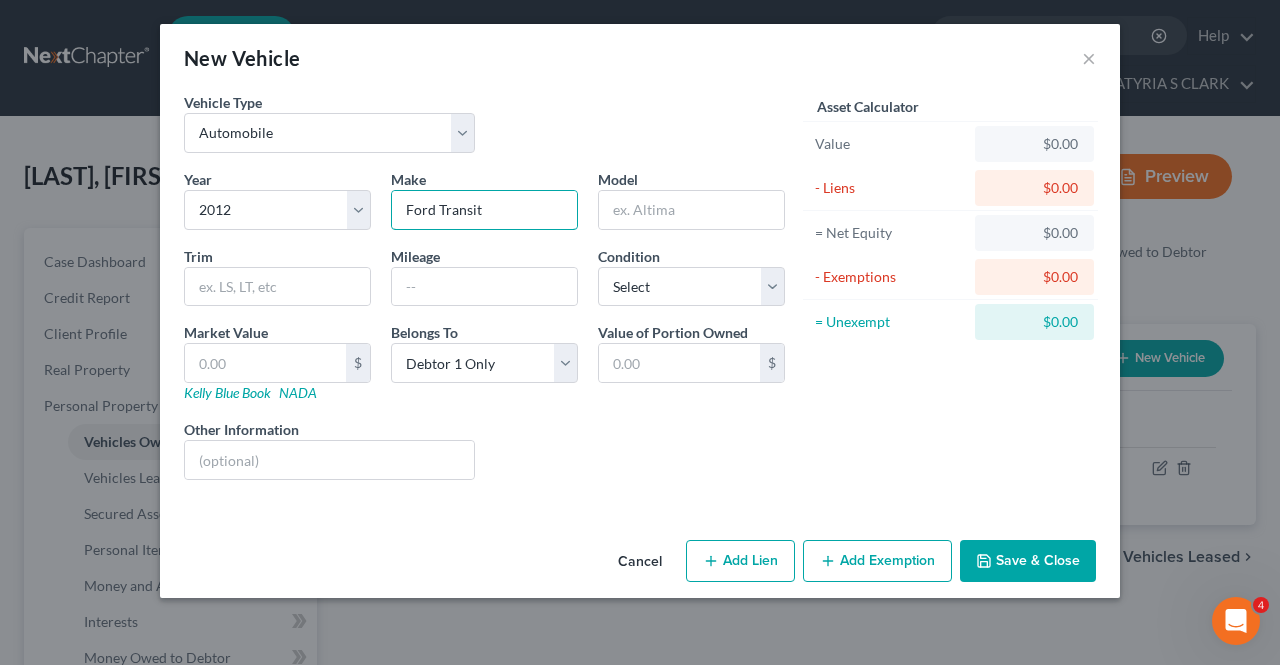 scroll, scrollTop: 0, scrollLeft: 0, axis: both 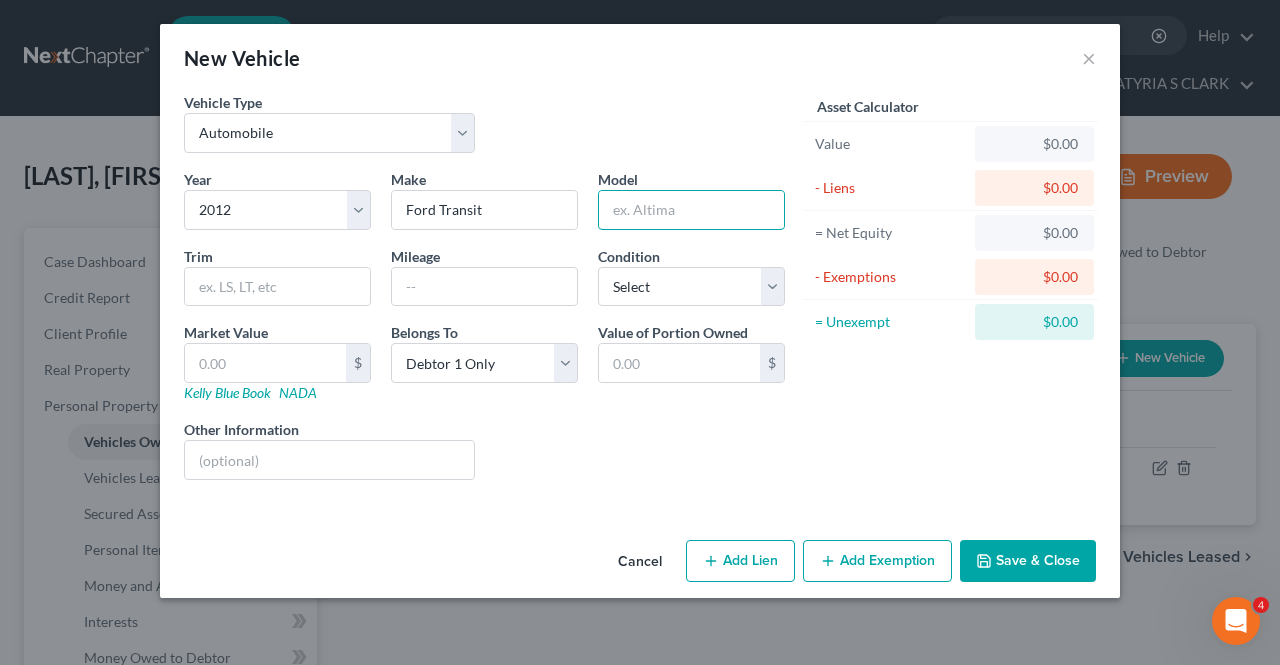 paste on "Connect Cargo" 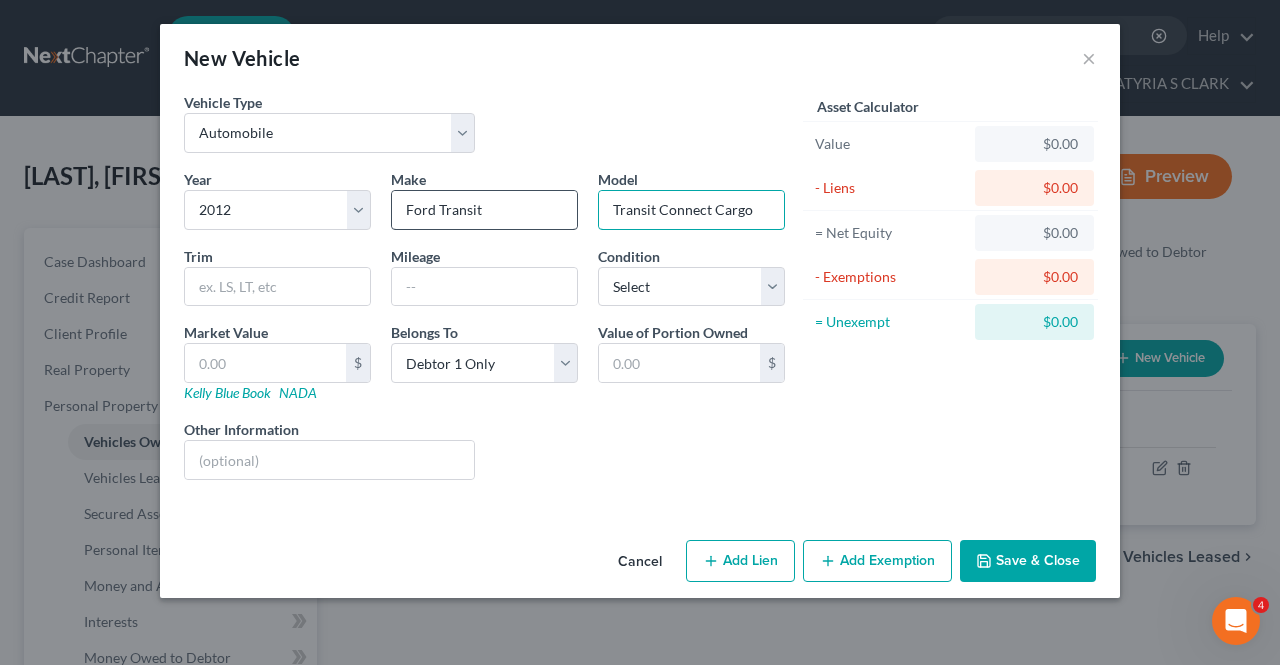 type on "Transit Connect Cargo" 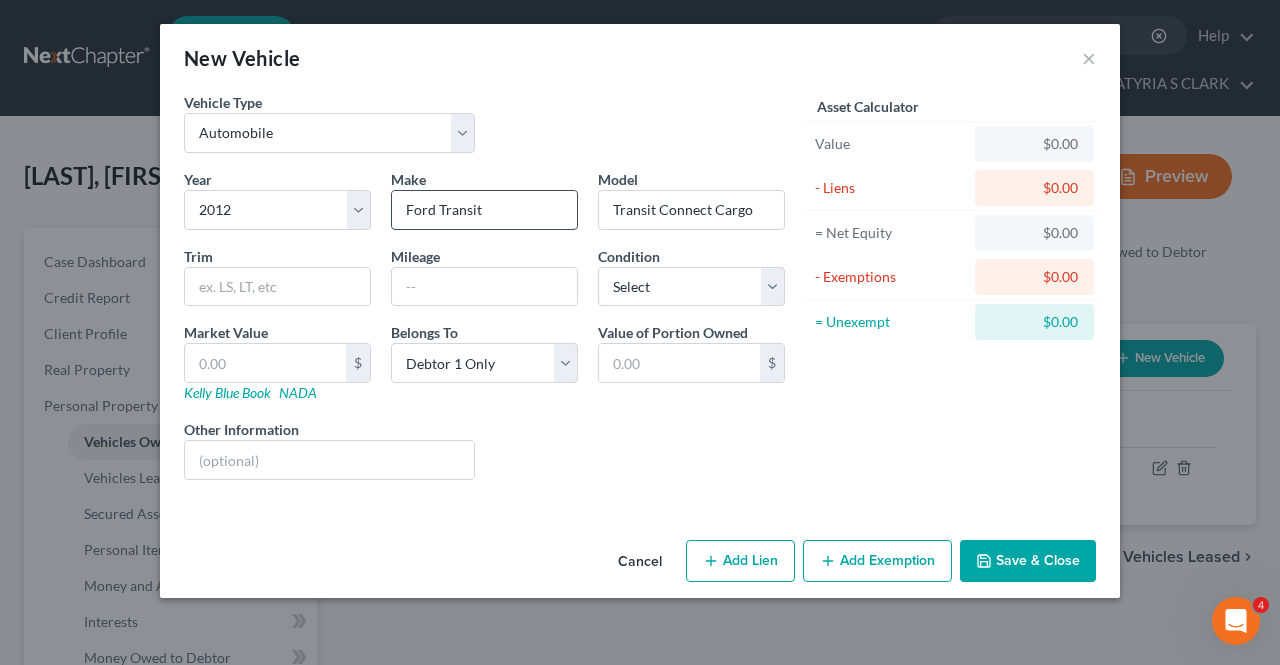 click on "Ford Transit" at bounding box center (484, 210) 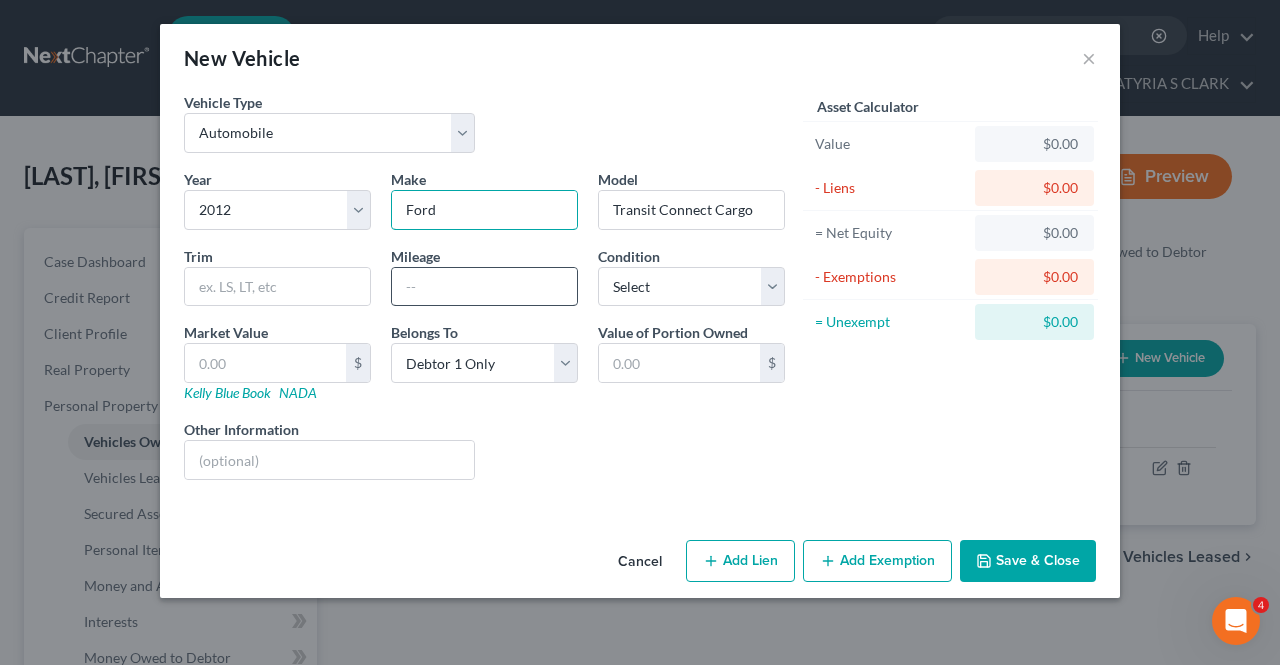 type on "Ford" 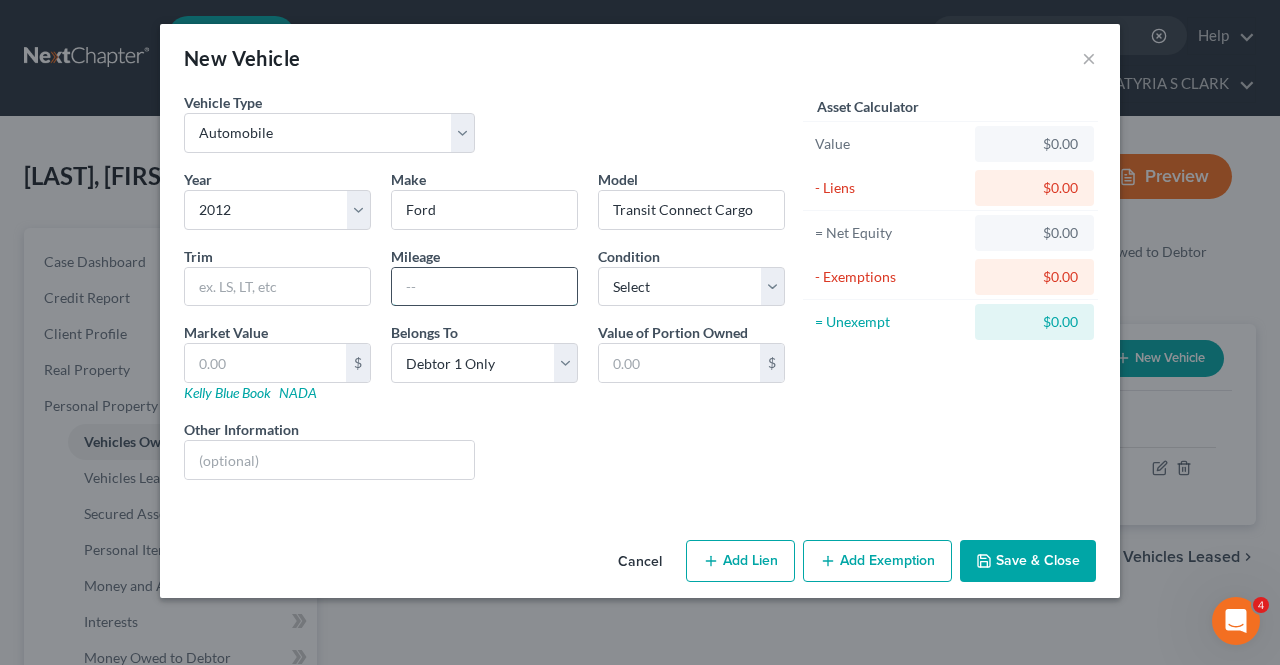 click at bounding box center (484, 287) 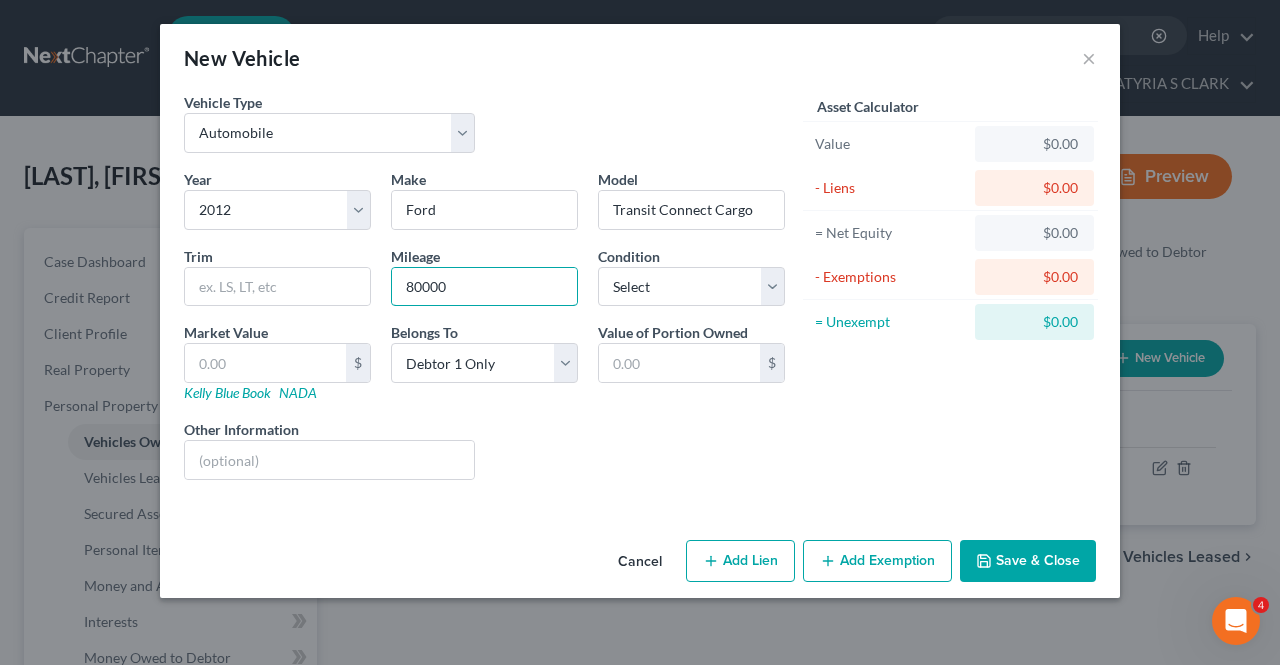 type on "80000" 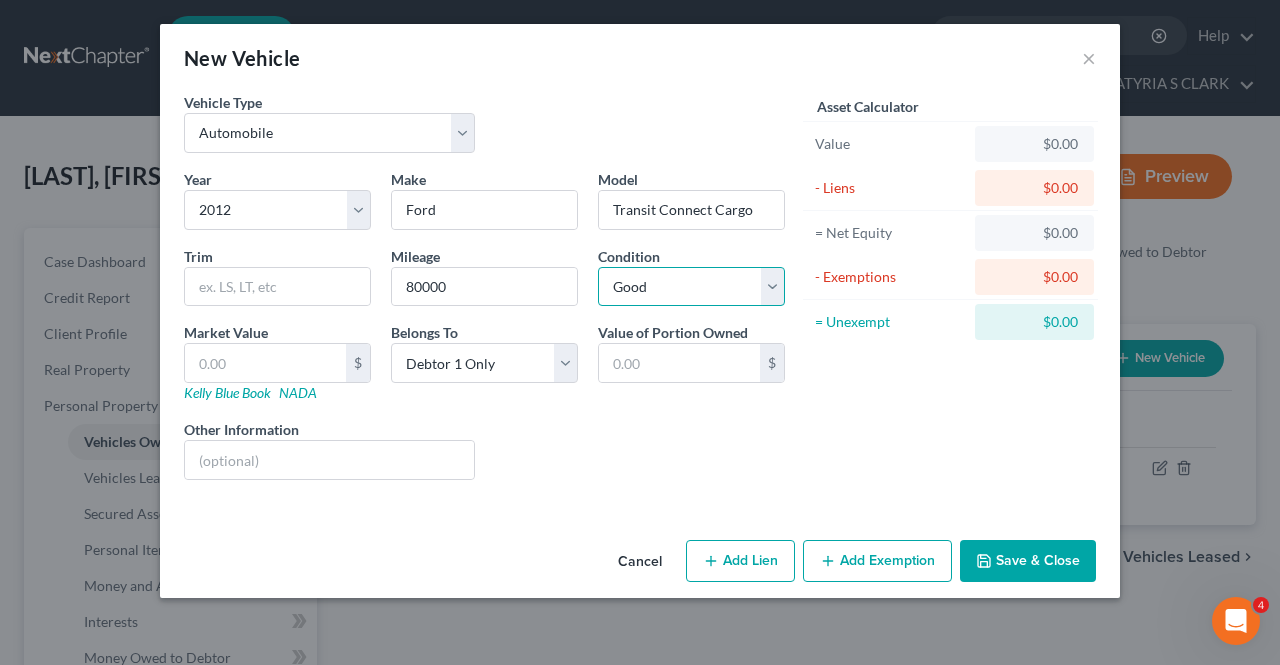 click on "Select Excellent Very Good Good Fair Poor" at bounding box center (691, 287) 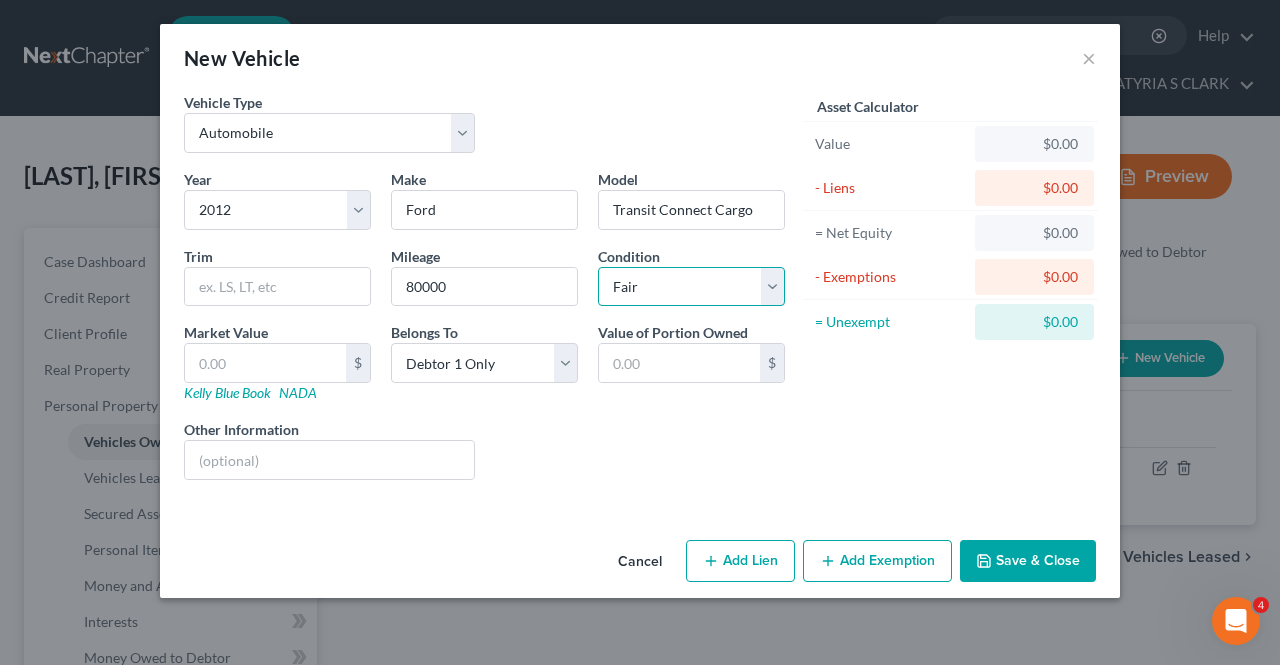 click on "Select Excellent Very Good Good Fair Poor" at bounding box center [691, 287] 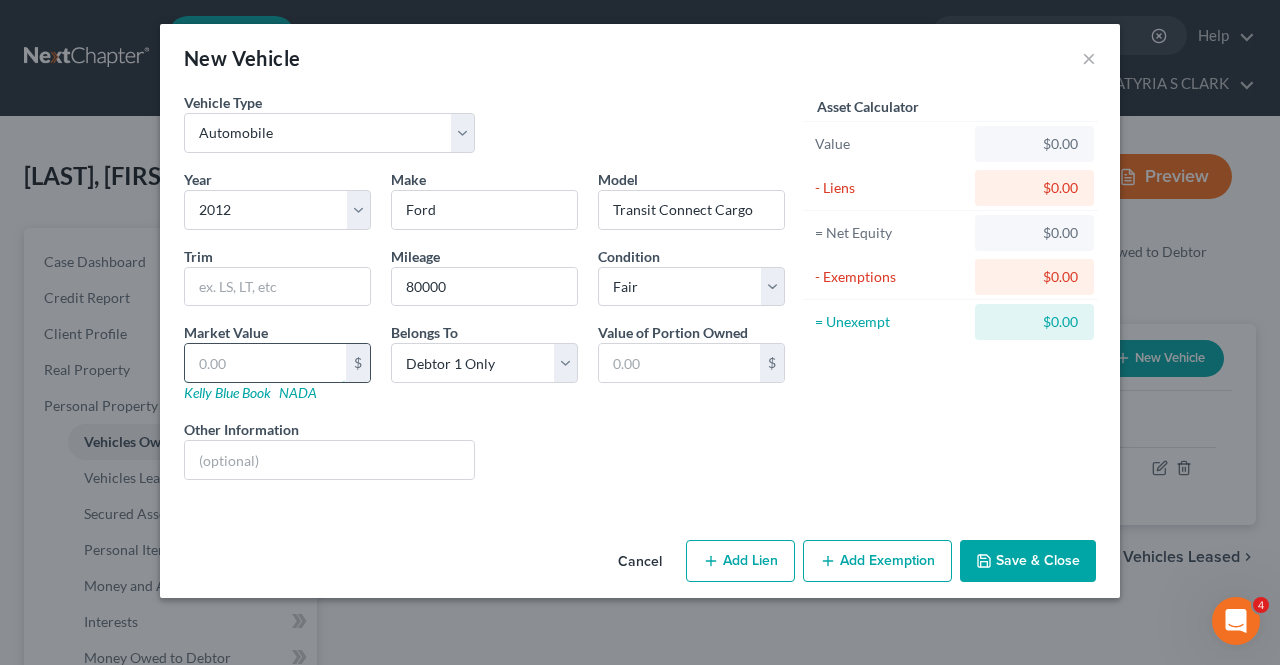 click at bounding box center [265, 363] 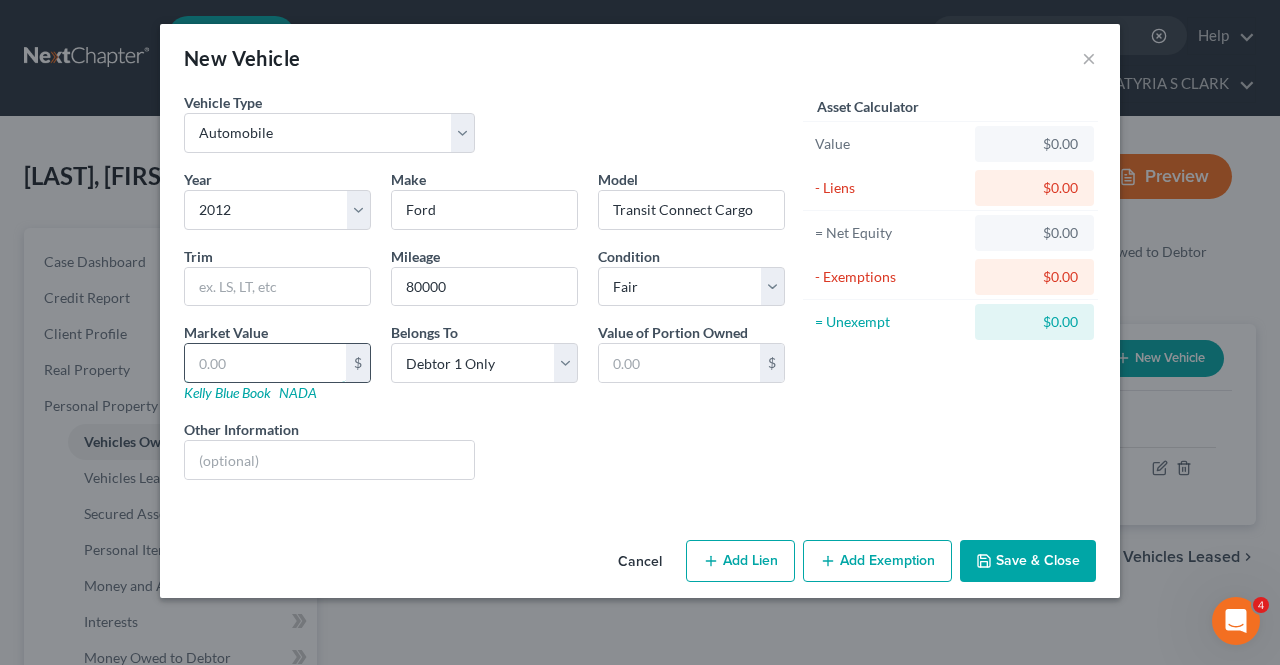 type on "7" 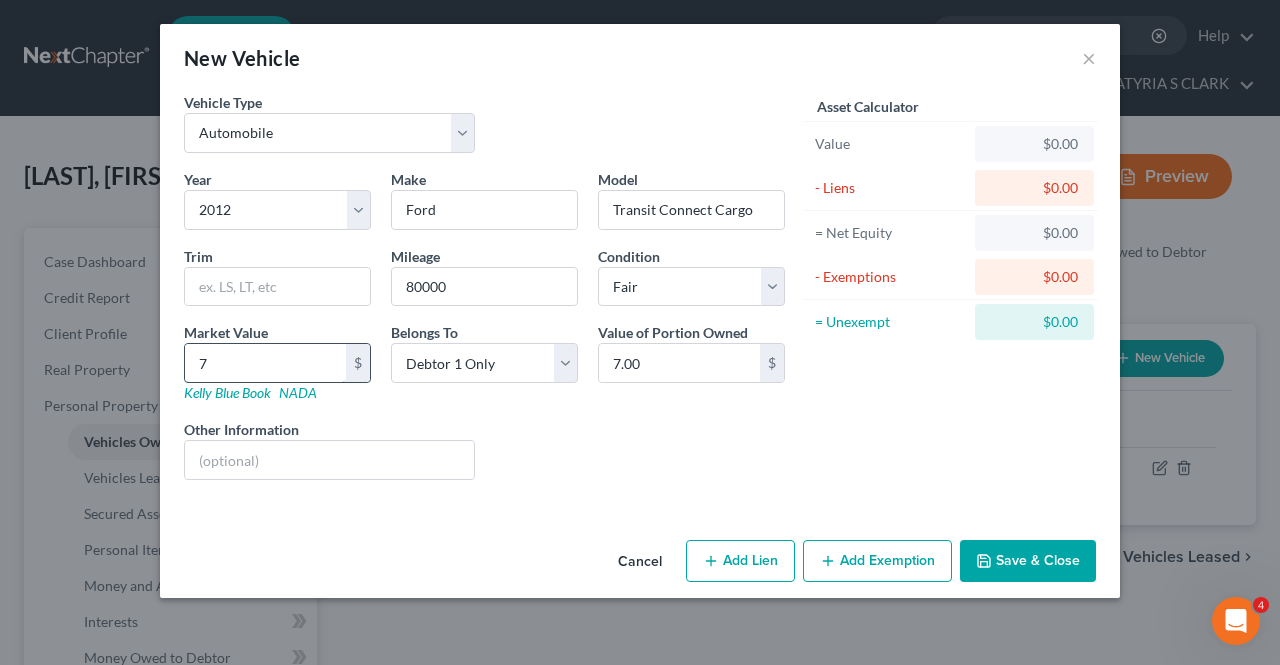 type on "70" 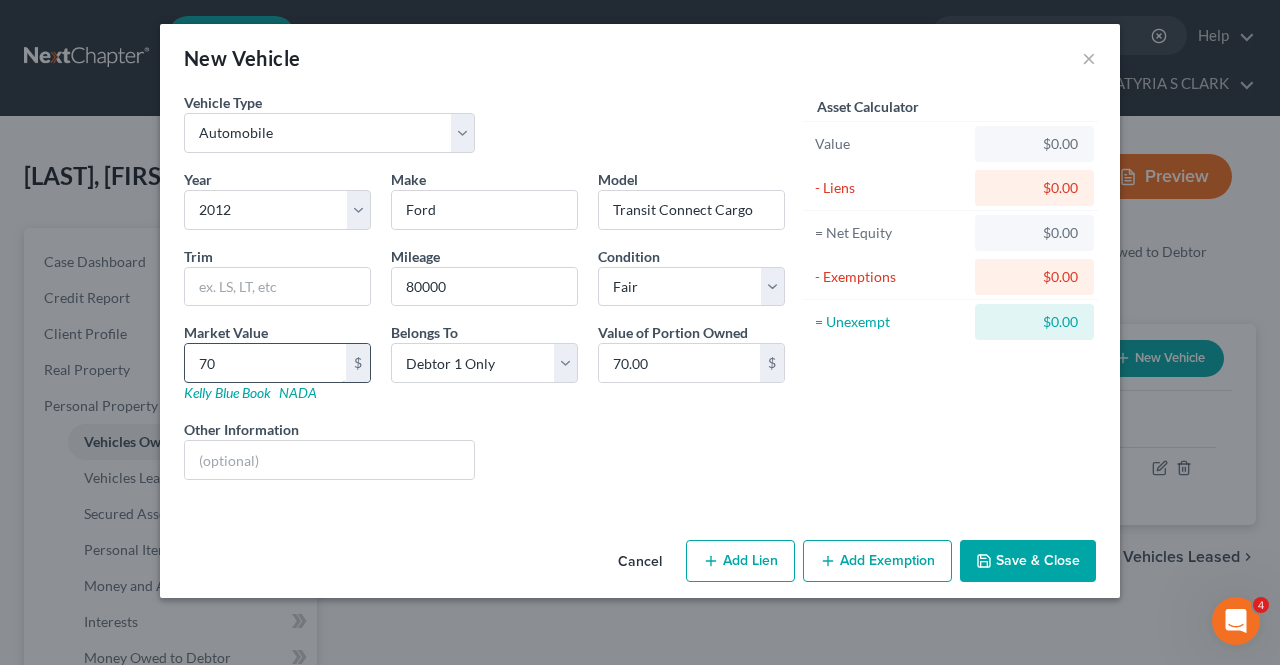 type on "700" 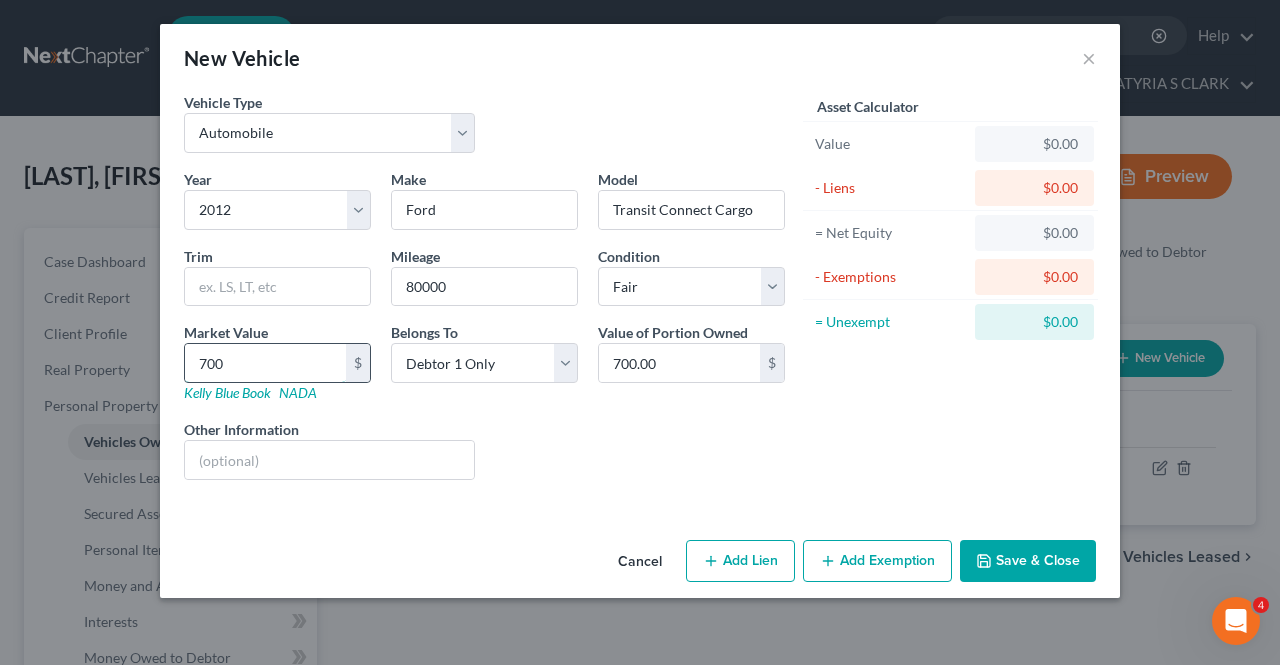type on "7000" 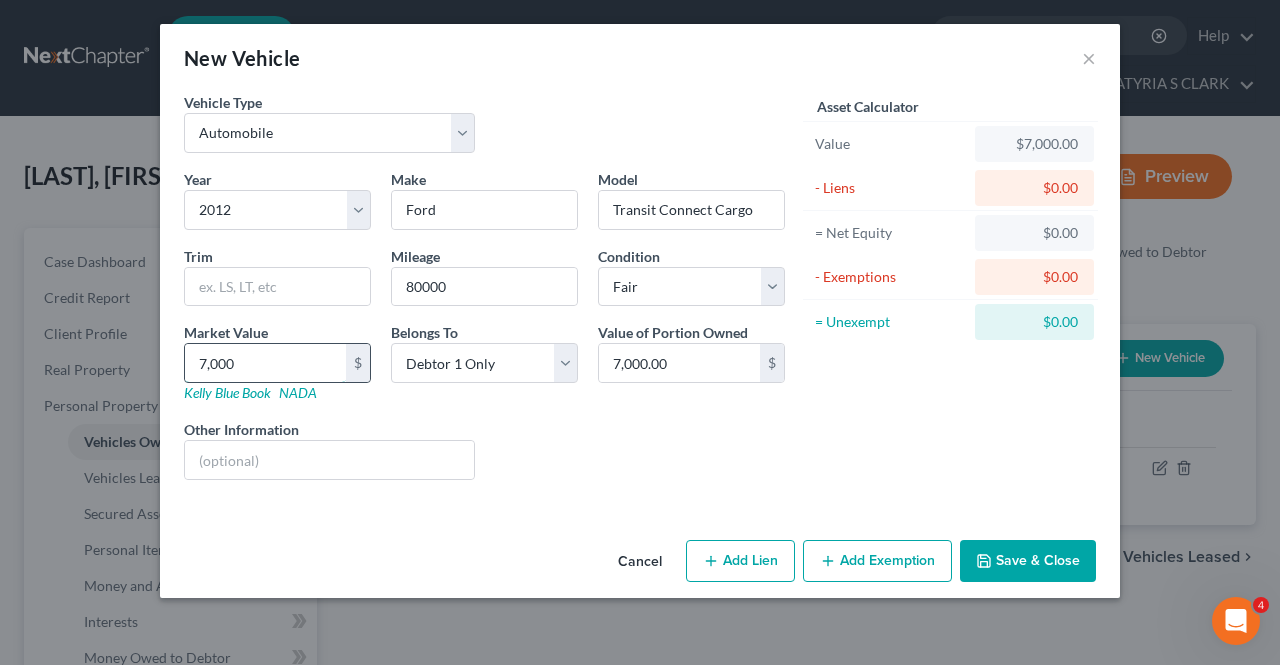 type on "7,00" 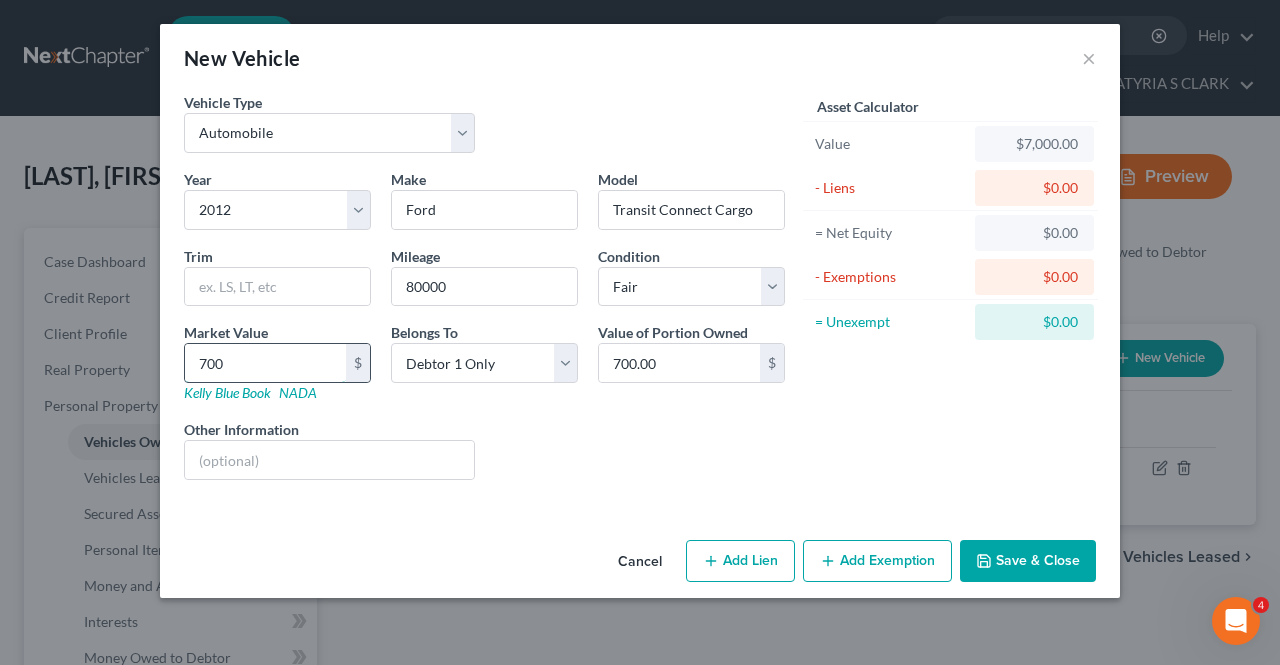 type on "70" 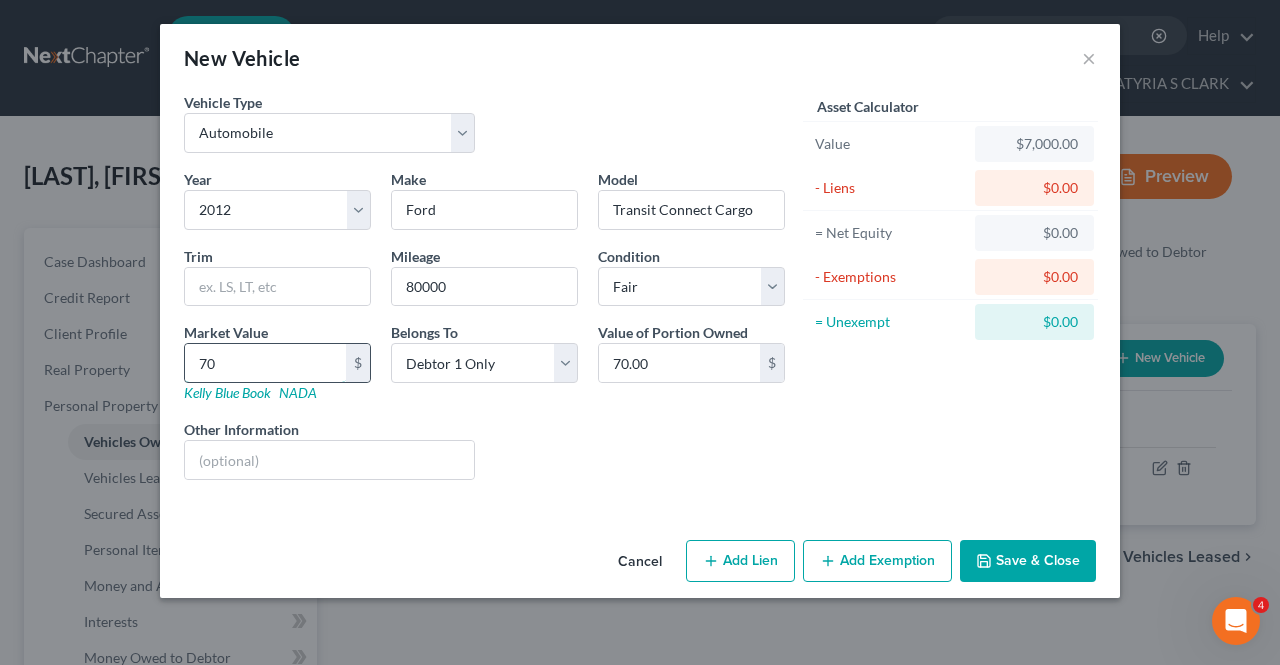 type on "7" 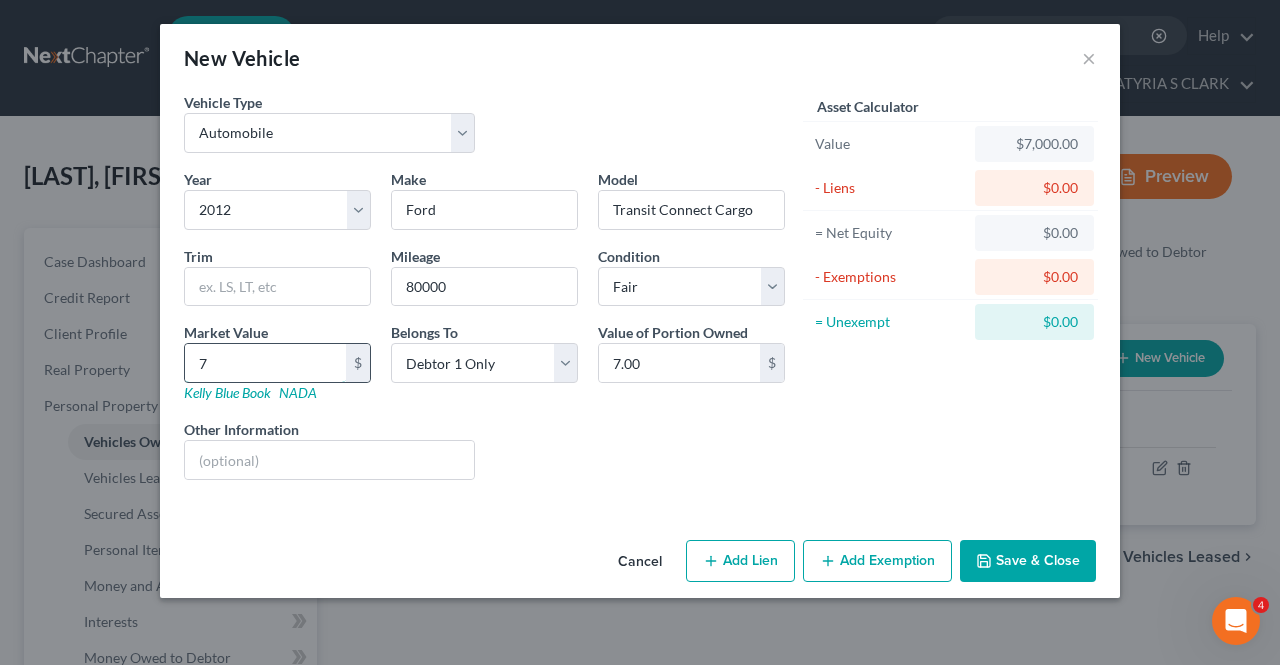 type 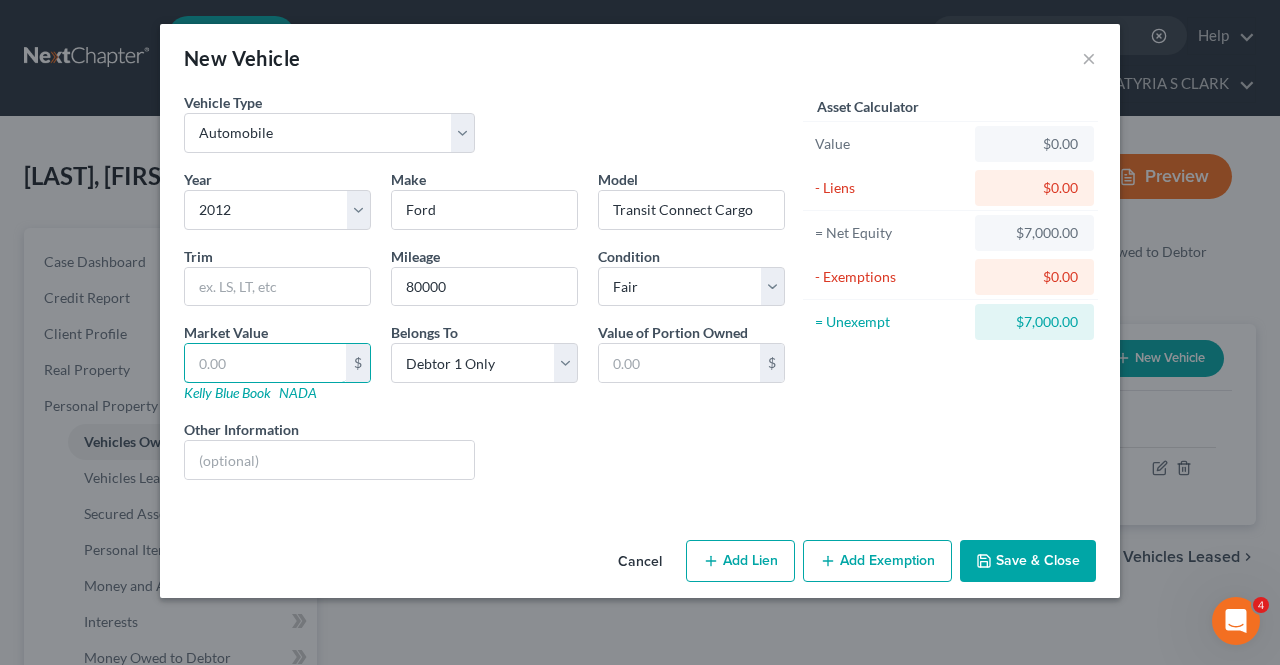 type on "4" 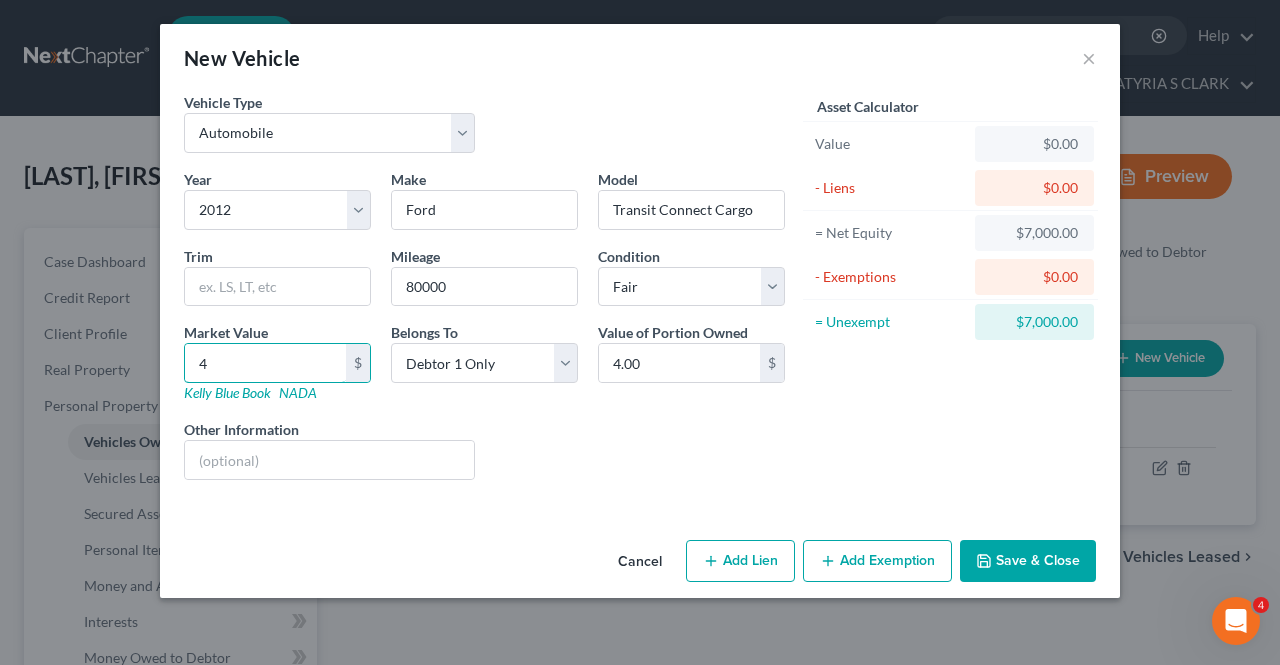 type on "40" 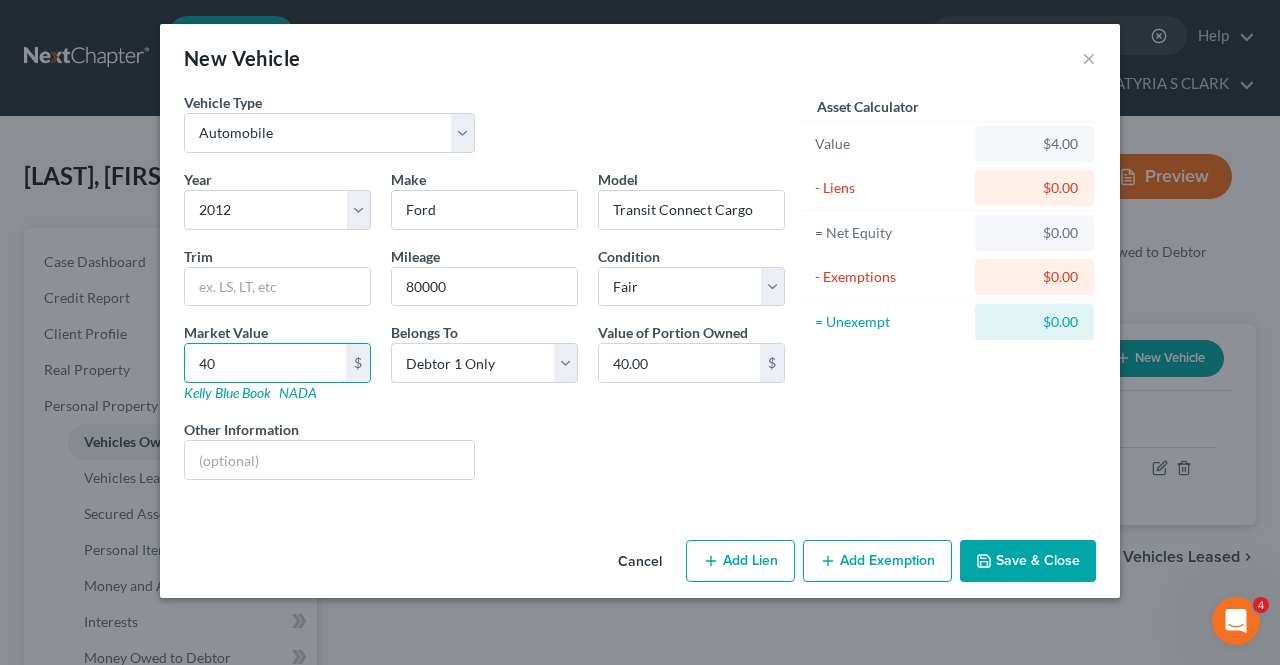 type on "400" 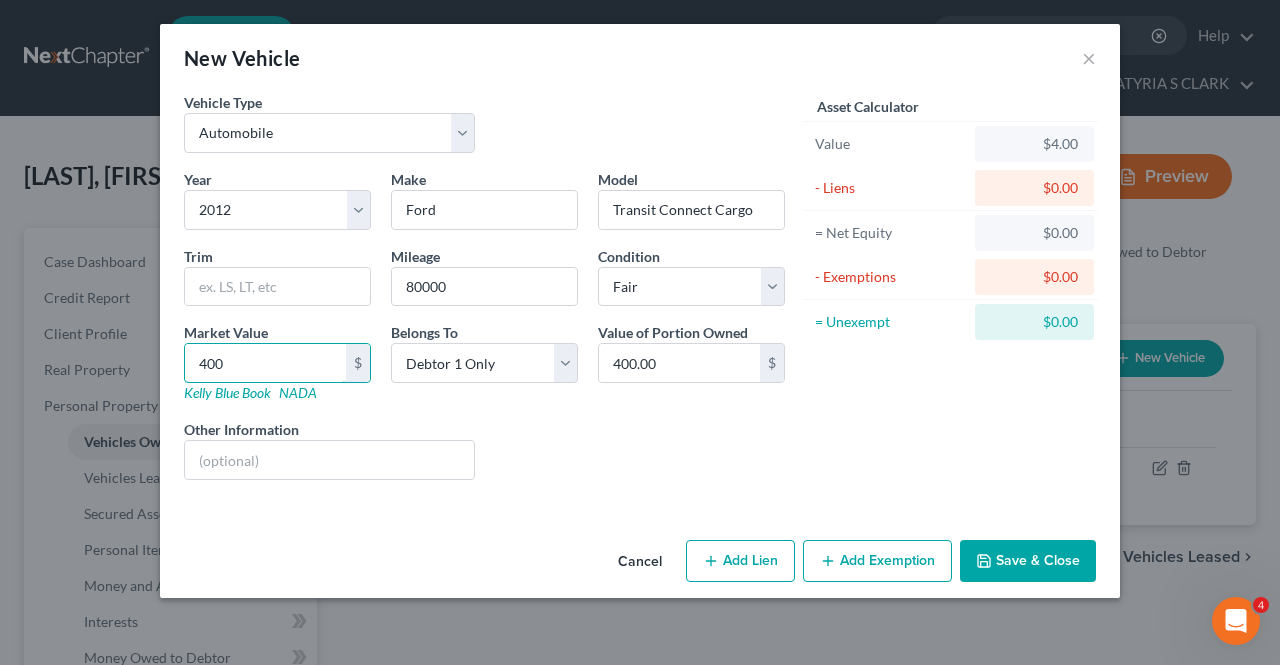 type on "4000" 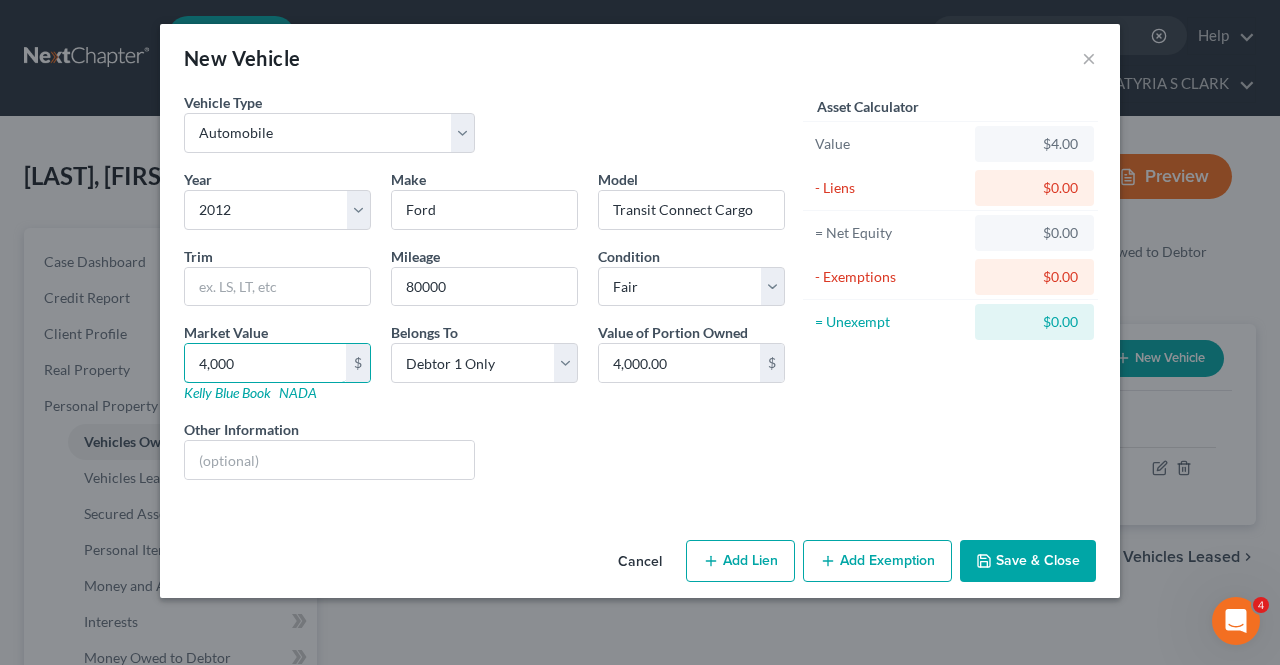 type on "4,000" 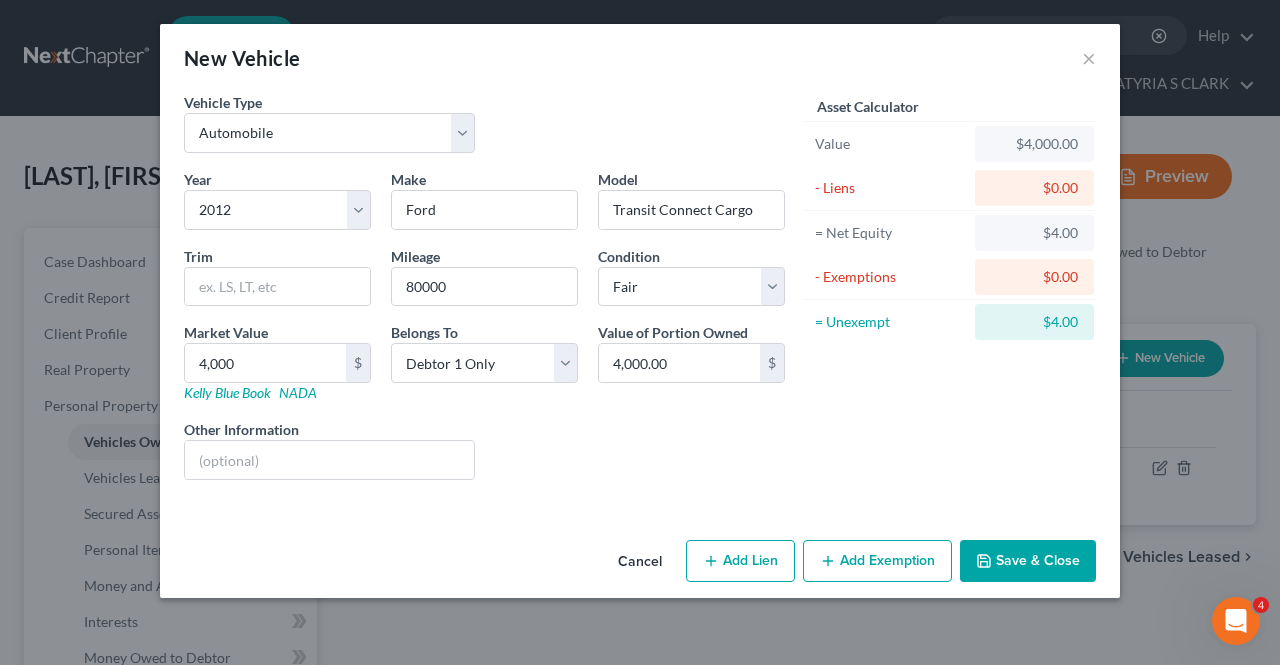 click on "Add Exemption" at bounding box center [877, 561] 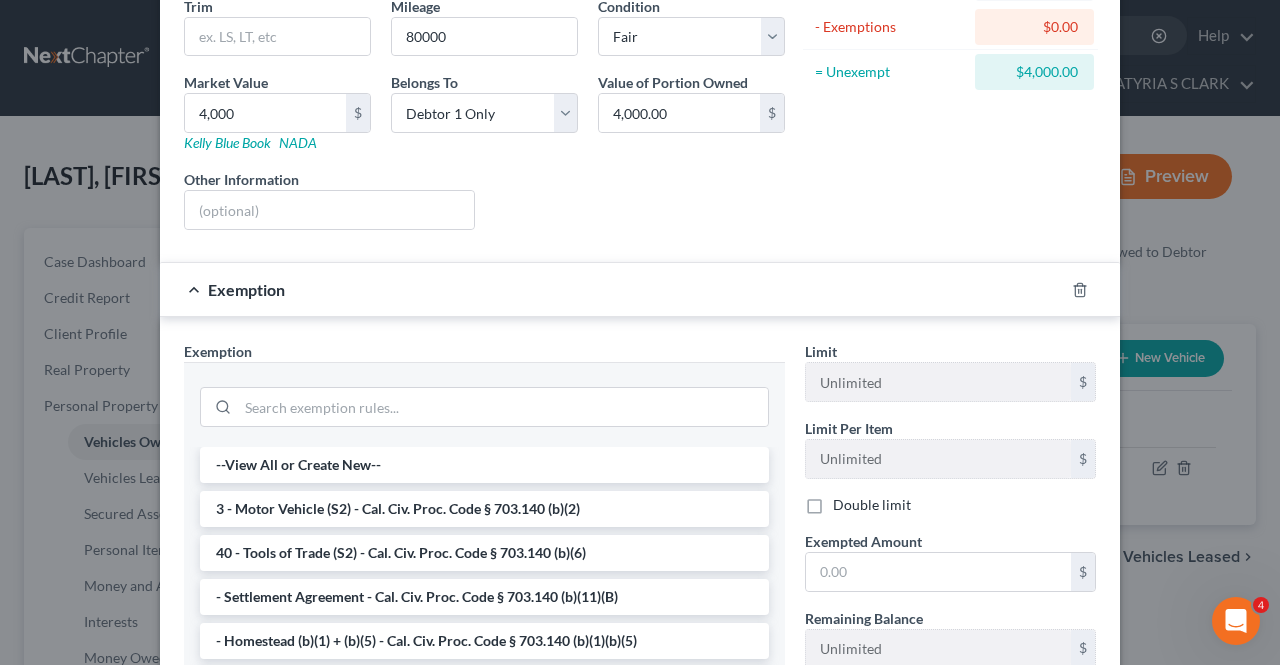 scroll, scrollTop: 251, scrollLeft: 0, axis: vertical 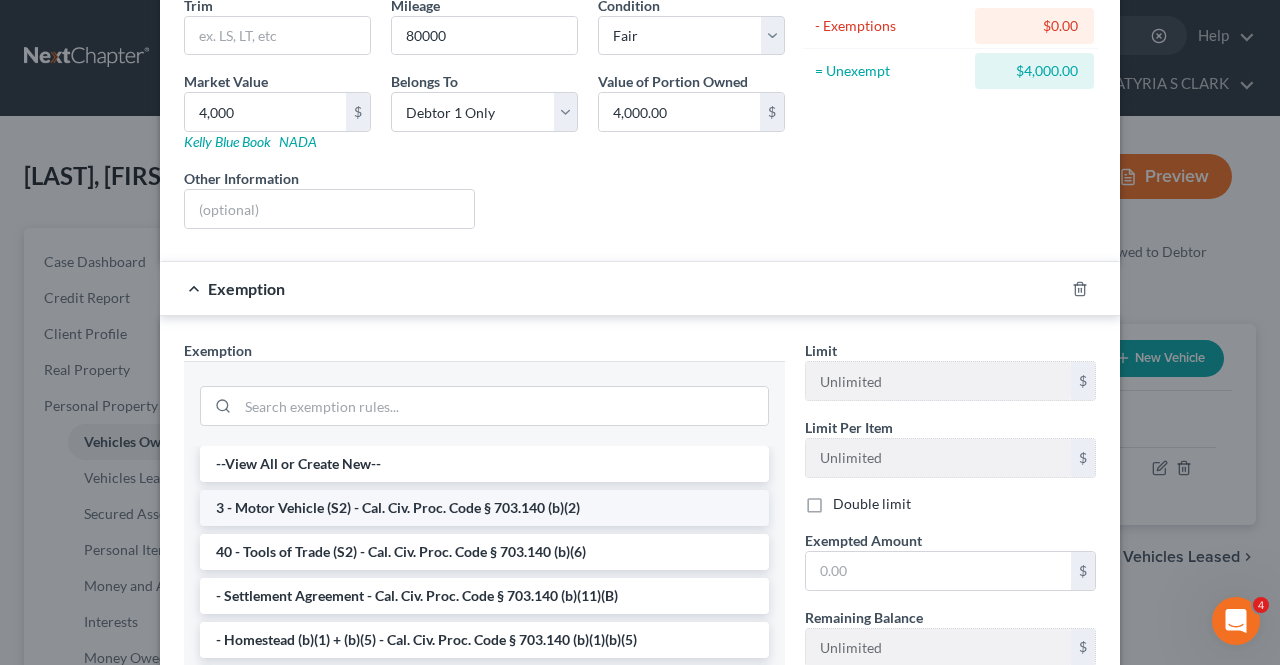 click on "3 - Motor Vehicle (S2) - Cal. Civ. Proc. Code § 703.140 (b)(2)" at bounding box center [484, 508] 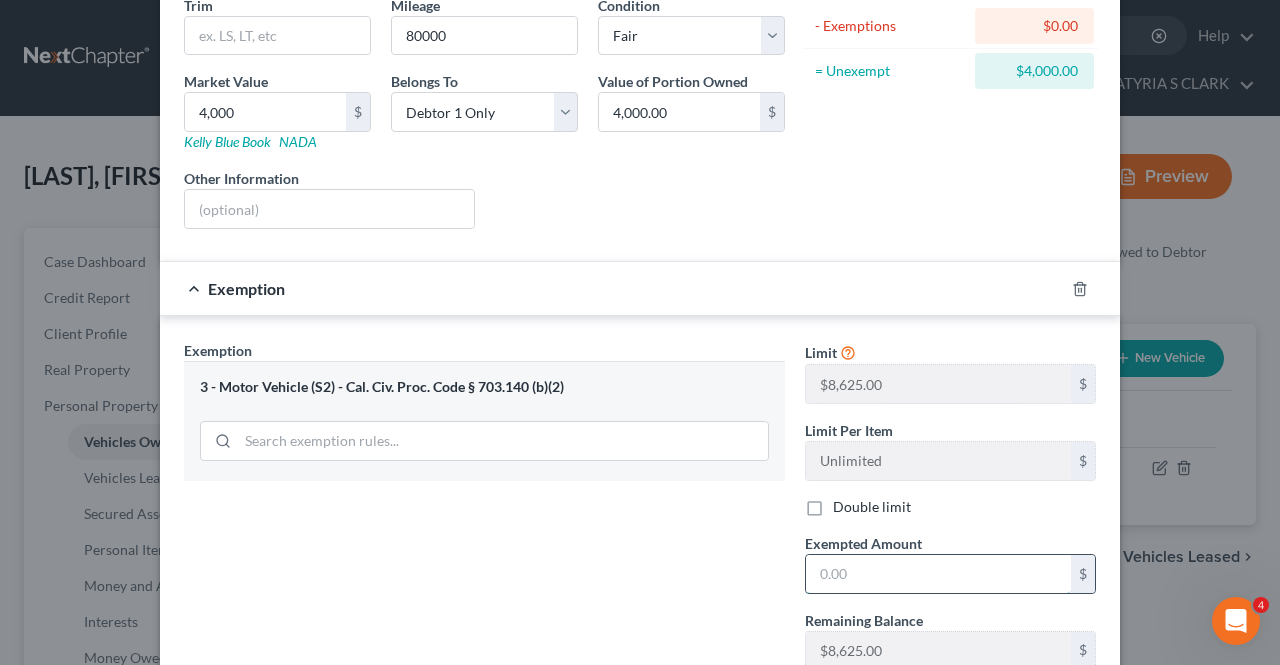 click at bounding box center (938, 574) 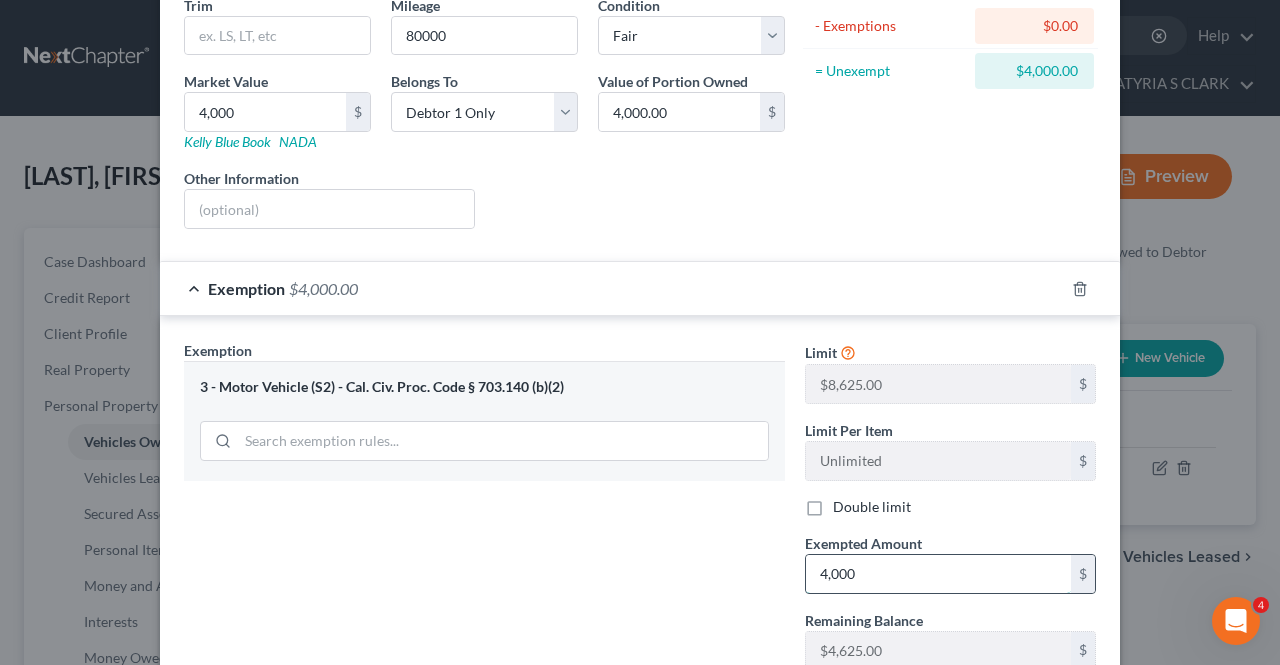 type on "4,000" 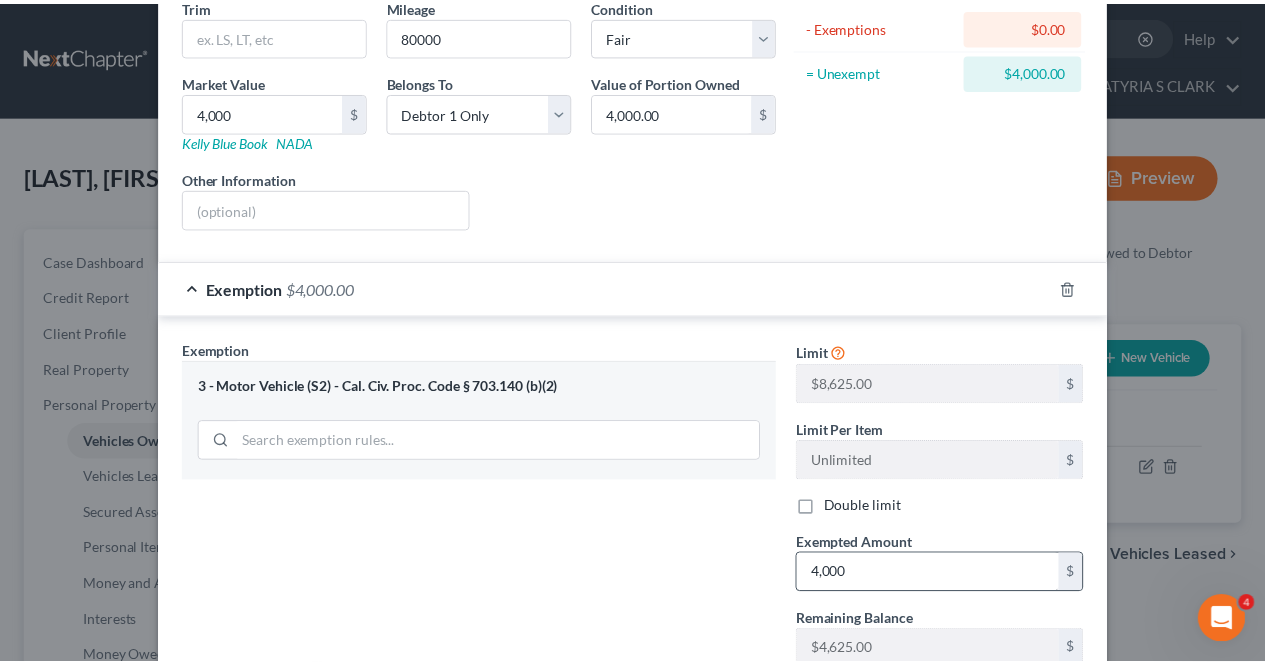 scroll, scrollTop: 392, scrollLeft: 0, axis: vertical 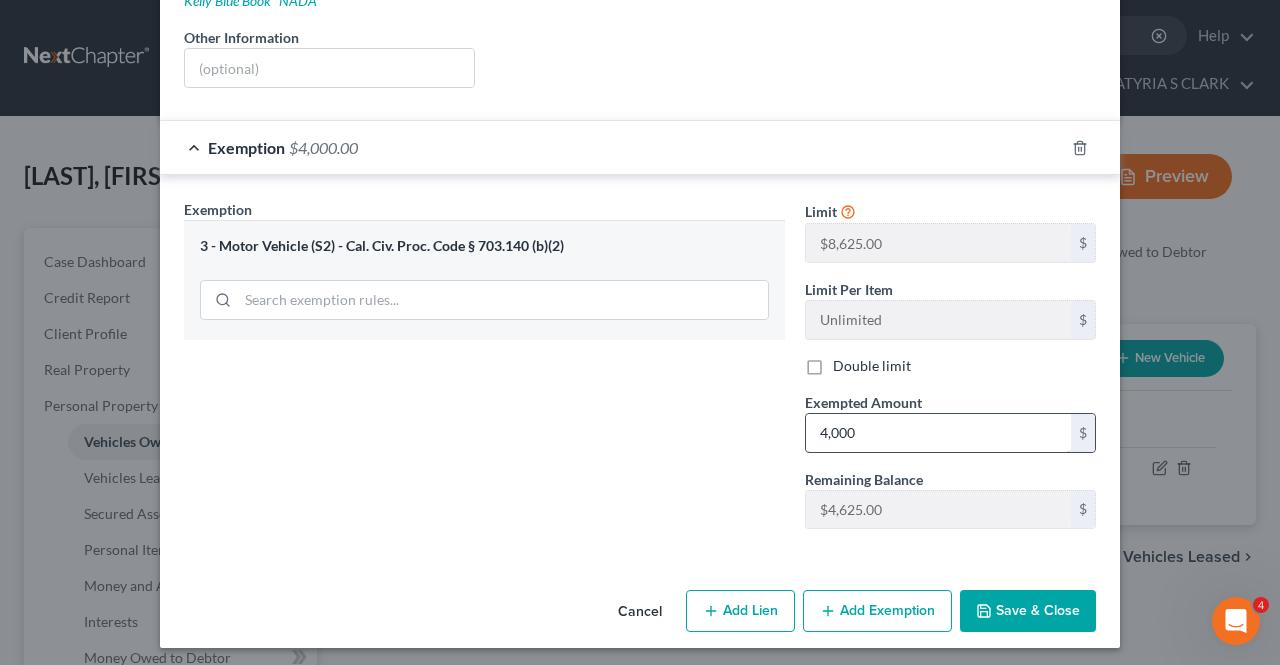 type 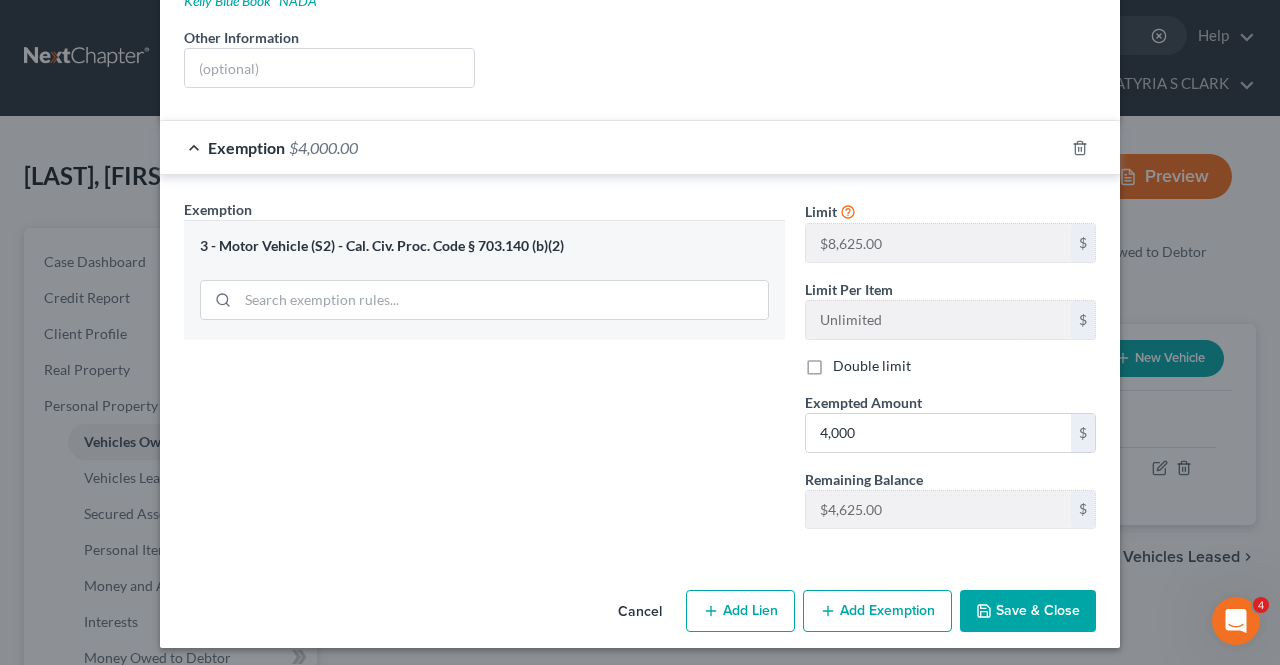 click on "Save & Close" at bounding box center [1028, 611] 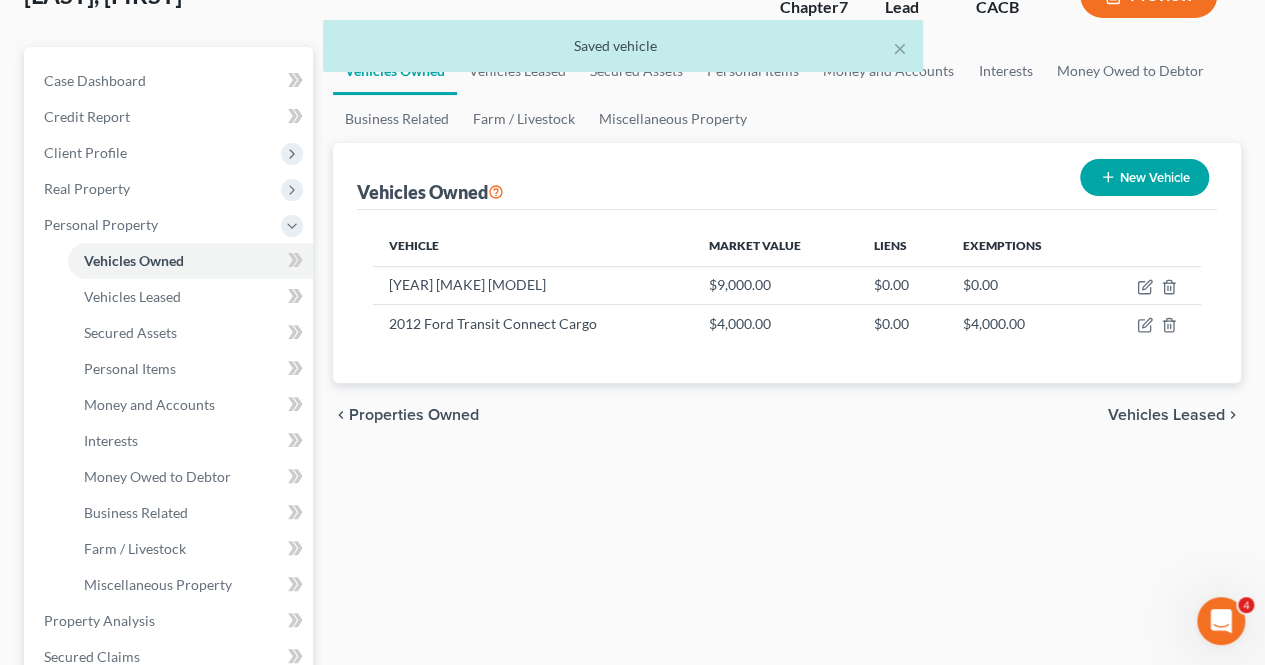 scroll, scrollTop: 184, scrollLeft: 0, axis: vertical 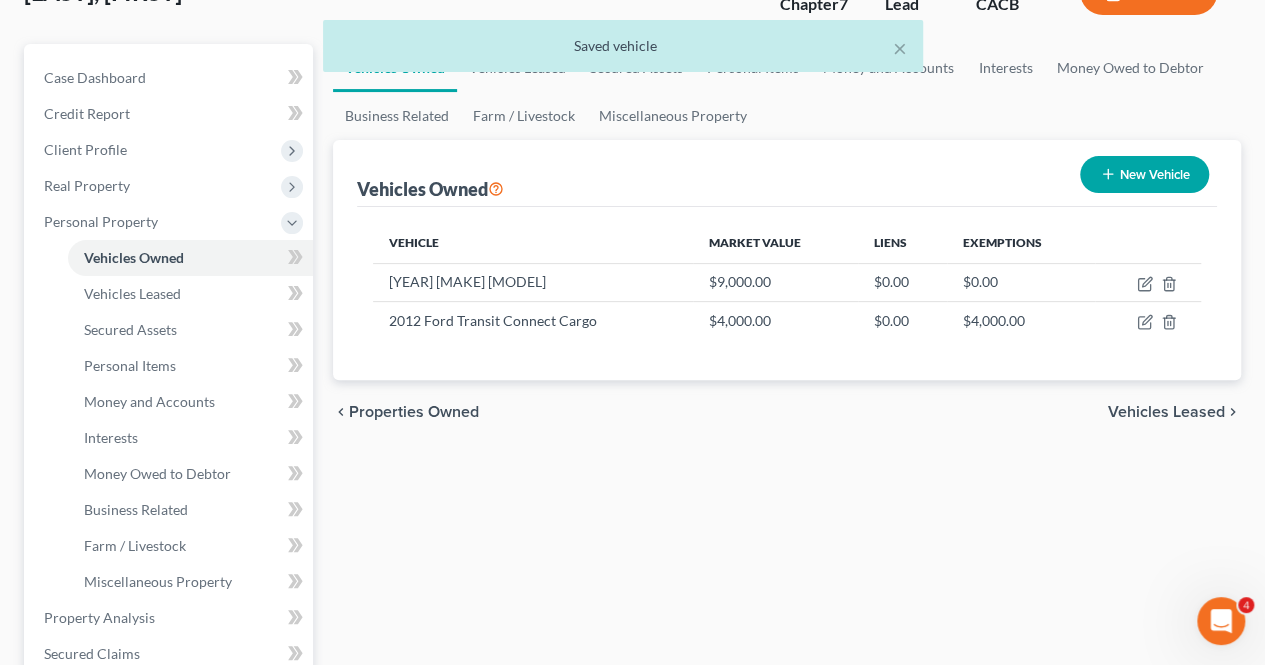 click on "chevron_left
Properties Owned
Vehicles Leased
chevron_right" at bounding box center (787, 412) 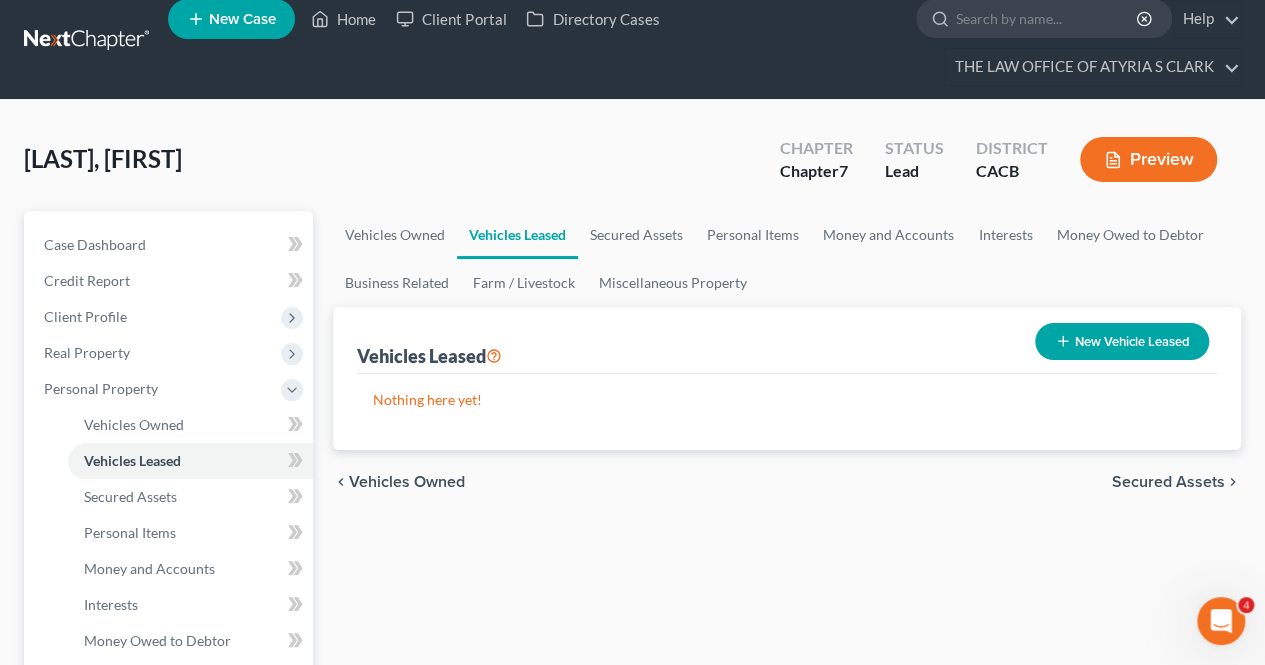 scroll, scrollTop: 0, scrollLeft: 0, axis: both 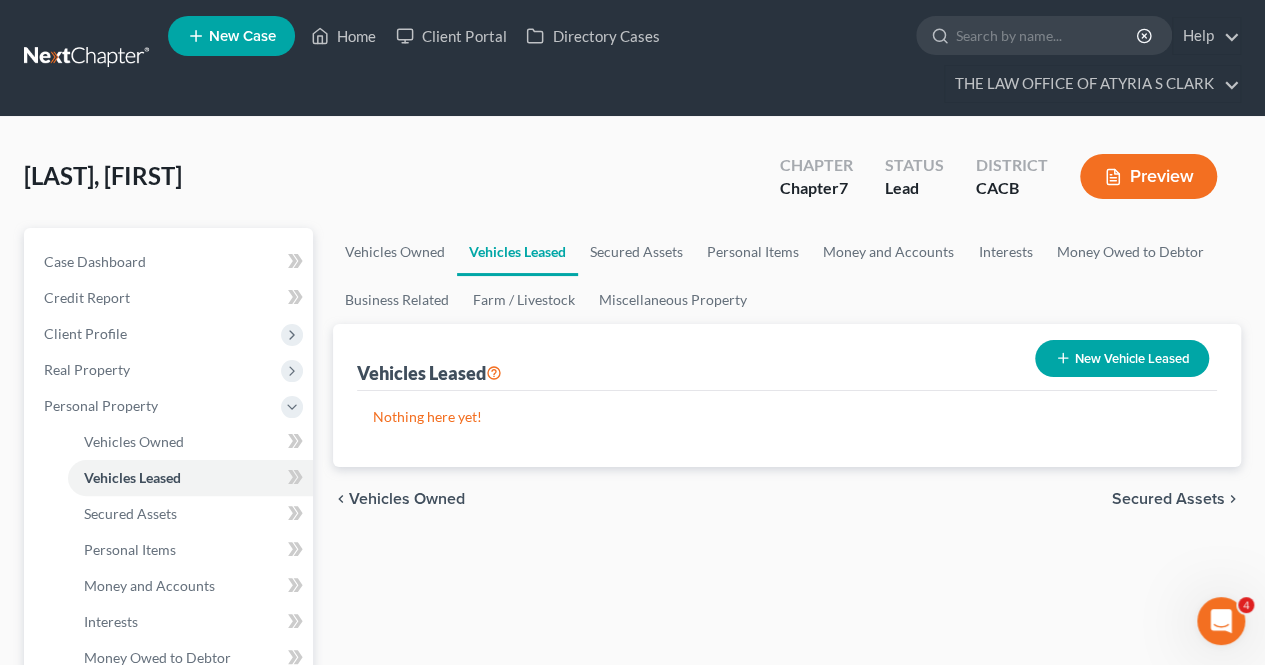 click on "Secured Assets" at bounding box center (1168, 499) 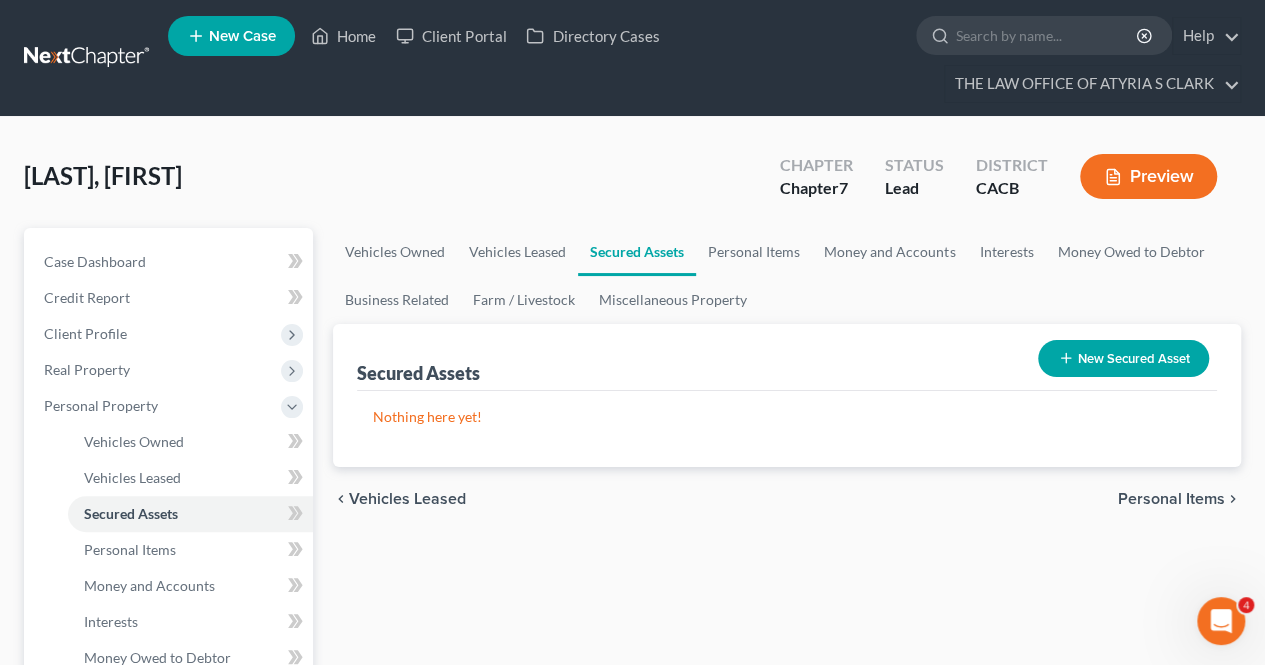 click on "Personal Items" at bounding box center [1171, 499] 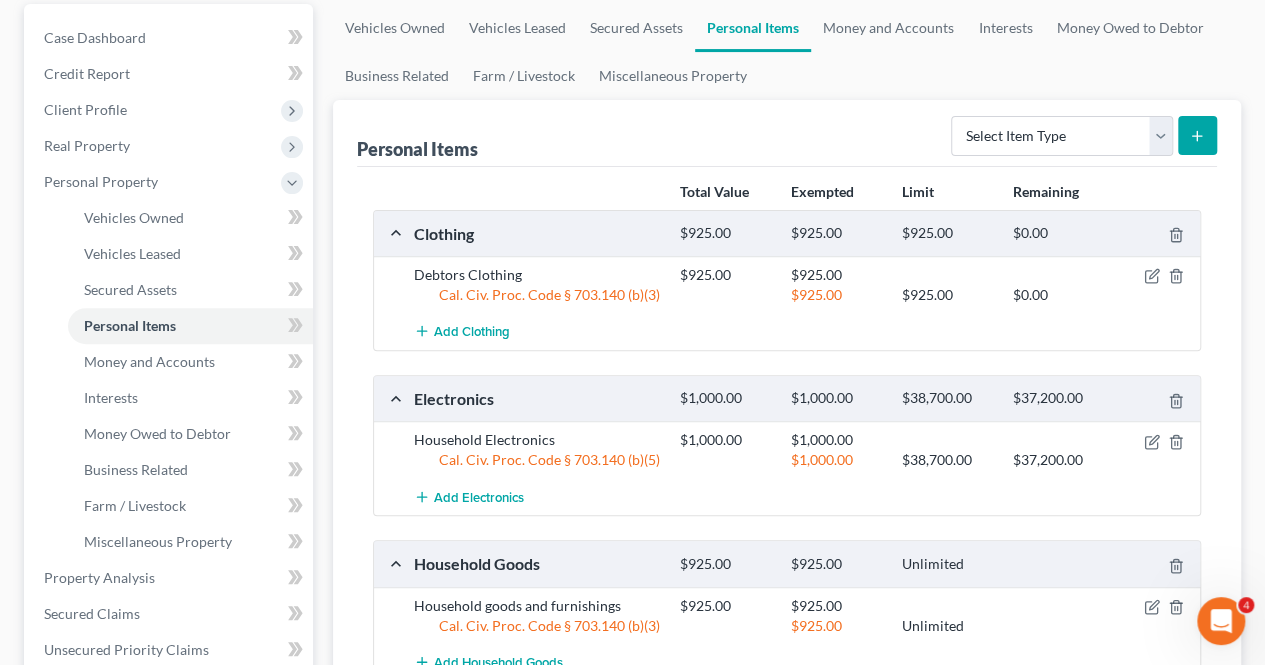 scroll, scrollTop: 452, scrollLeft: 0, axis: vertical 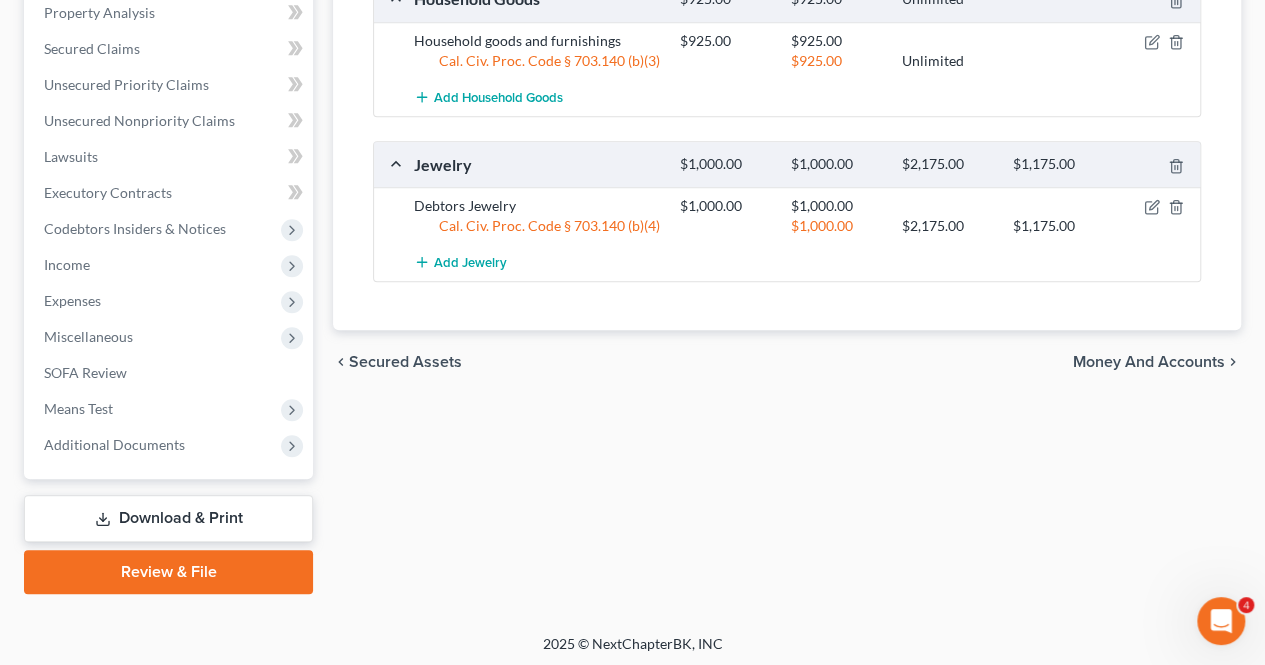 click on "Money and Accounts" at bounding box center [1149, 362] 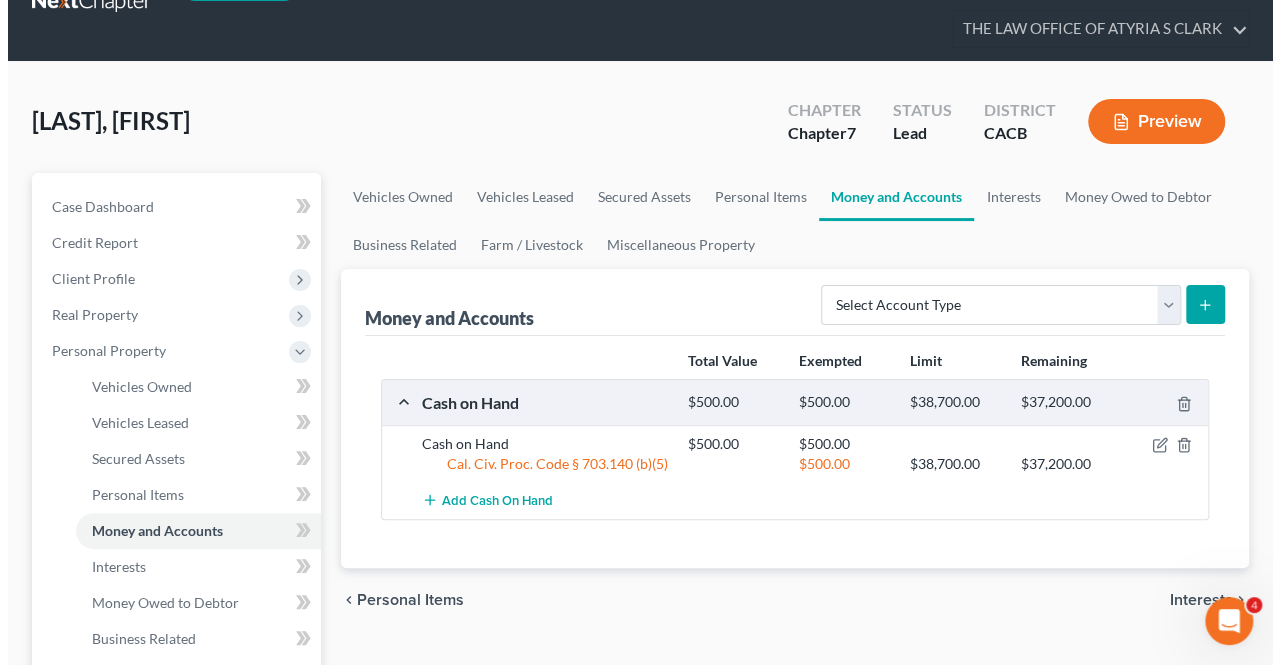 scroll, scrollTop: 0, scrollLeft: 0, axis: both 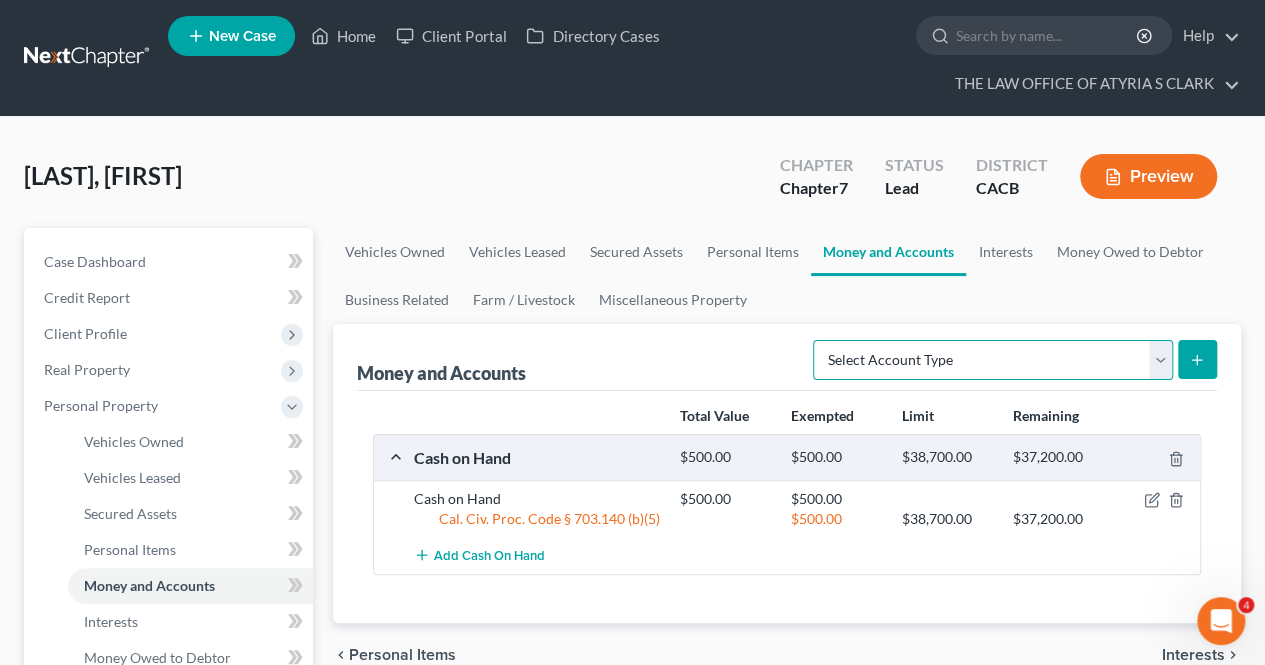 click on "Select Account Type Brokerage Cash on Hand Certificates of Deposit Checking Account Money Market Other (Credit Union, Health Savings Account, etc) Safe Deposit Box Savings Account Security Deposits or Prepayments" at bounding box center [993, 360] 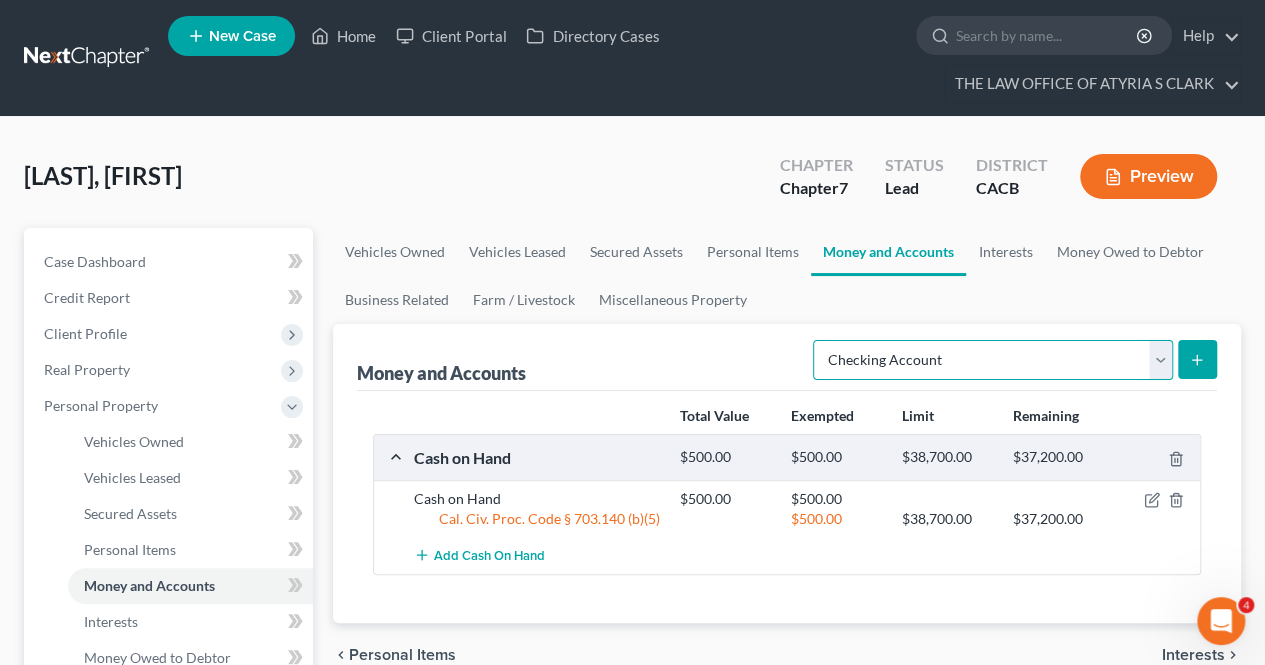 click on "Select Account Type Brokerage Cash on Hand Certificates of Deposit Checking Account Money Market Other (Credit Union, Health Savings Account, etc) Safe Deposit Box Savings Account Security Deposits or Prepayments" at bounding box center [993, 360] 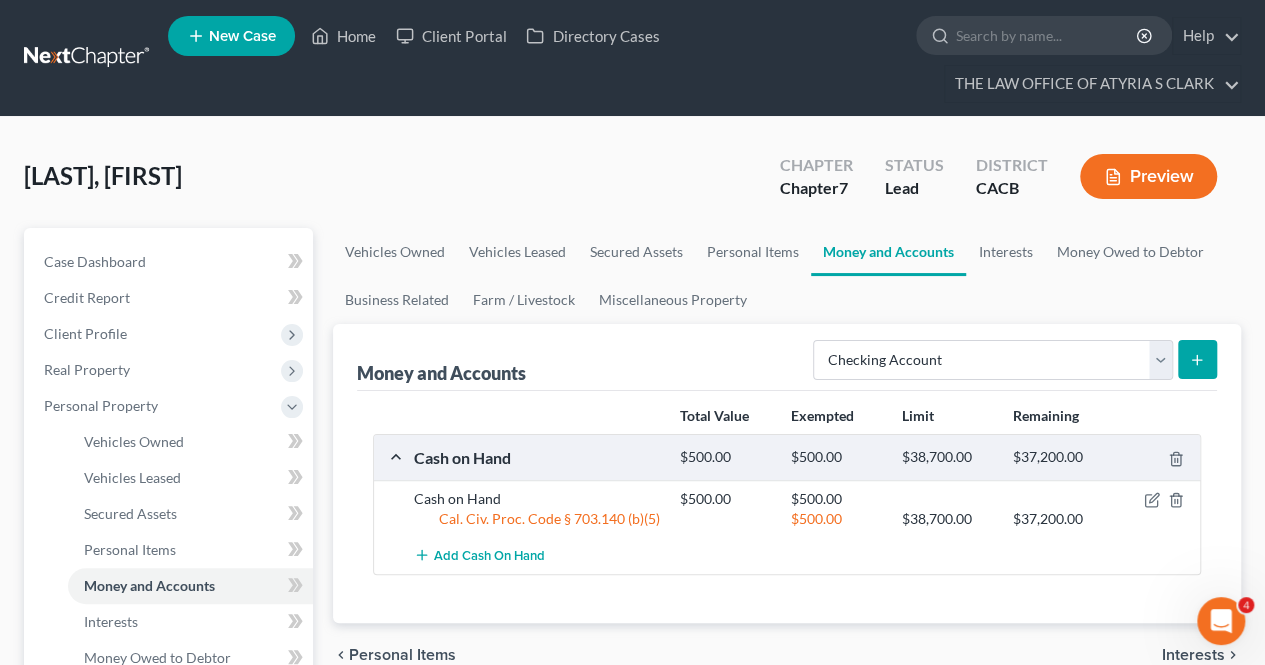 click at bounding box center [1197, 359] 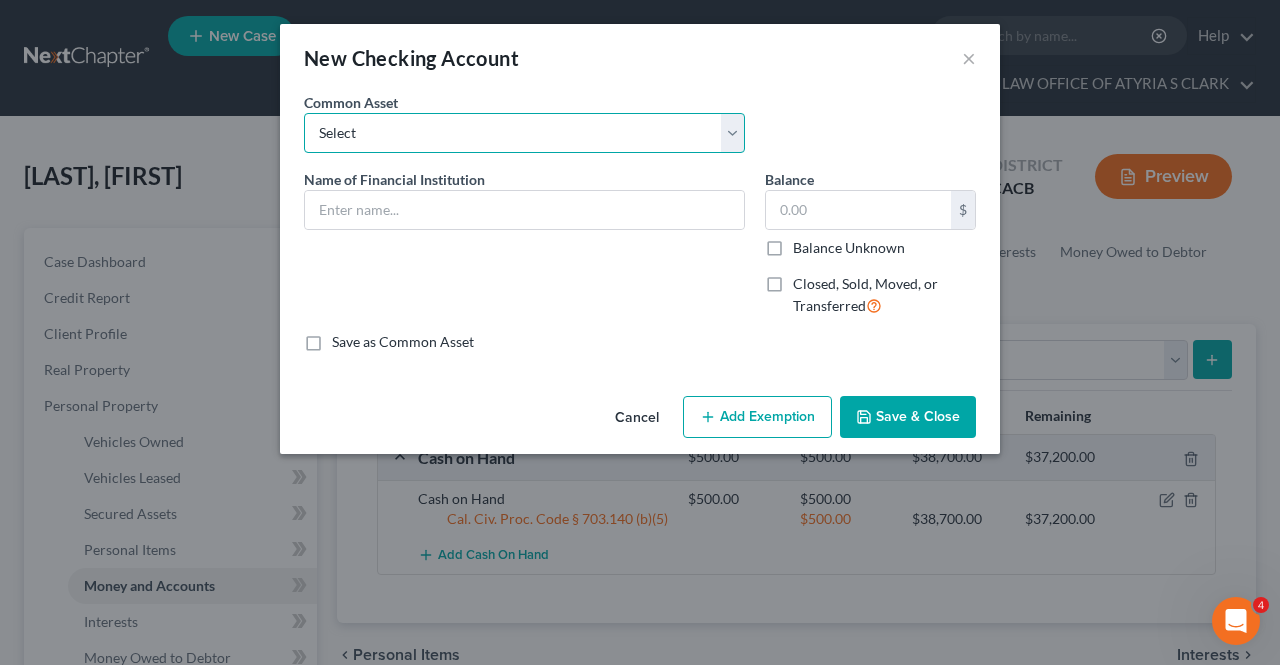 click on "Select Capital One Bank Universal City Studios Credit Union Sutton Bank ABC BANK Wells Fargo Checking Kinecta Credit Union Bank of America Checking Chase Bank Navy Federal First City Credit Union" at bounding box center [524, 133] 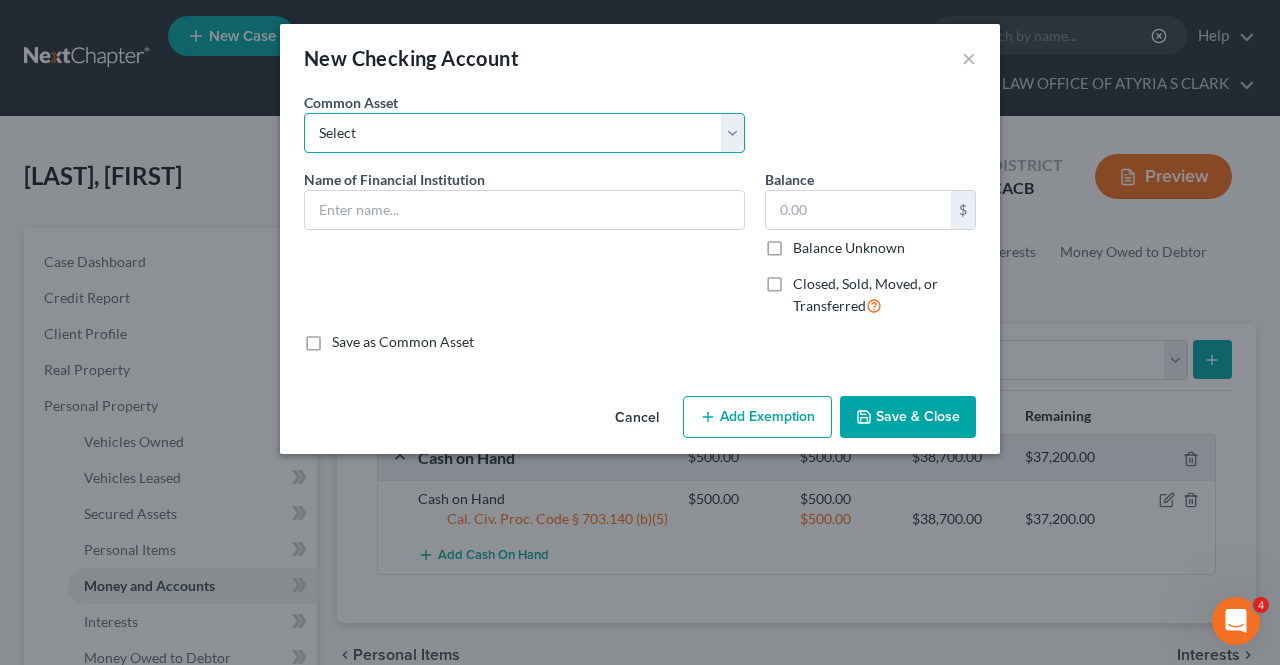 select on "7" 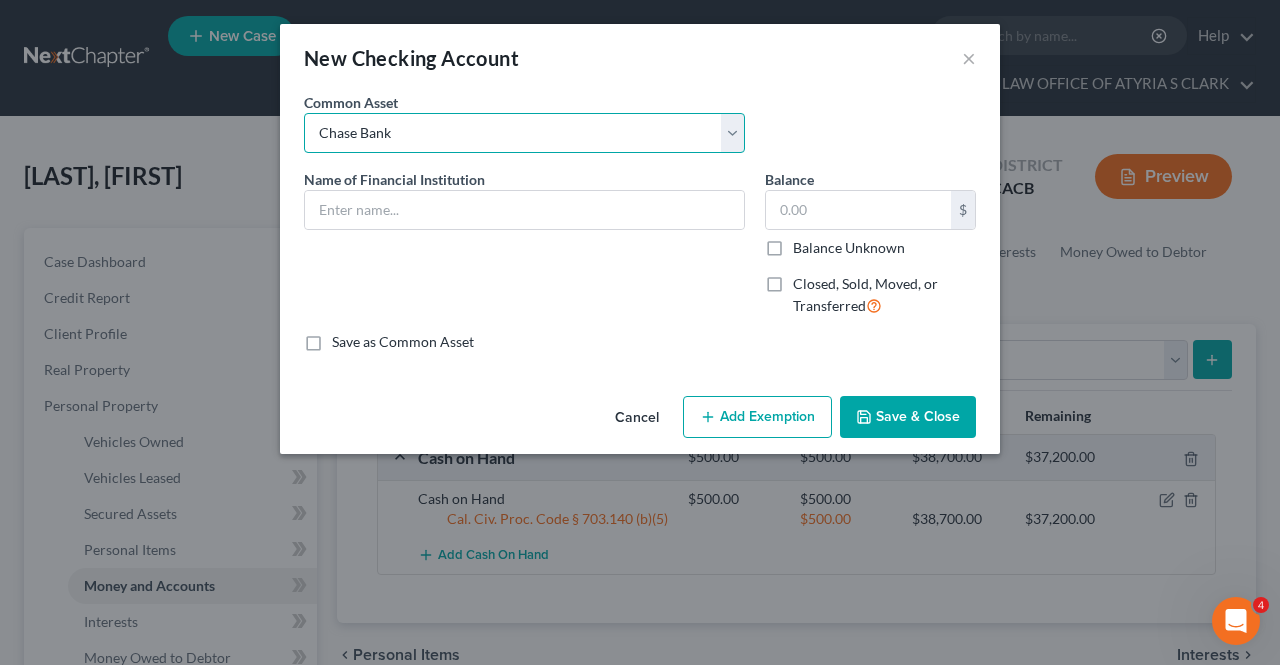 click on "Select Capital One Bank Universal City Studios Credit Union Sutton Bank ABC BANK Wells Fargo Checking Kinecta Credit Union Bank of America Checking Chase Bank Navy Federal First City Credit Union" at bounding box center (524, 133) 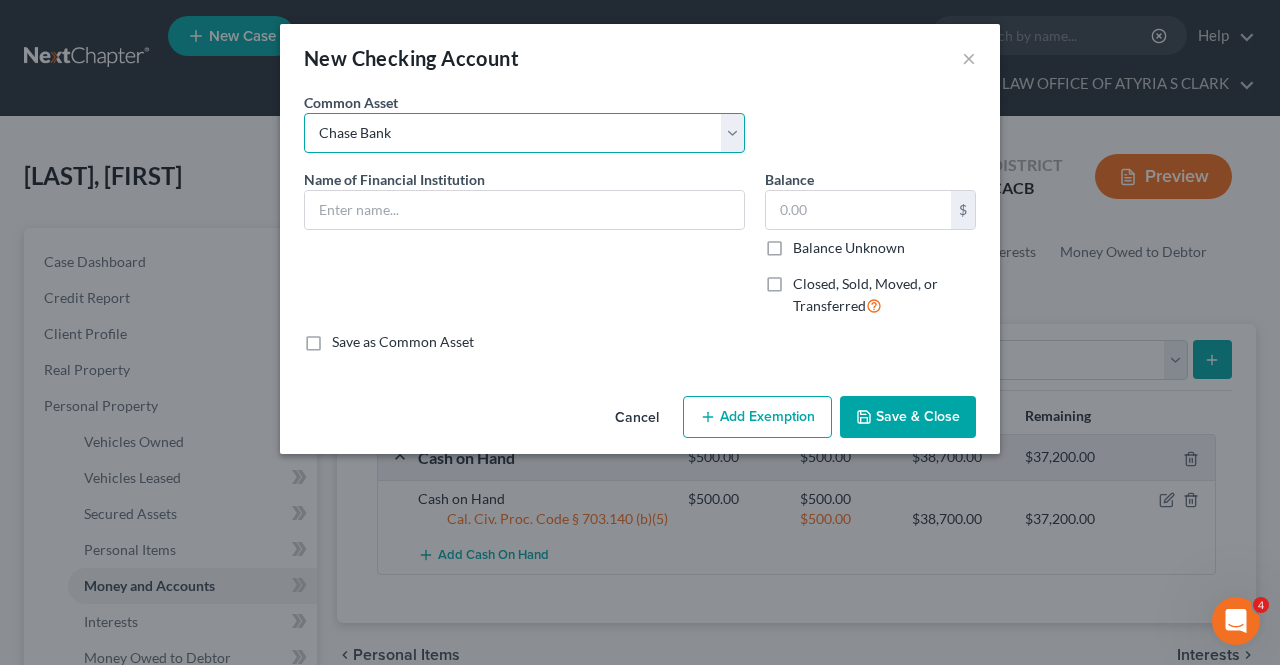 type on "Chase Bank" 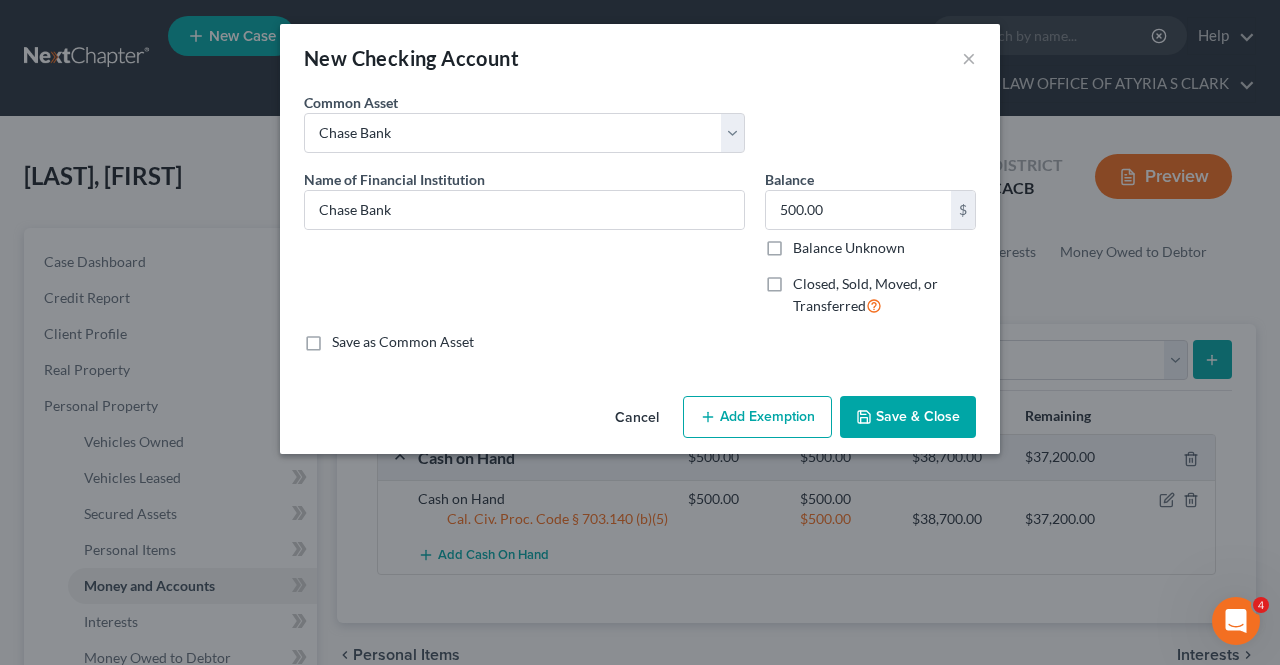 click on "Add Exemption" at bounding box center [757, 417] 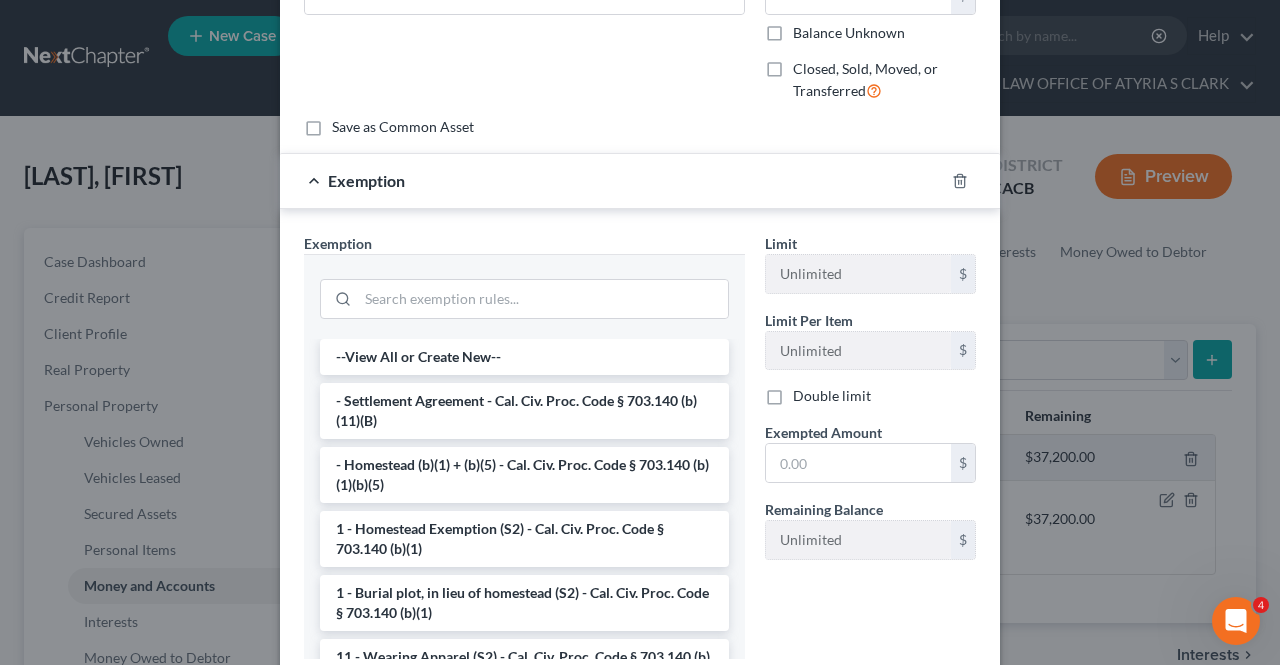 scroll, scrollTop: 257, scrollLeft: 0, axis: vertical 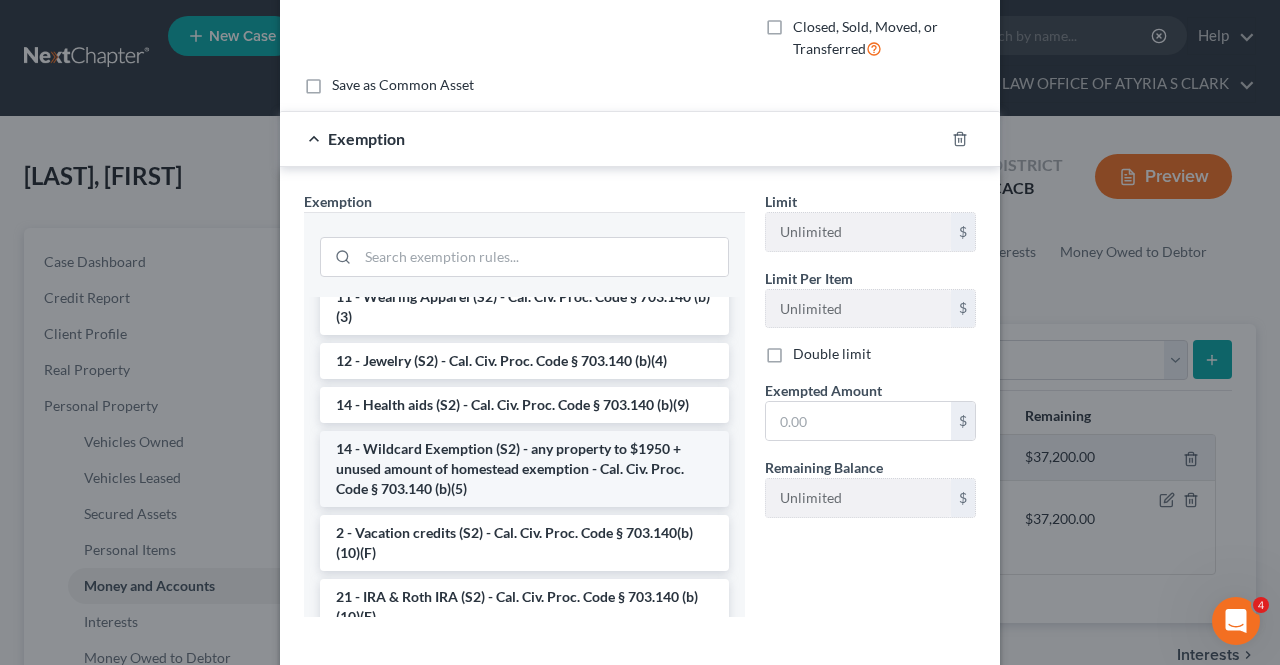 click on "14 - Wildcard Exemption (S2) - any property to $1950 + unused amount of homestead exemption  - Cal. Civ. Proc. Code § 703.140 (b)(5)" at bounding box center (524, 469) 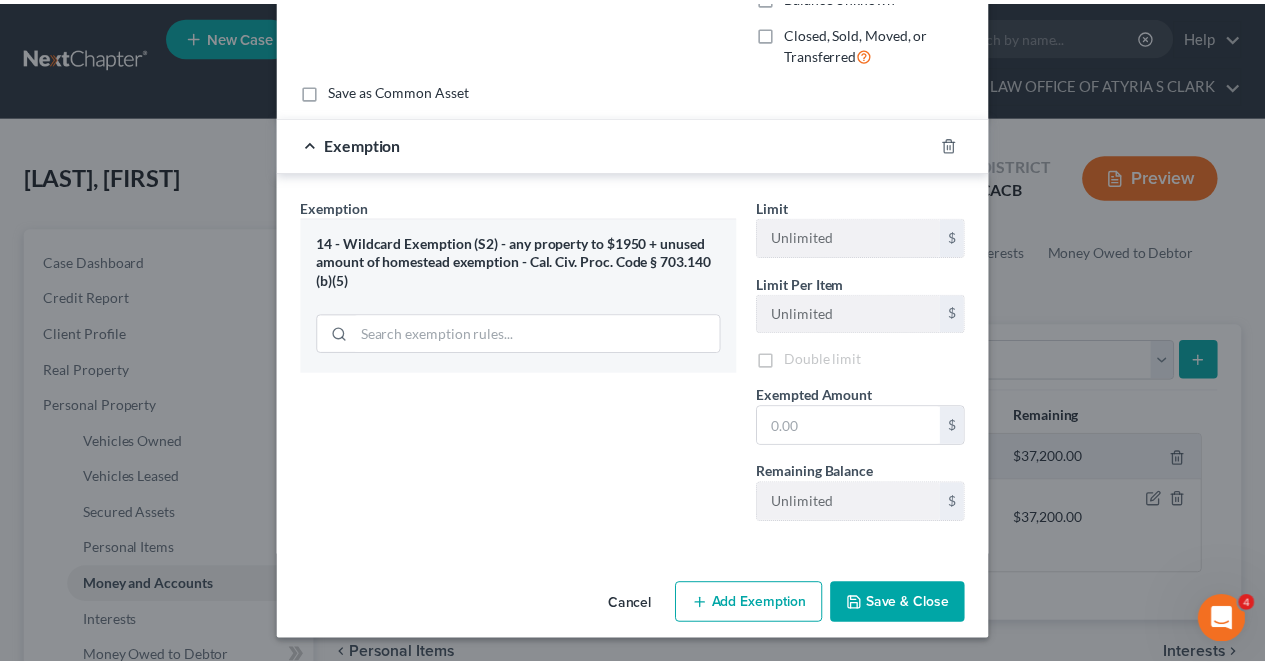 scroll, scrollTop: 250, scrollLeft: 0, axis: vertical 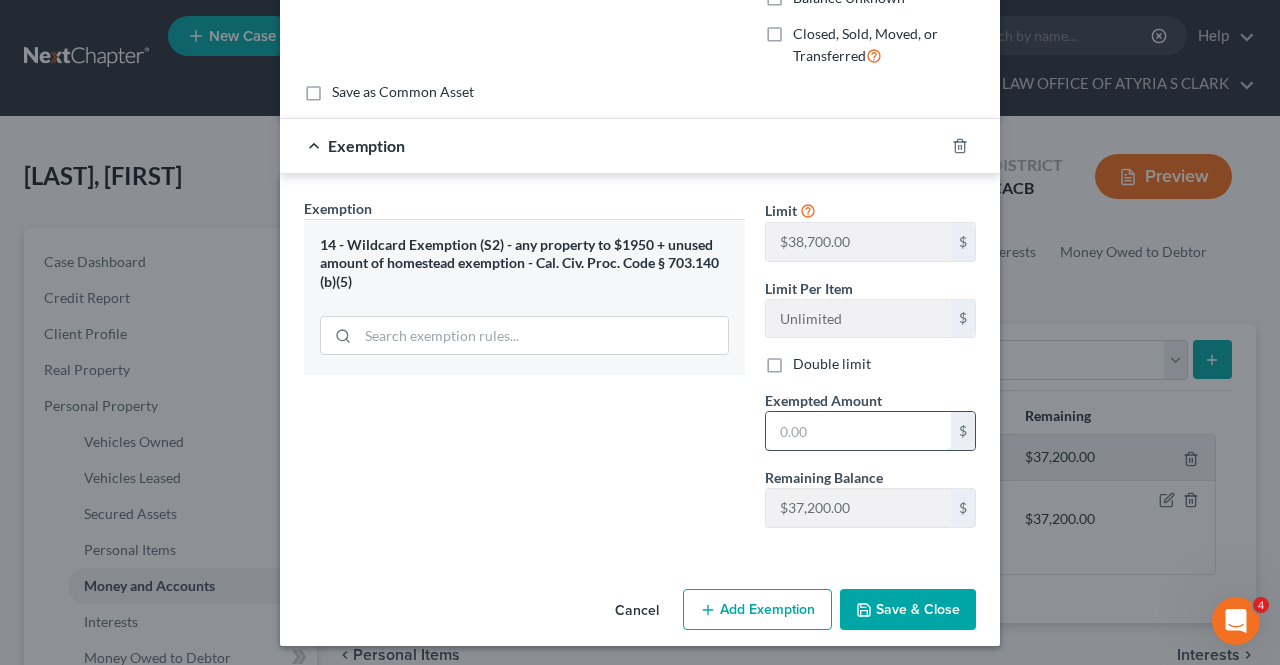 click at bounding box center [858, 431] 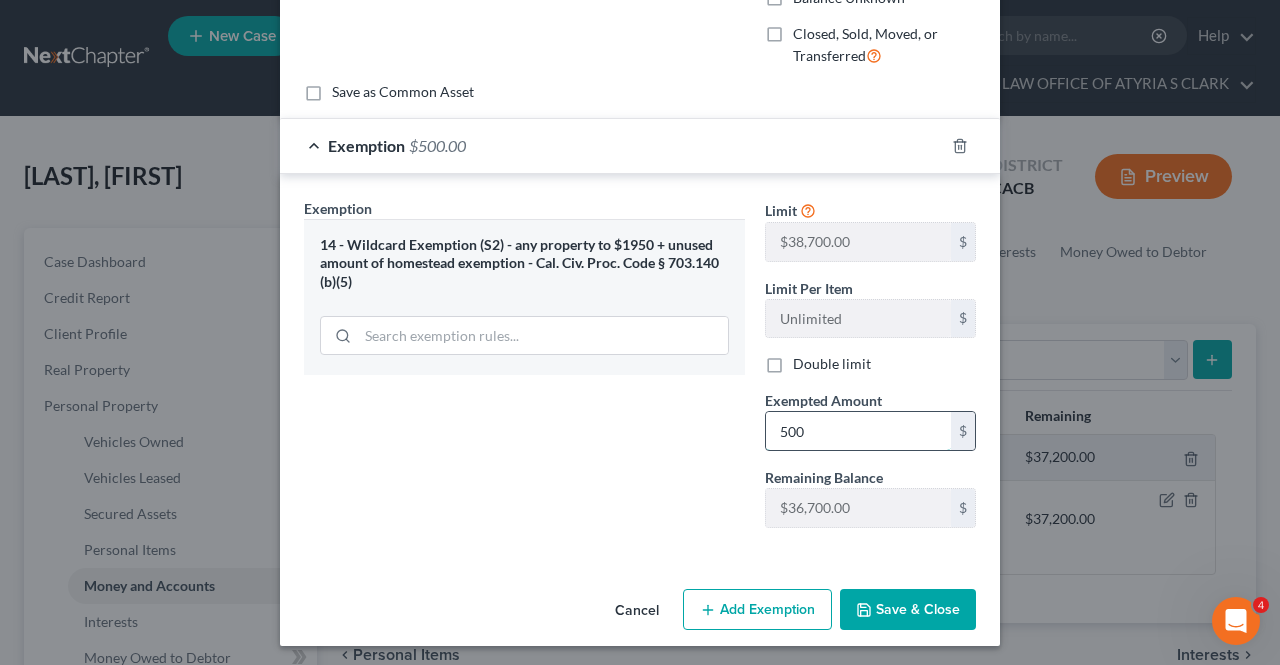 type on "500" 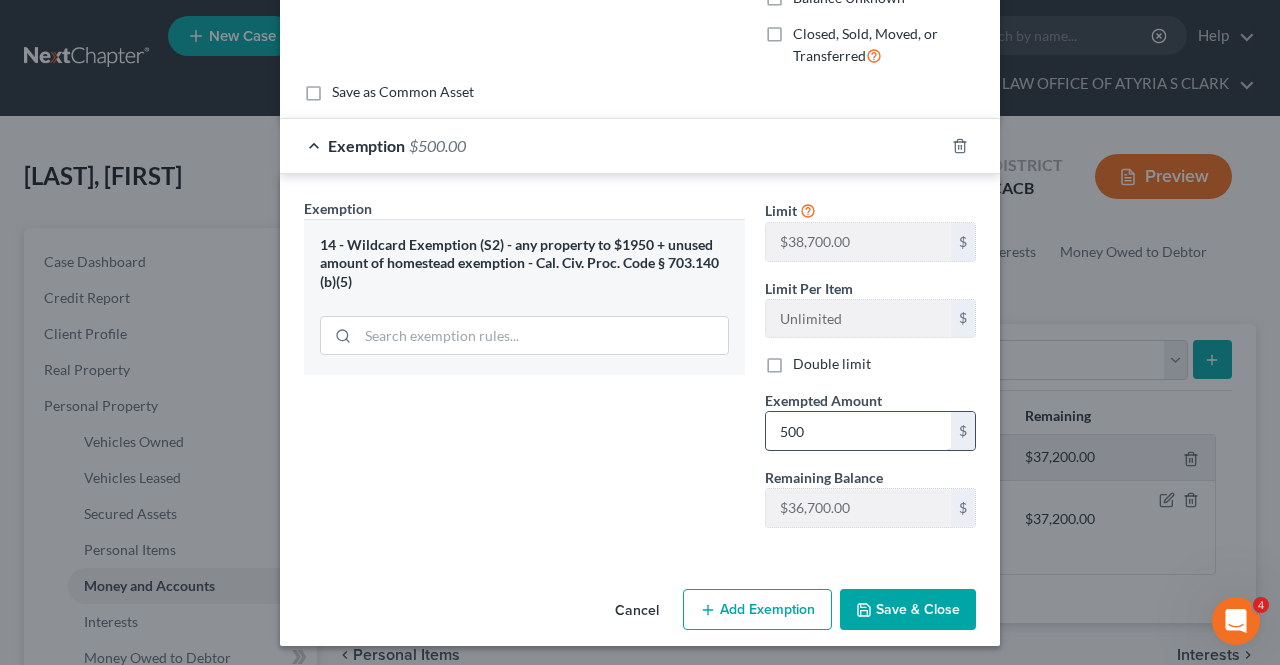 type 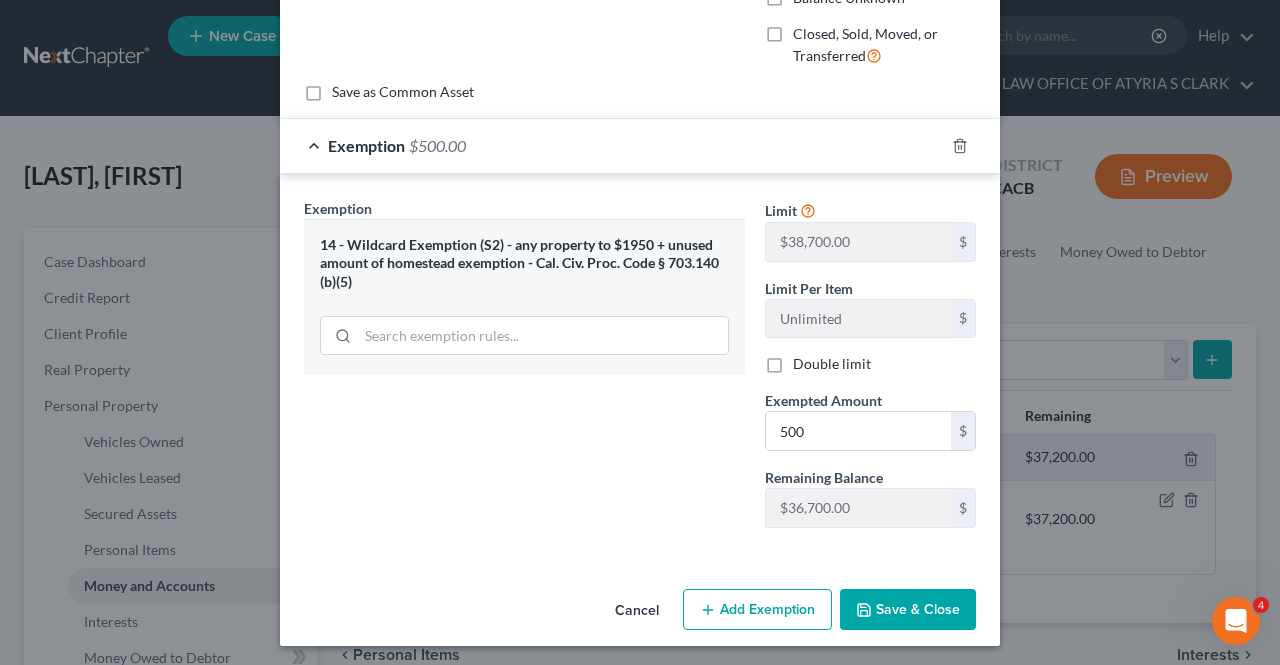 click on "Save & Close" at bounding box center (908, 610) 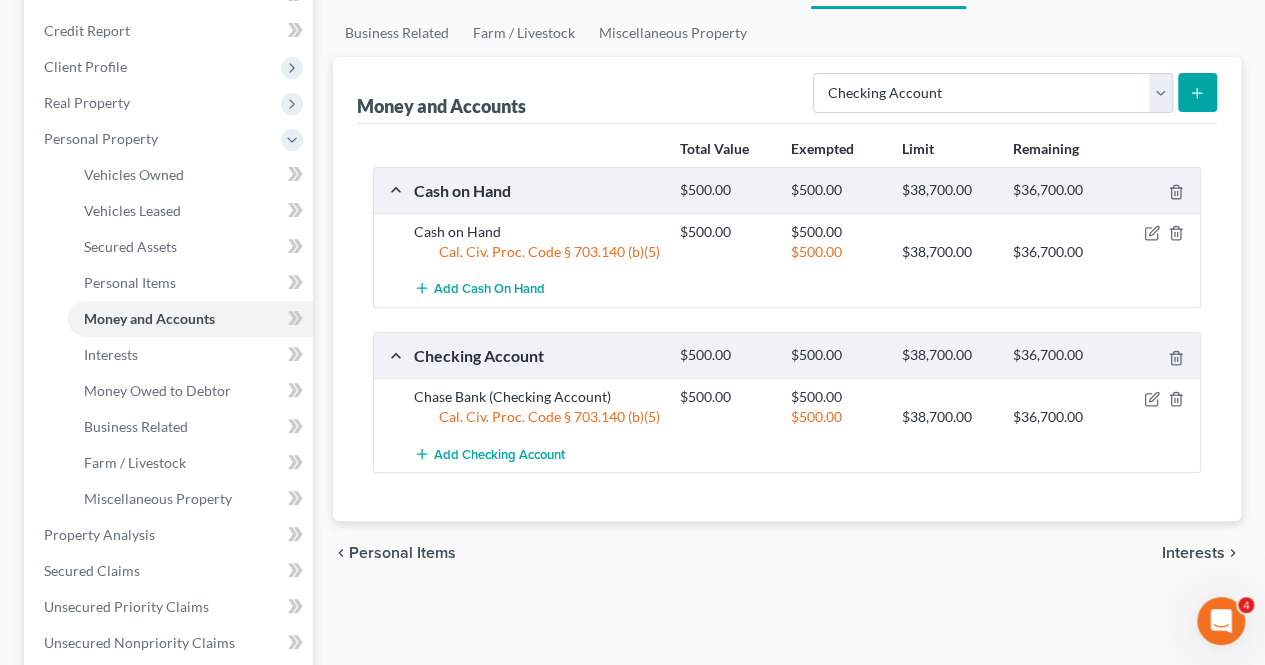 scroll, scrollTop: 292, scrollLeft: 0, axis: vertical 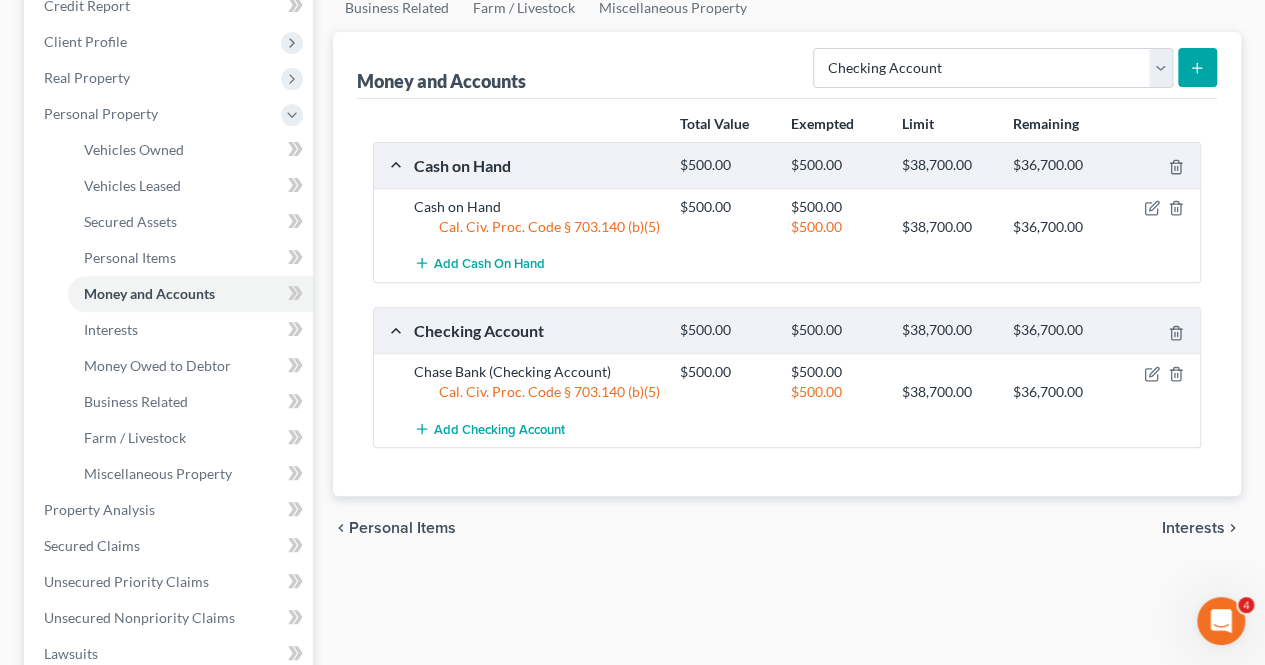 click on "Interests" at bounding box center (1193, 528) 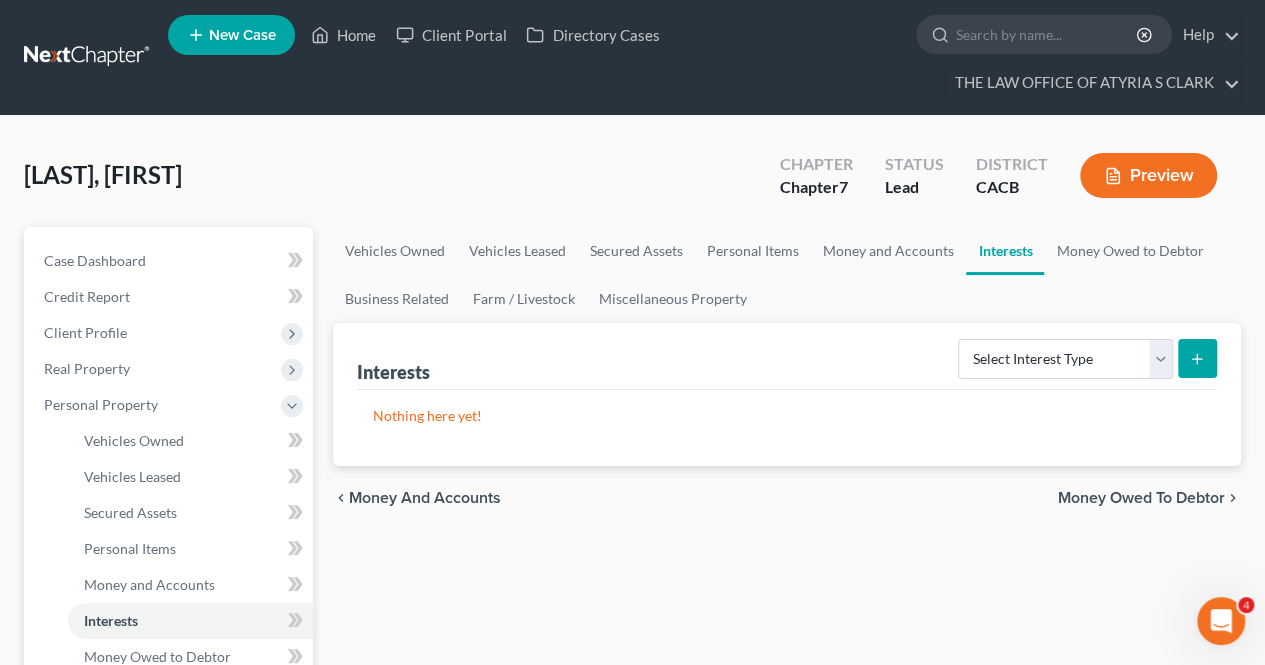 scroll, scrollTop: 0, scrollLeft: 0, axis: both 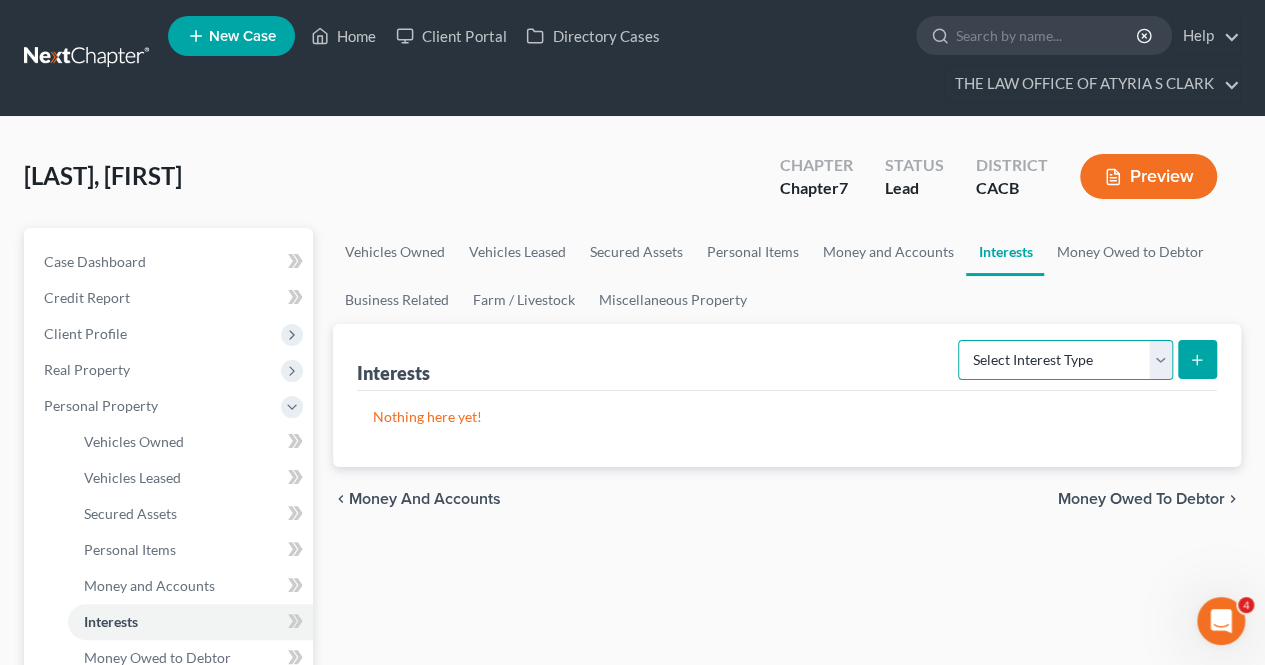 click on "Select Interest Type 401K Annuity Bond Education IRA Government Bond Government Pension Plan Incorporated Business IRA Joint Venture (Active) Joint Venture (Inactive) Keogh Mutual Fund Other Retirement Plan Partnership (Active) Partnership (Inactive) Pension Plan Stock Term Life Insurance Unincorporated Business Whole Life Insurance" at bounding box center [1065, 360] 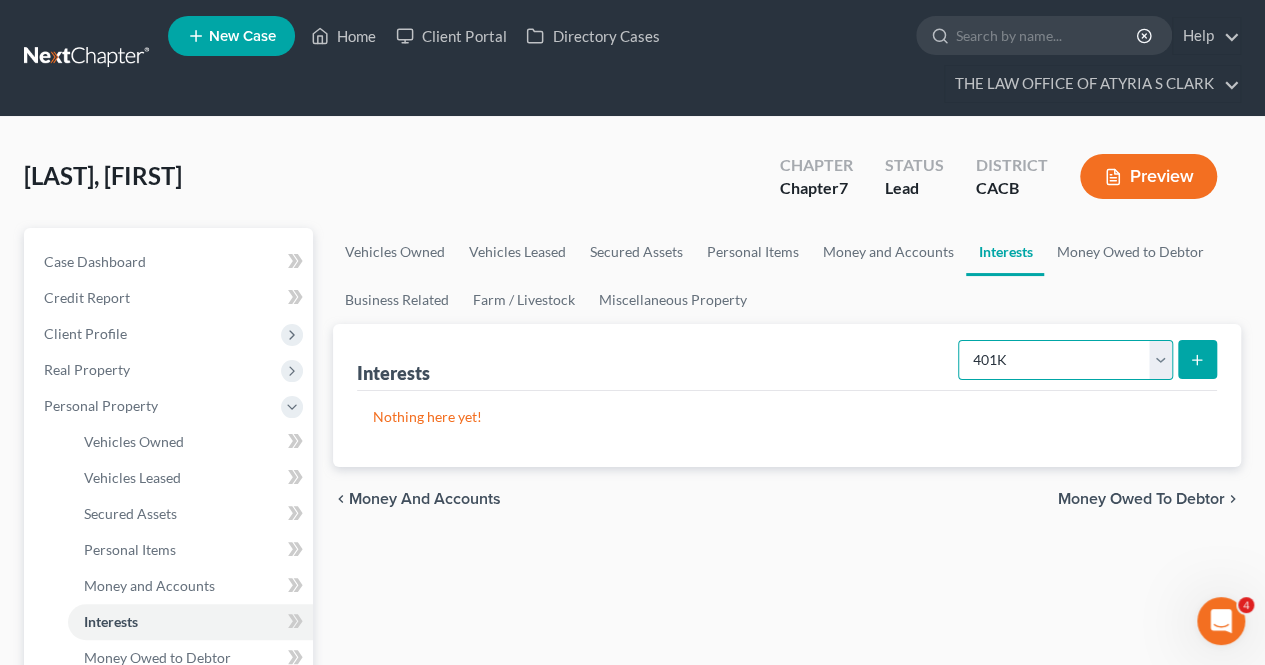 click on "Select Interest Type 401K Annuity Bond Education IRA Government Bond Government Pension Plan Incorporated Business IRA Joint Venture (Active) Joint Venture (Inactive) Keogh Mutual Fund Other Retirement Plan Partnership (Active) Partnership (Inactive) Pension Plan Stock Term Life Insurance Unincorporated Business Whole Life Insurance" at bounding box center [1065, 360] 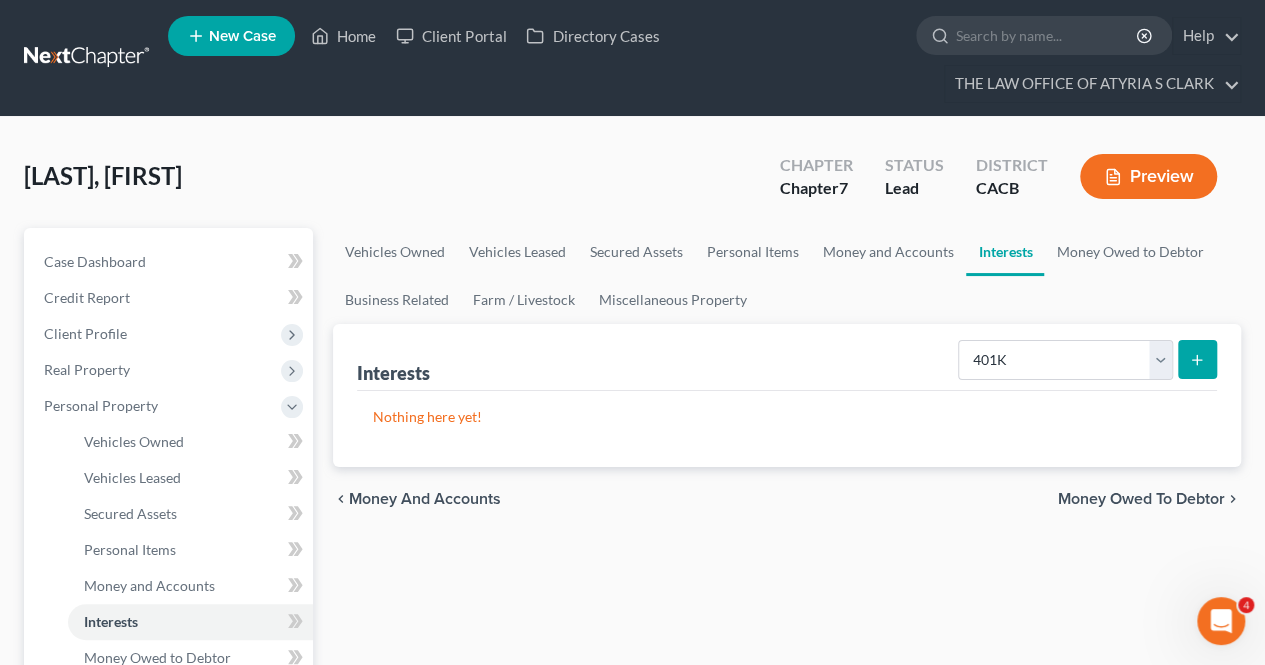 click at bounding box center [1197, 359] 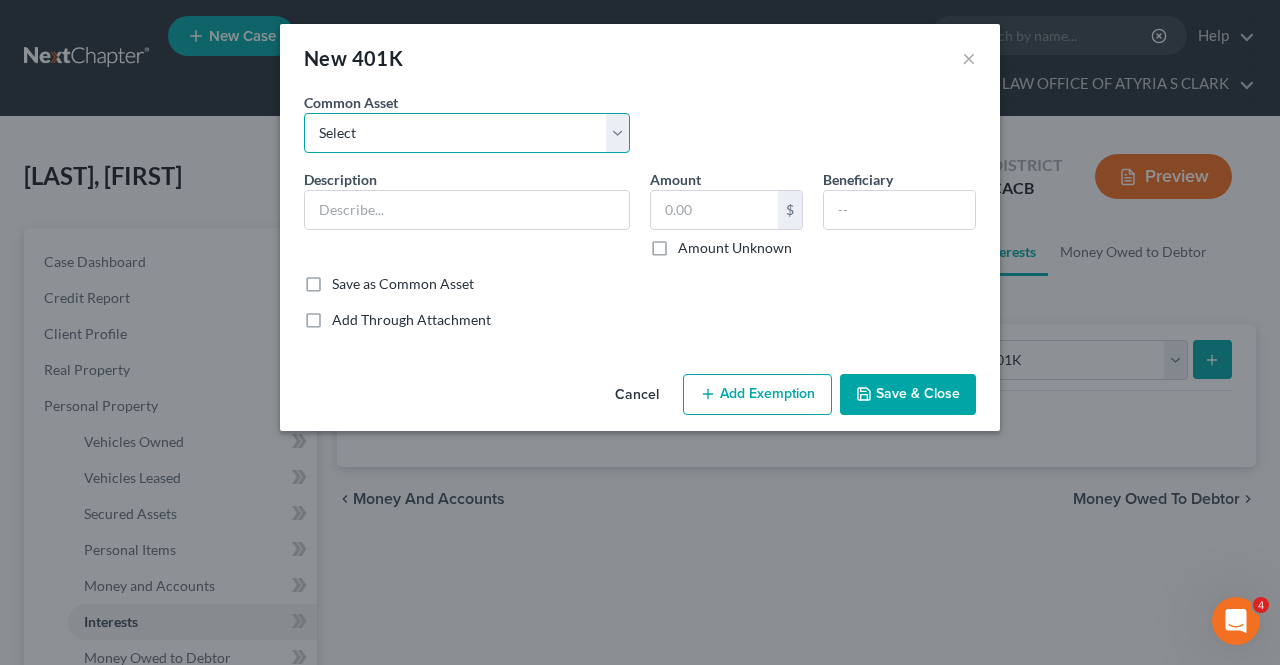 click on "Select Merrill Edge Fidelity Investments" at bounding box center (467, 133) 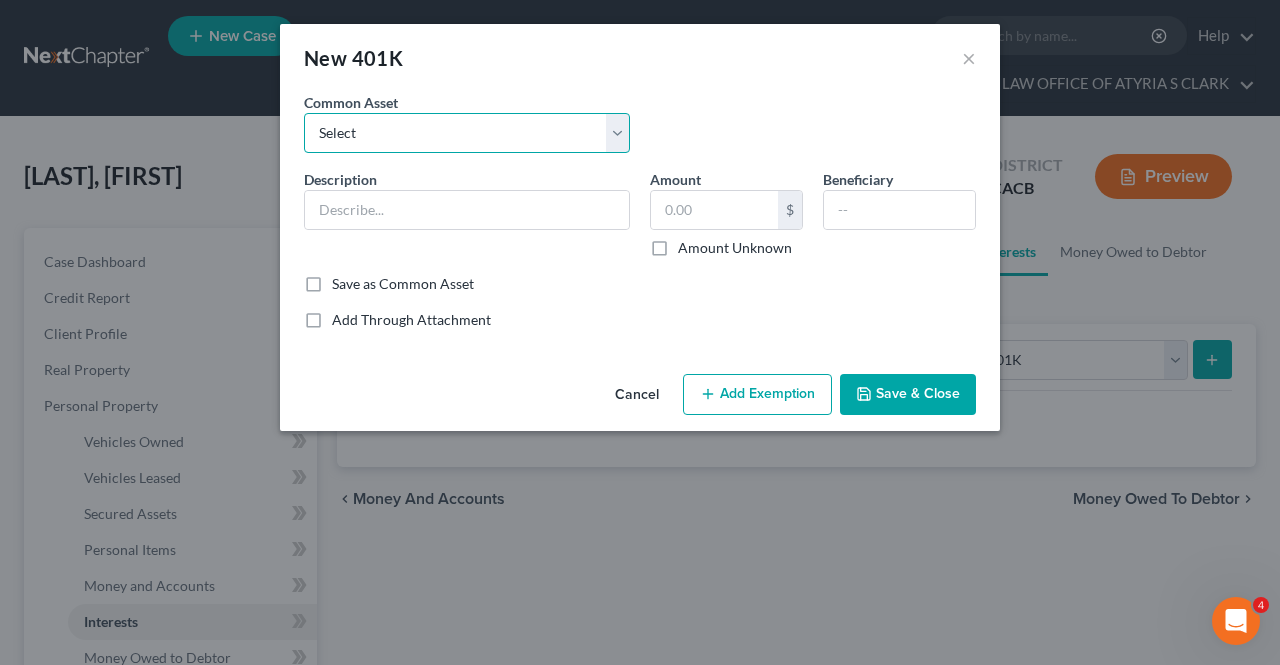 click on "Select Merrill Edge Fidelity Investments" at bounding box center (467, 133) 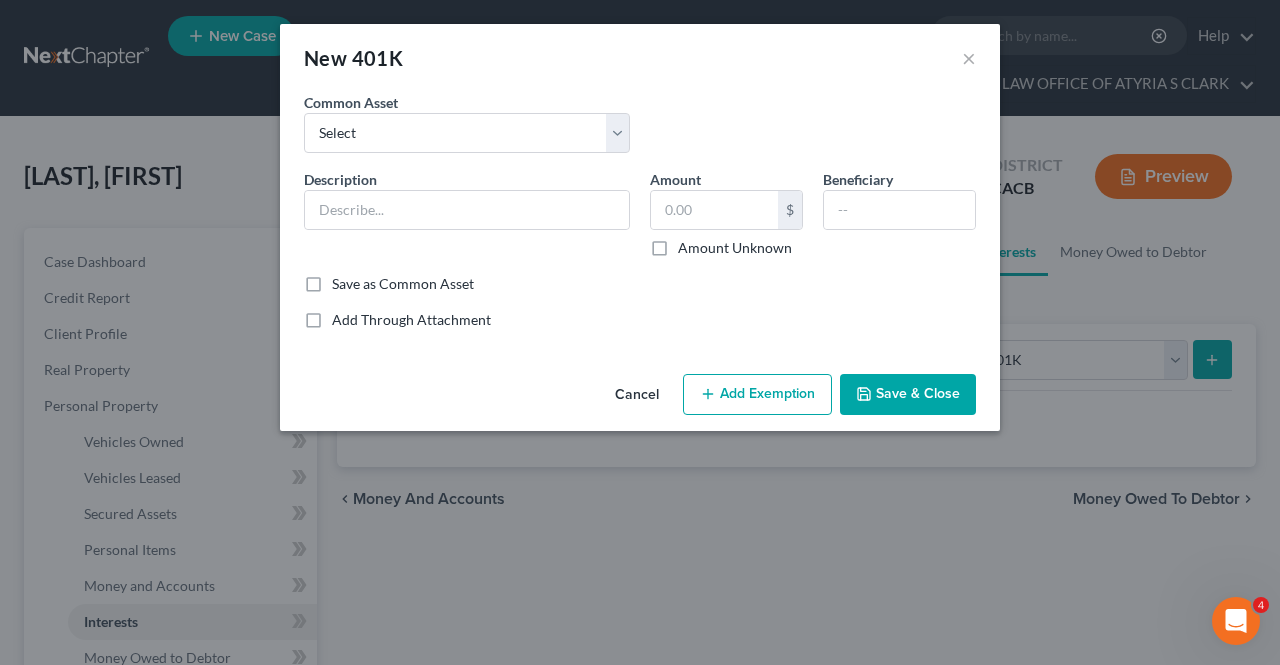 click on "New 401K  ×" at bounding box center (640, 58) 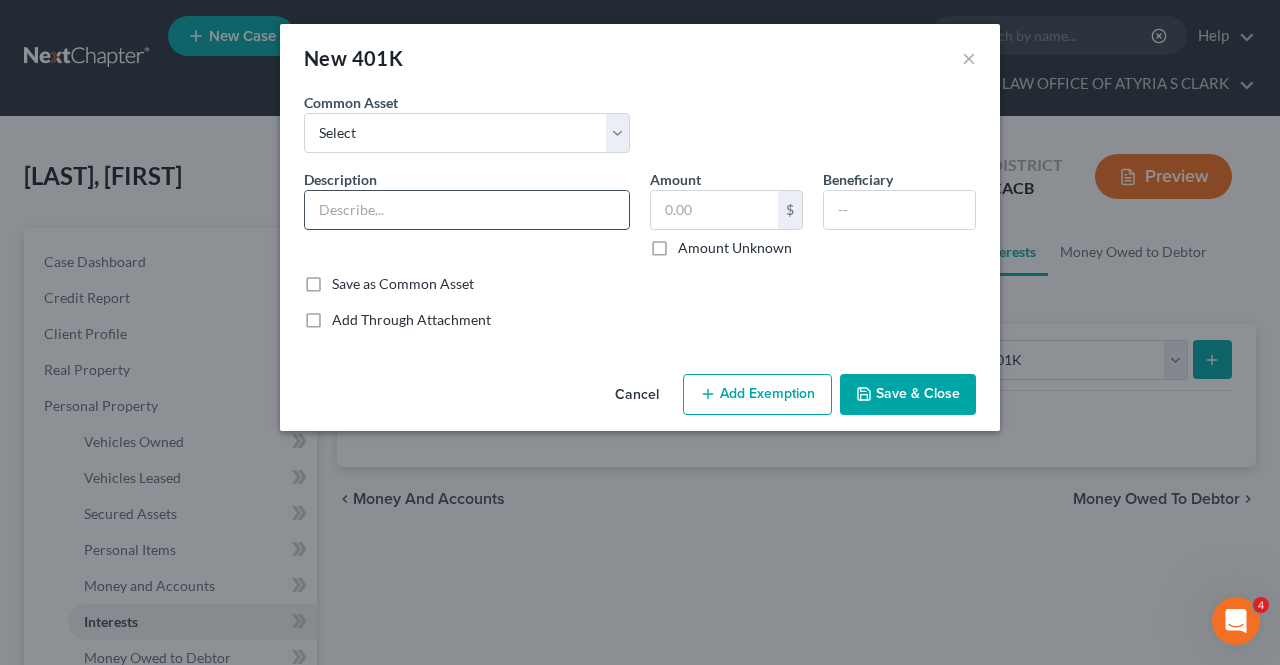 click at bounding box center (467, 210) 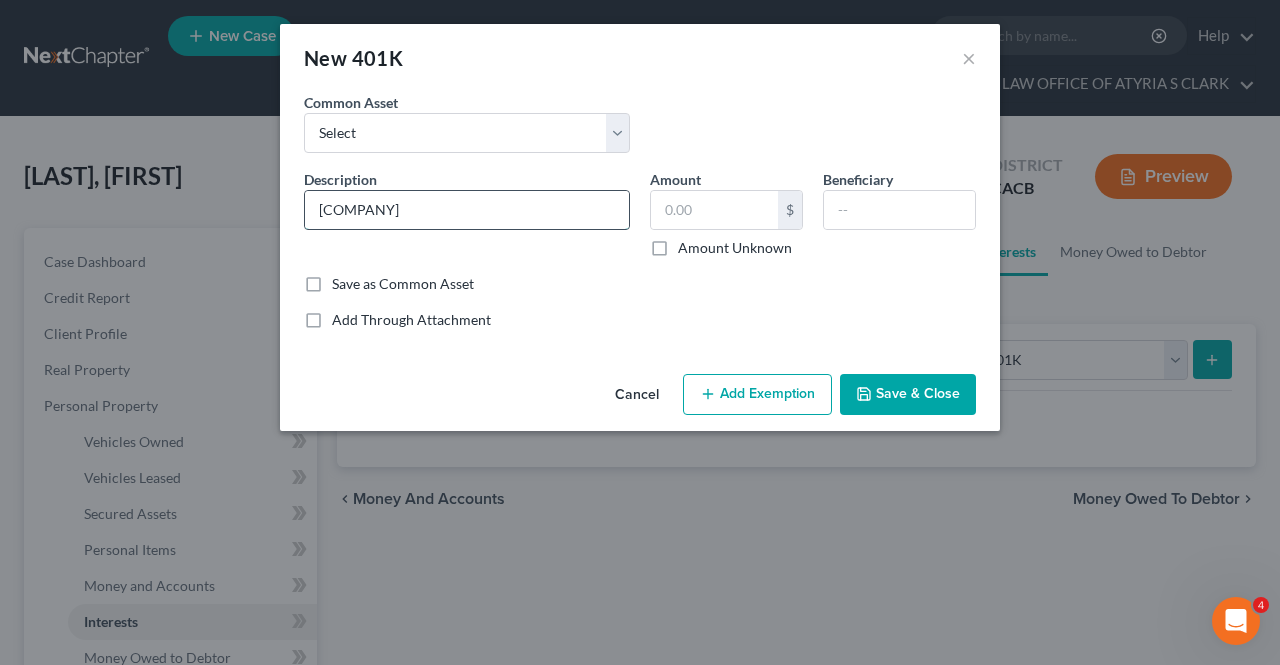 click on "[COMPANY]" at bounding box center [467, 210] 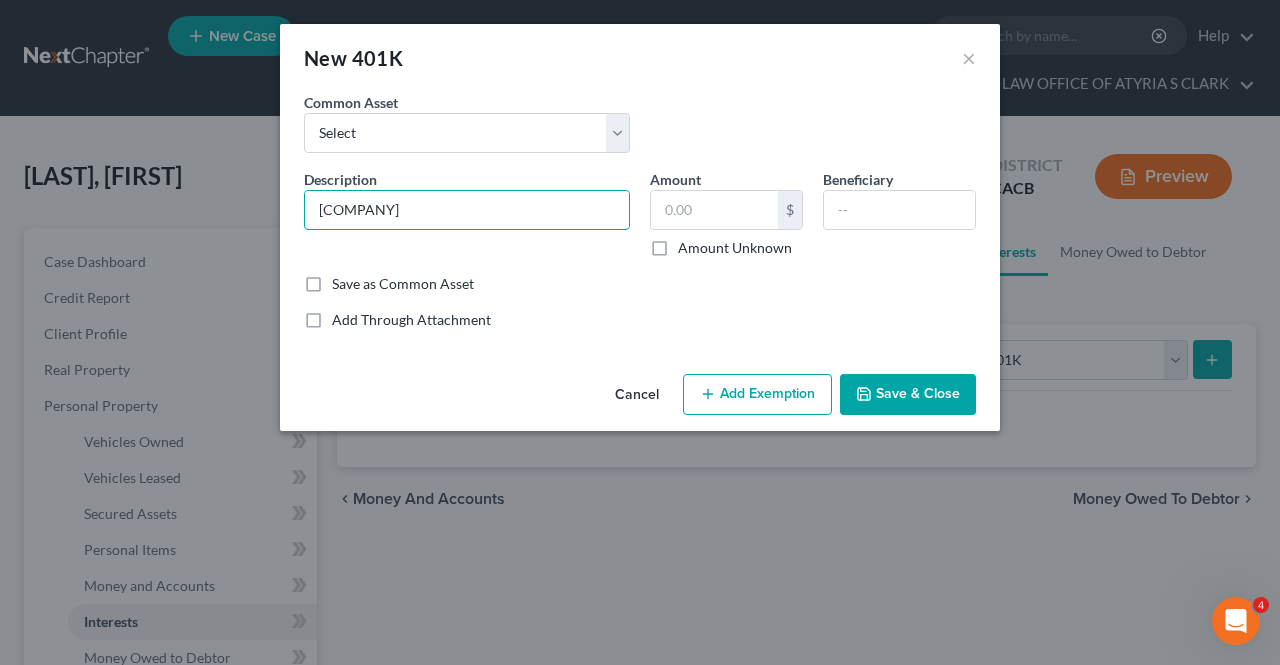 type on "[COMPANY]" 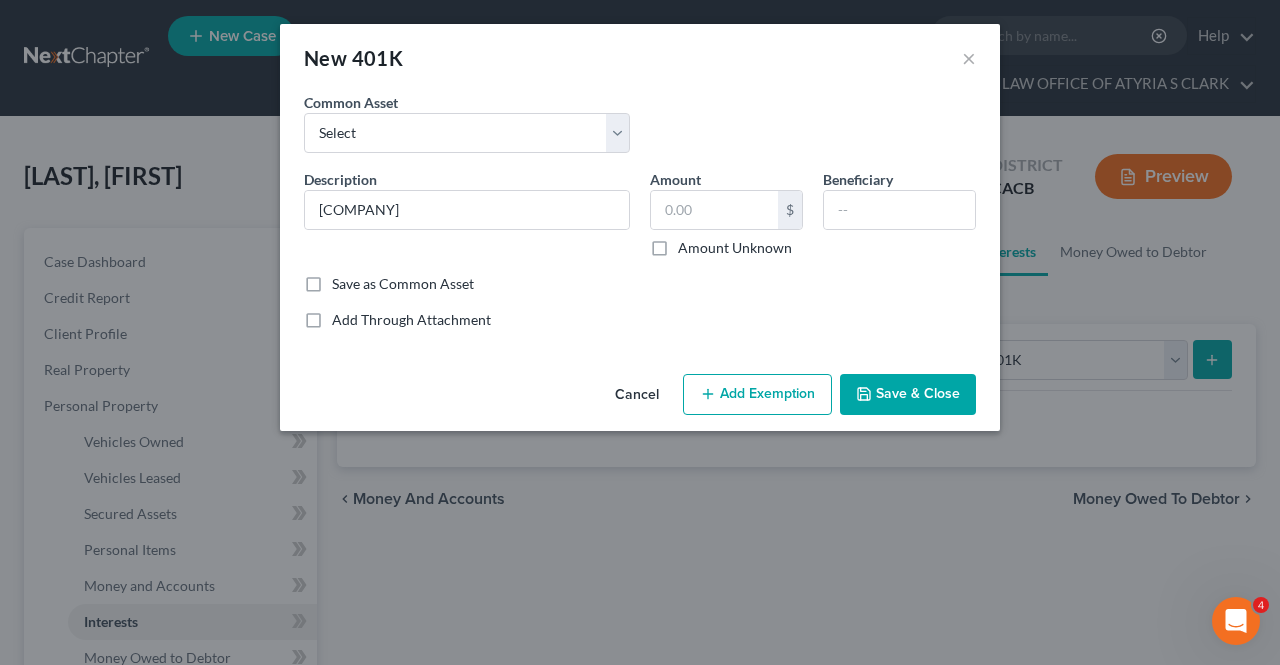 click on "Amount Unknown" at bounding box center [735, 248] 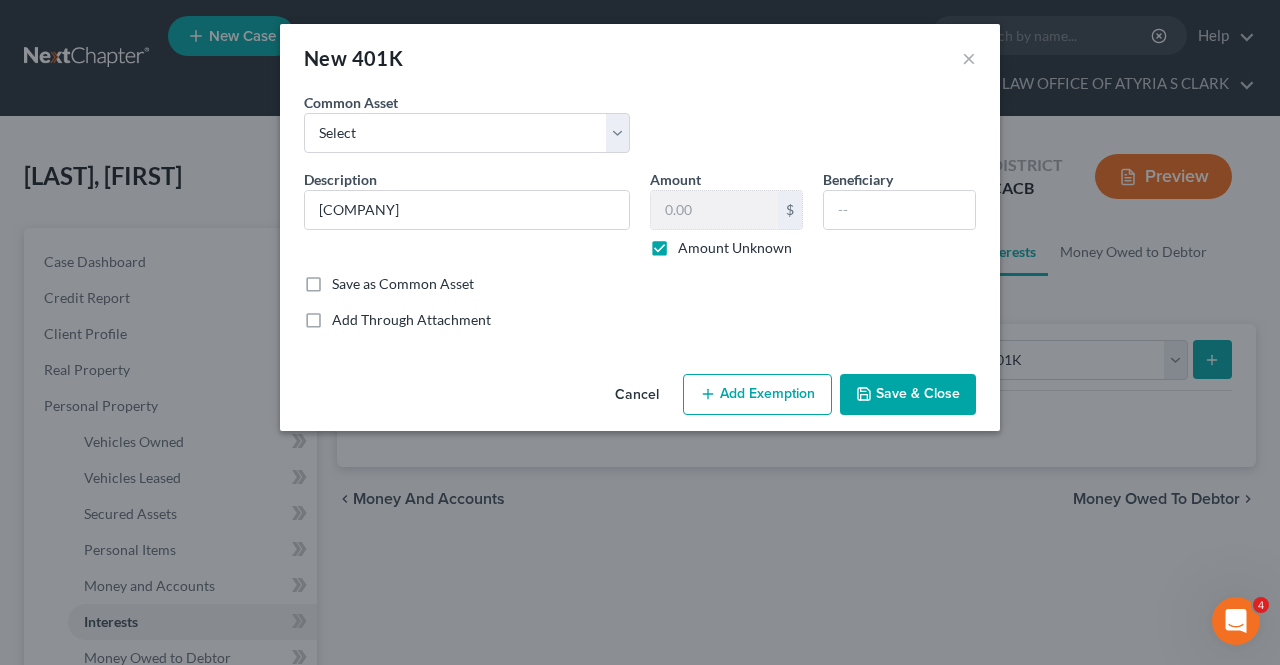 click on "Beneficiary" at bounding box center [858, 179] 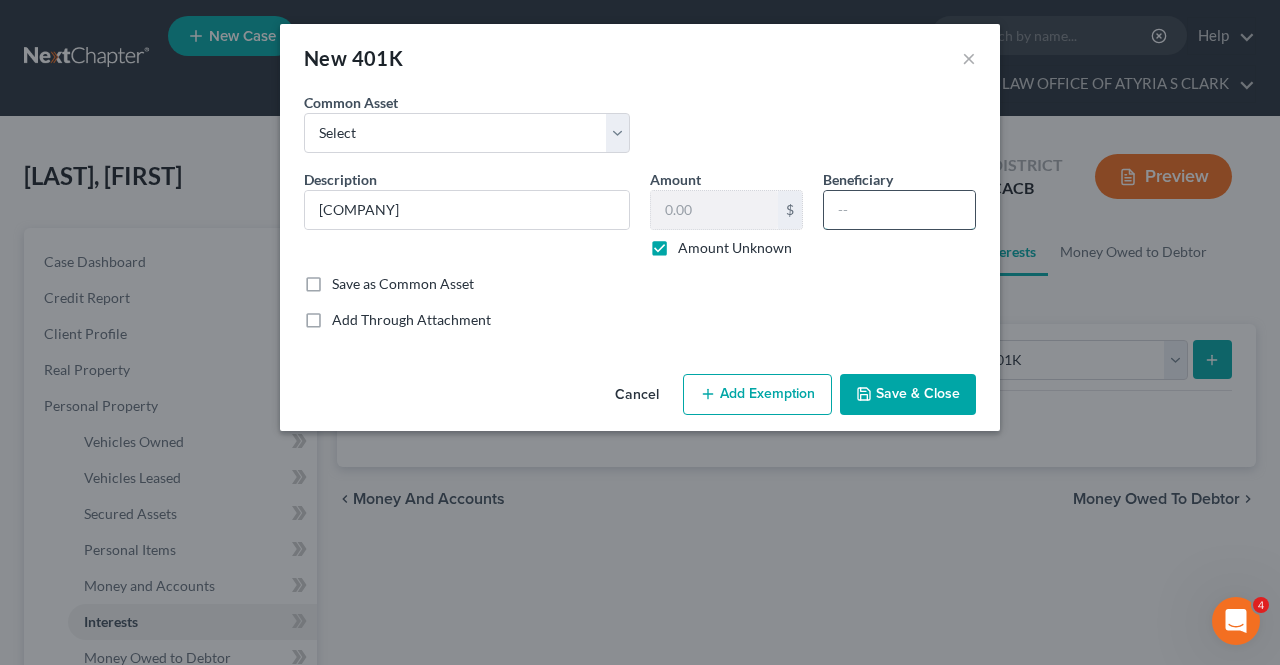click at bounding box center (899, 210) 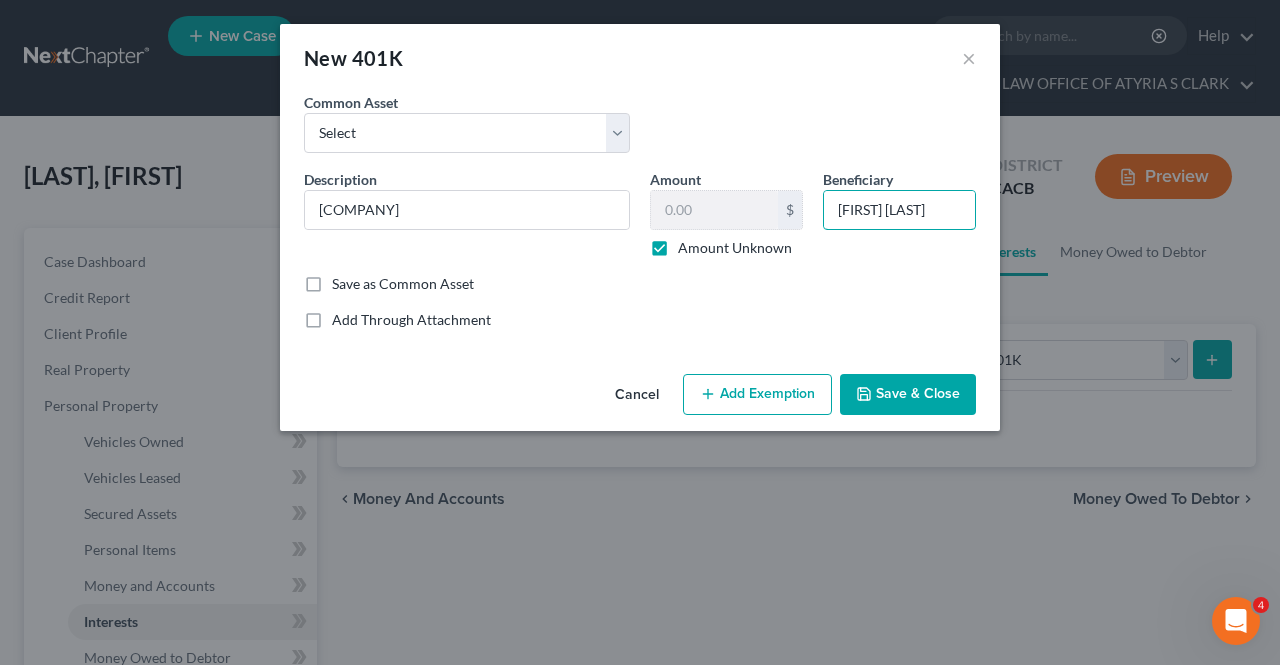type on "[FIRST] [LAST]" 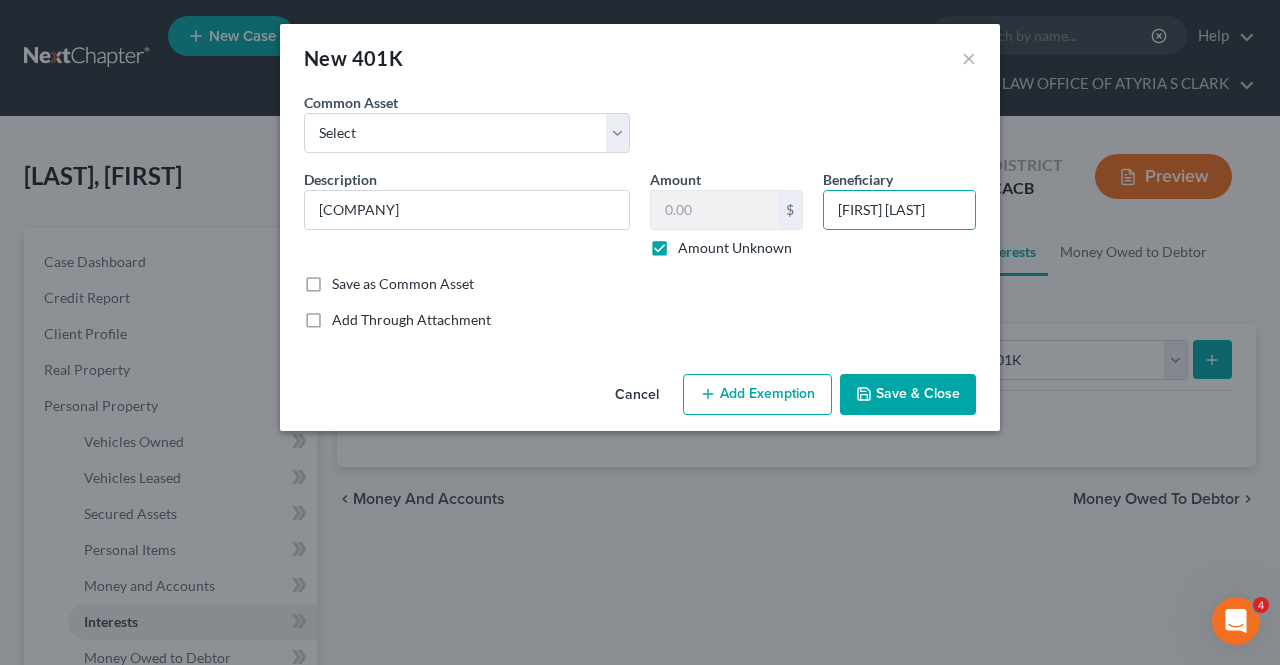 click on "Save & Close" at bounding box center (908, 395) 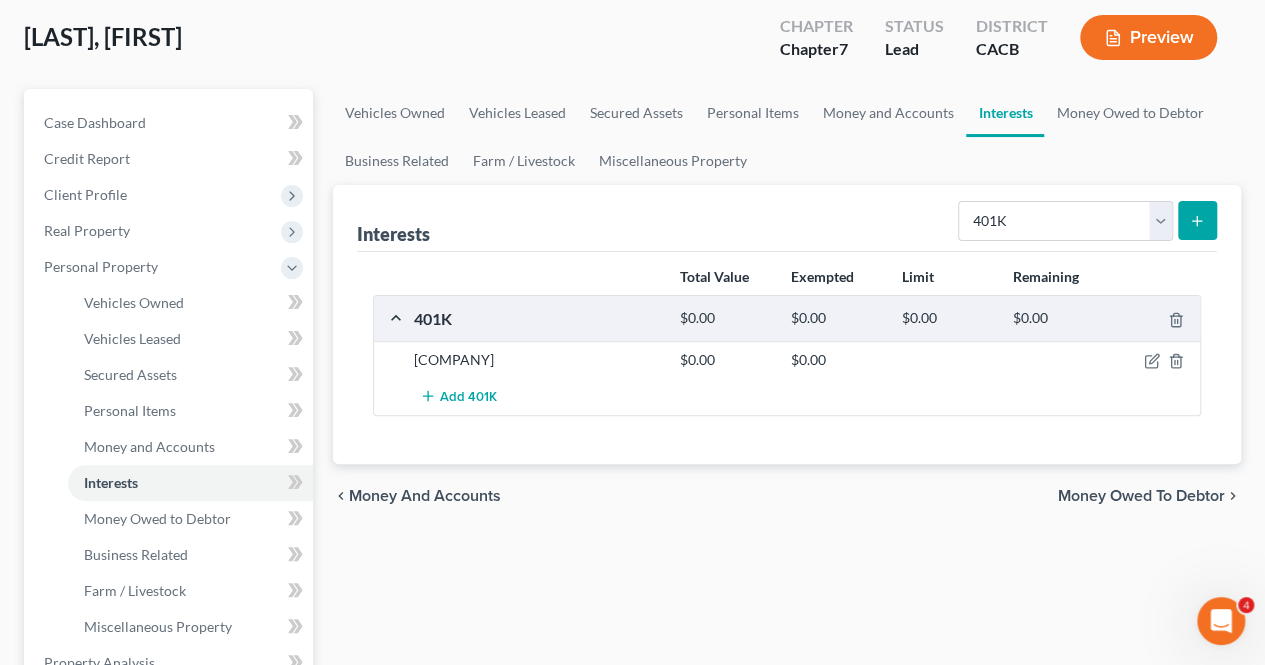 scroll, scrollTop: 199, scrollLeft: 0, axis: vertical 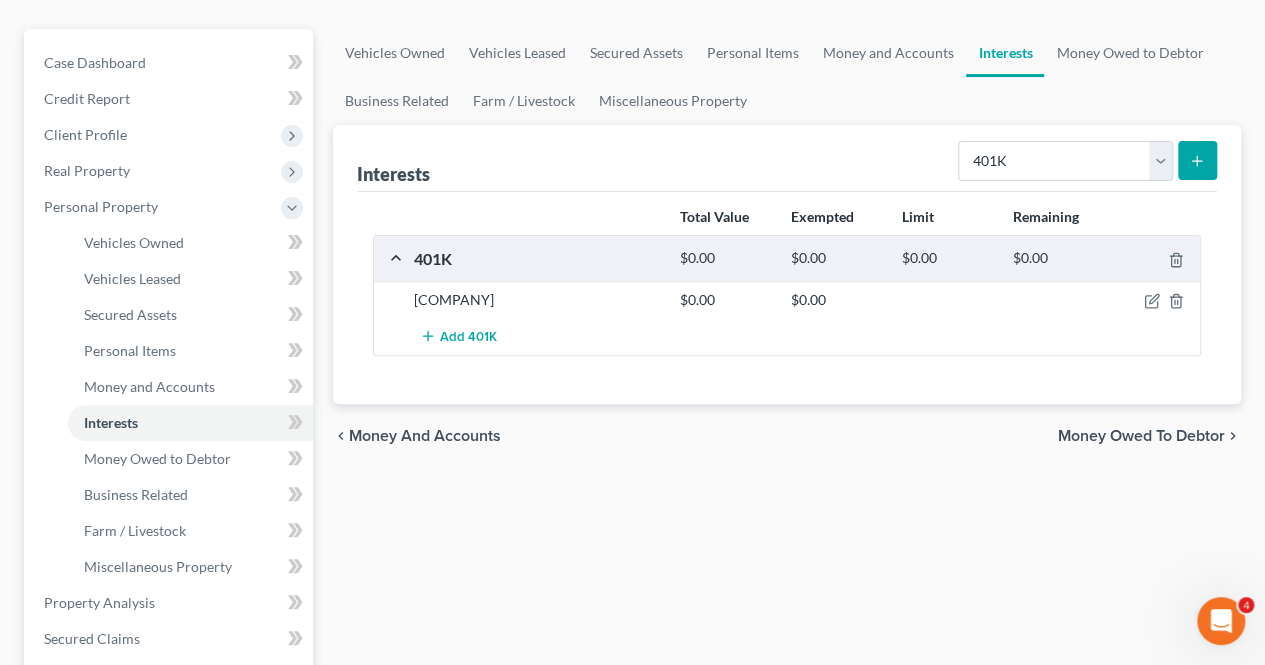 click on "Money Owed to Debtor" at bounding box center [1141, 436] 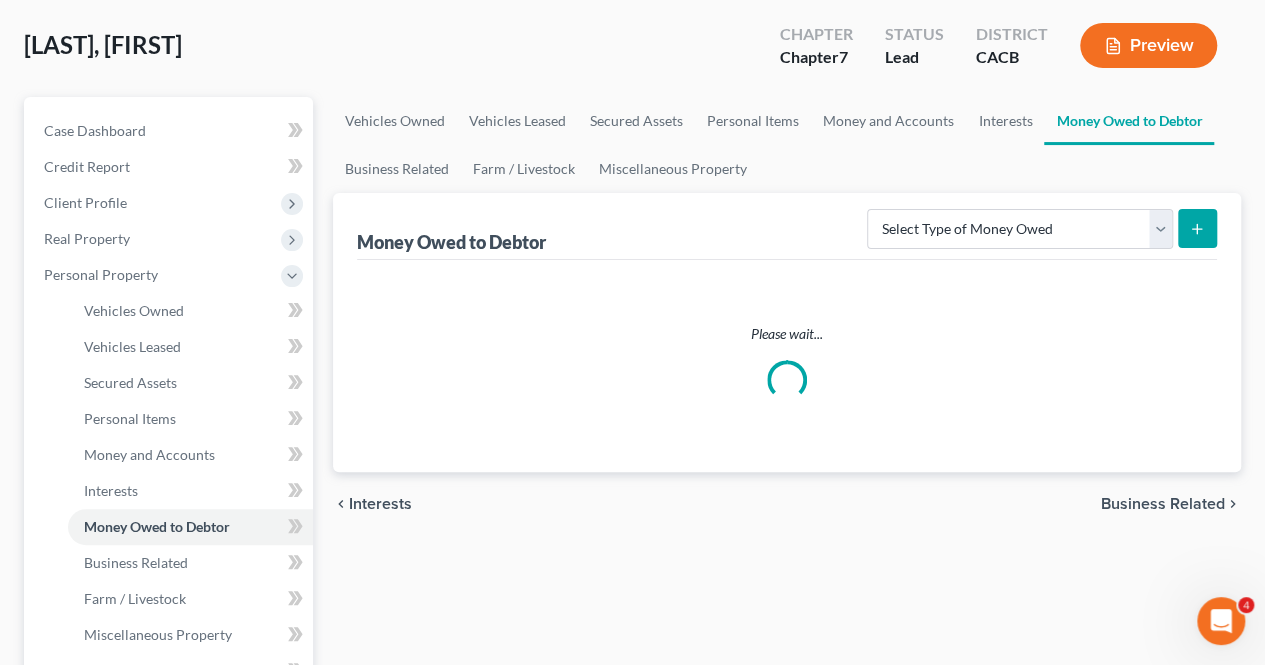 scroll, scrollTop: 0, scrollLeft: 0, axis: both 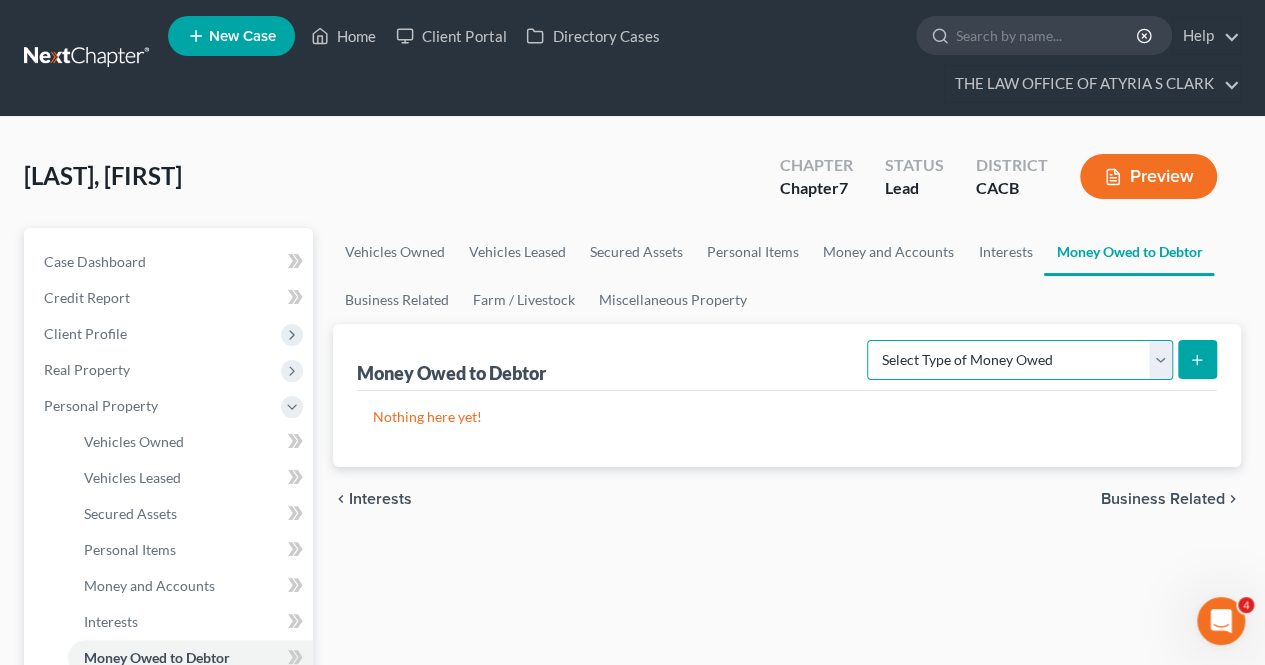 click on "Select Type of Money Owed Accounts Receivable Alimony Child Support Claims Against Third Parties Disability Benefits Disability Insurance Payments Divorce Settlements Equitable or Future Interests Expected Tax Refund and Unused NOLs Financial Assets Not Yet Listed Life Estate of Descendants Maintenance Other Contingent & Unliquidated Claims Property Settlements Sick or Vacation Pay Social Security Benefits Trusts Unpaid Loans Unpaid Wages Workers Compensation" at bounding box center (1020, 360) 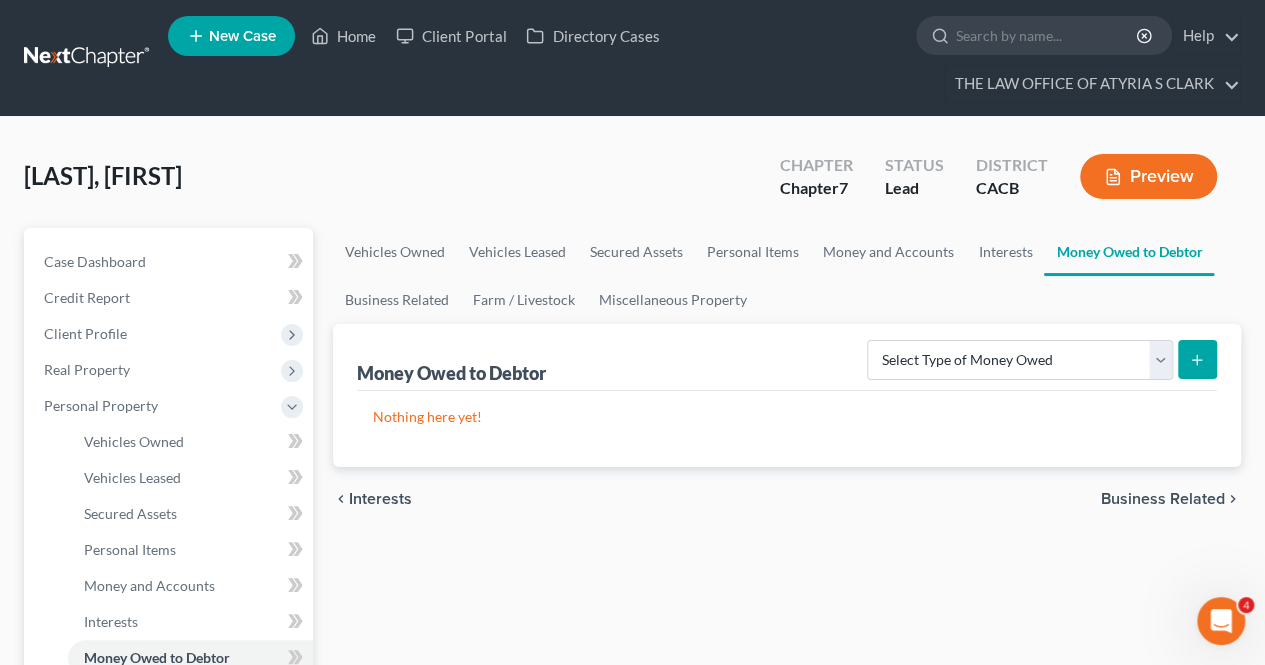 click on "Business Related" at bounding box center (1163, 499) 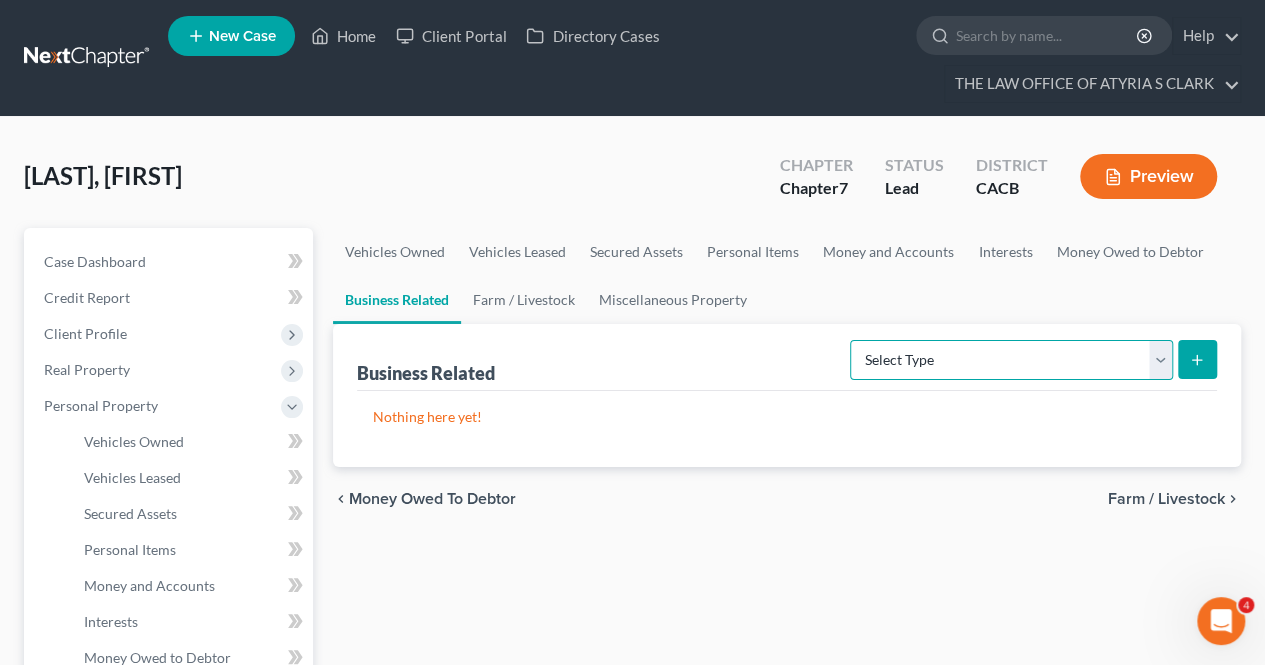 click on "Select Type Customer Lists Franchises Inventory Licenses Machinery Office Equipment, Furnishings, Supplies Other Business Related Property Not Listed Patents, Copyrights, Intellectual Property" at bounding box center [1011, 360] 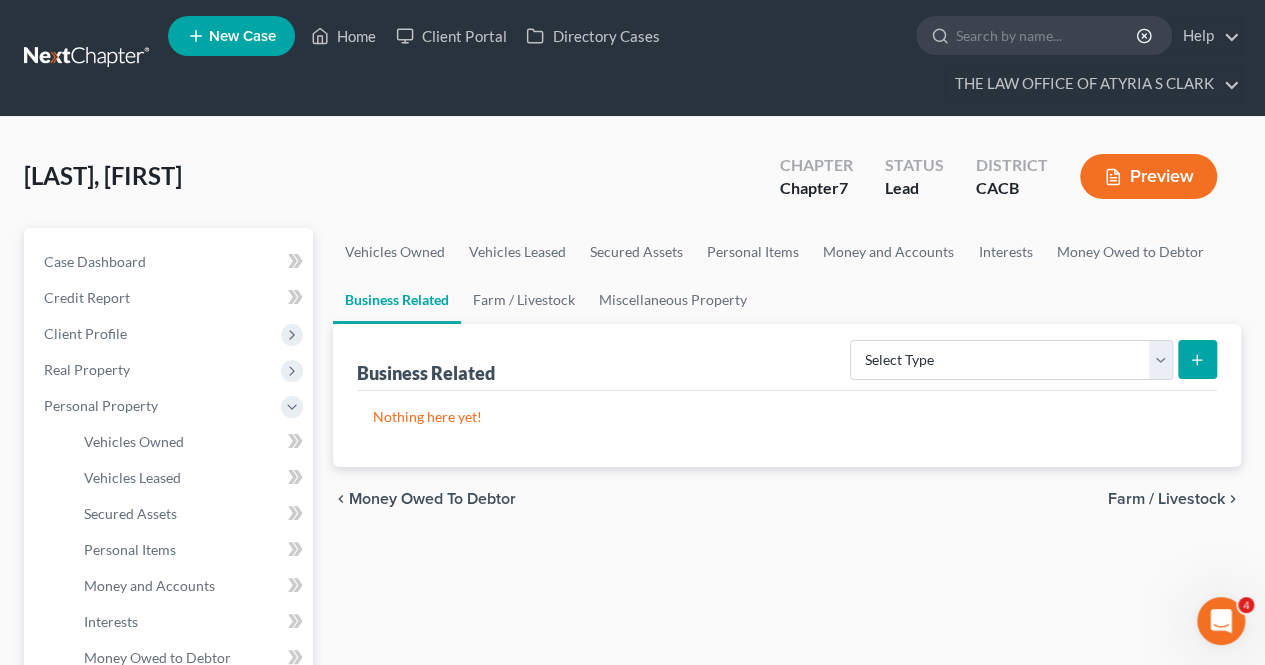 click on "Vehicles Owned
Vehicles Leased
Secured Assets
Personal Items
Money and Accounts
Interests
Money Owed to Debtor
Business Related
Farm / Livestock
Miscellaneous Property" at bounding box center [787, 276] 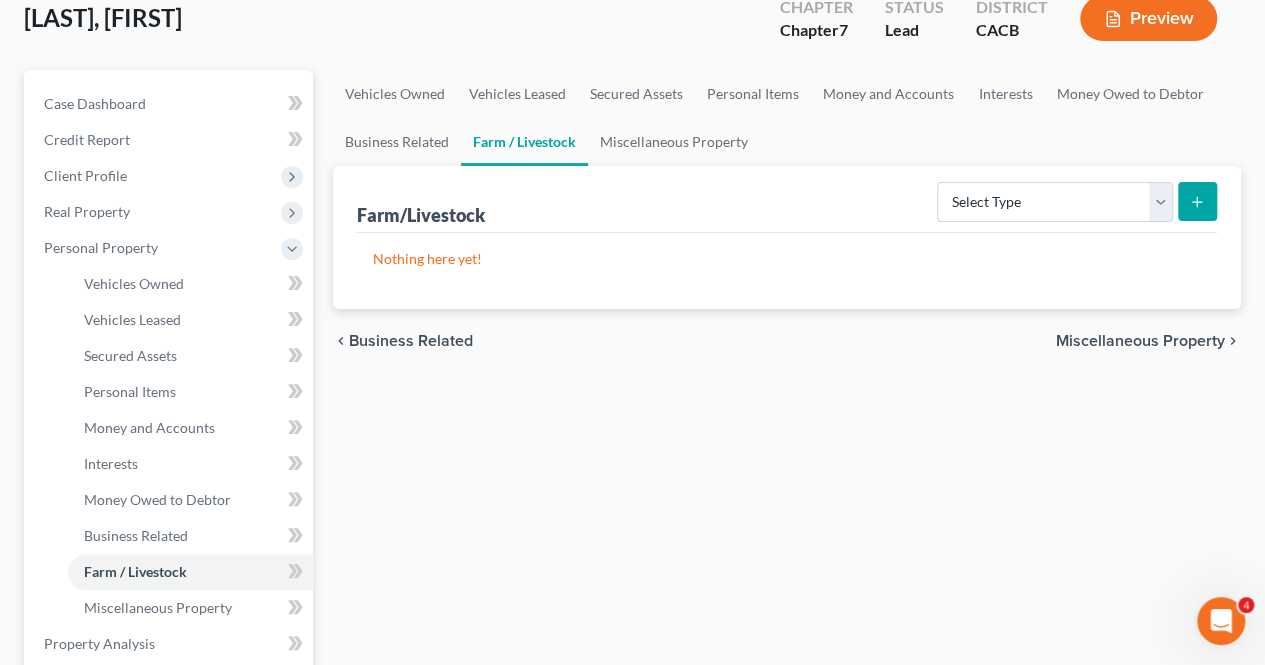 scroll, scrollTop: 159, scrollLeft: 0, axis: vertical 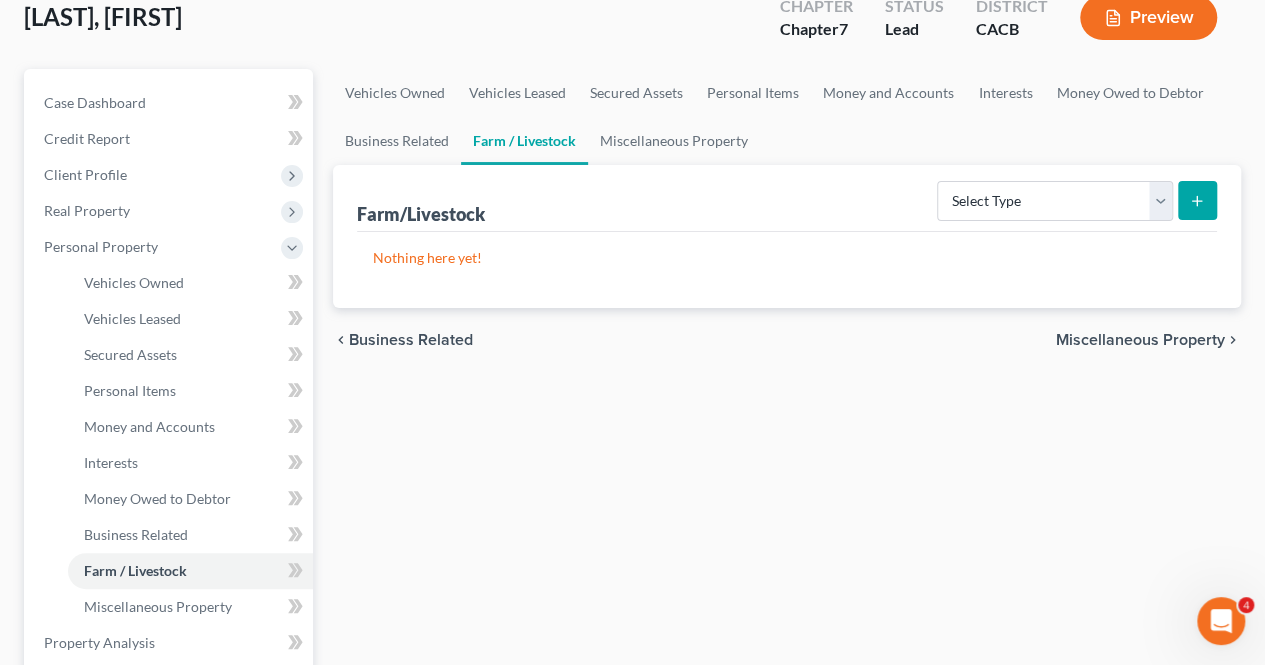 click on "Miscellaneous Property" at bounding box center (1140, 340) 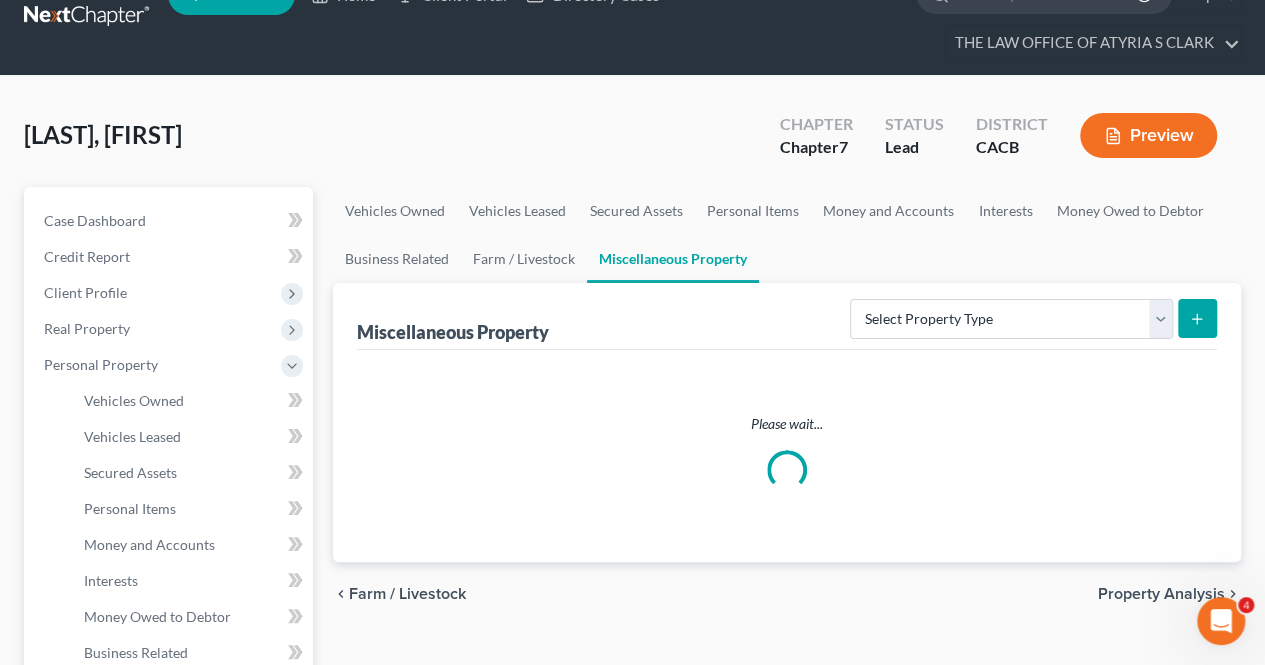 scroll, scrollTop: 0, scrollLeft: 0, axis: both 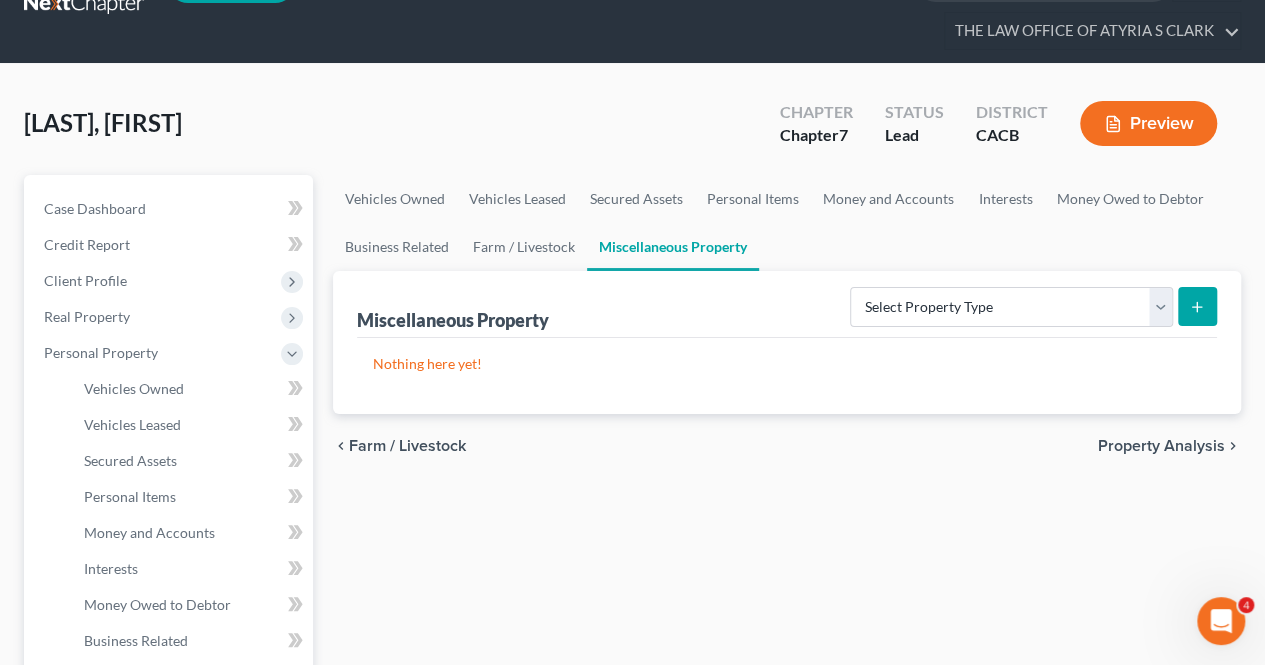 click on "chevron_left
Farm / Livestock
Property Analysis
chevron_right" at bounding box center [787, 446] 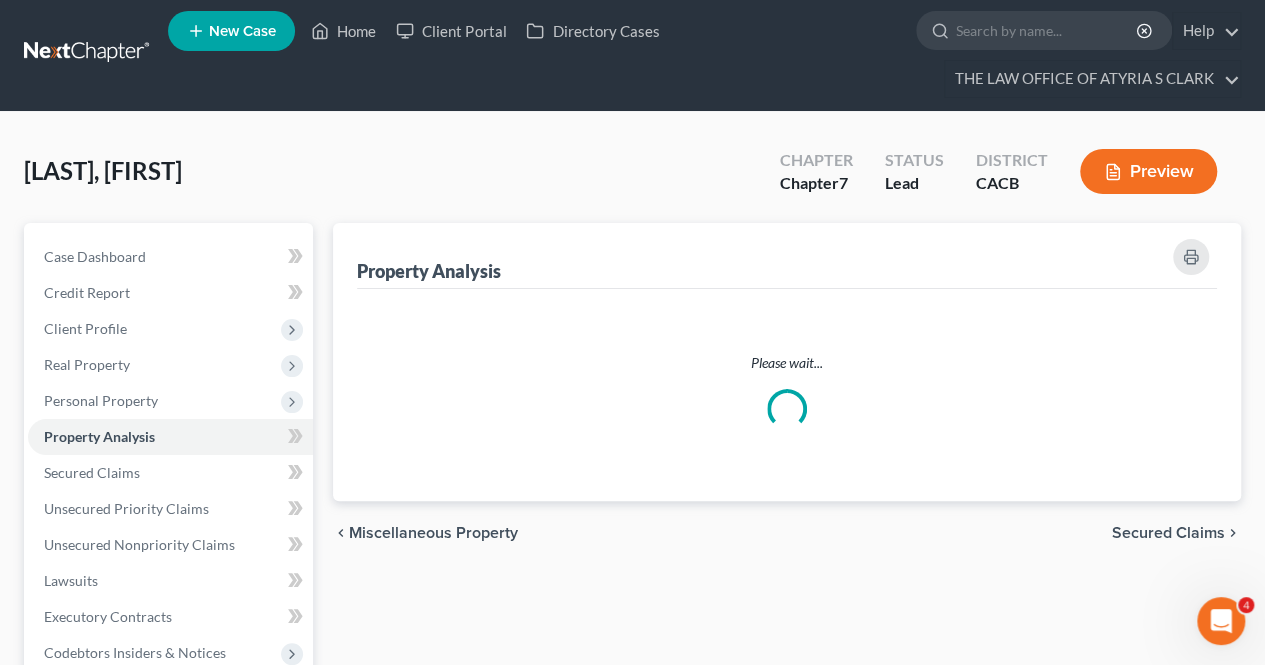 scroll, scrollTop: 0, scrollLeft: 0, axis: both 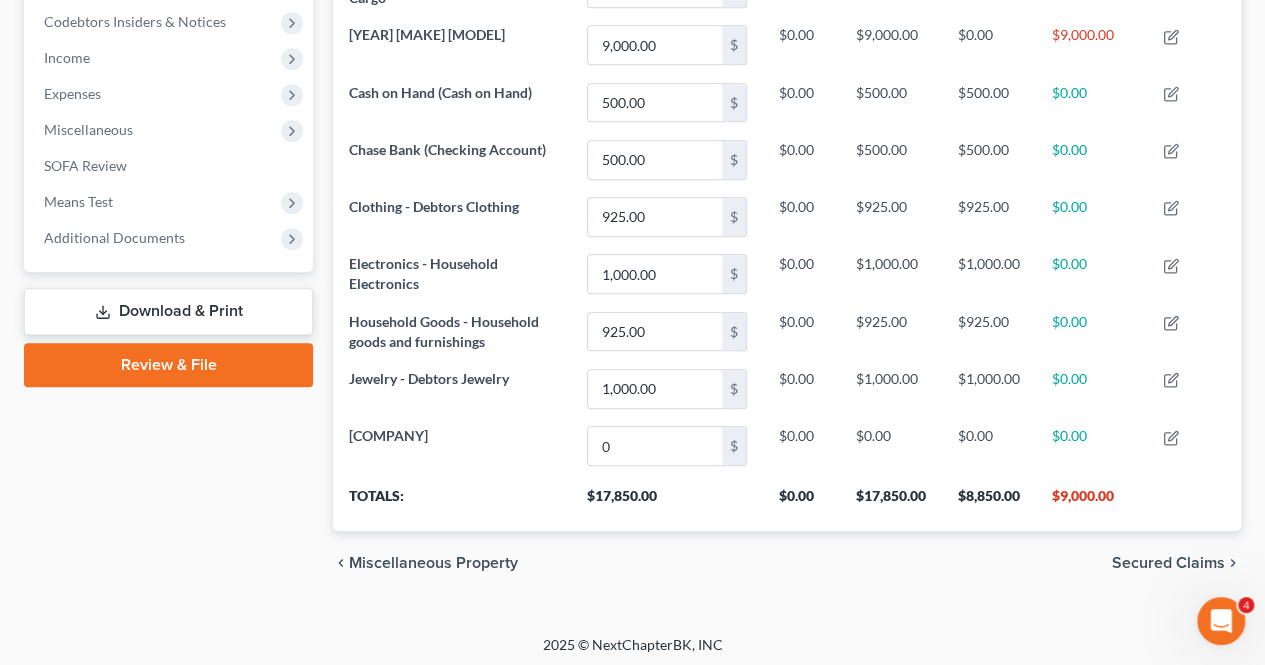 click on "Secured Claims" at bounding box center (1168, 563) 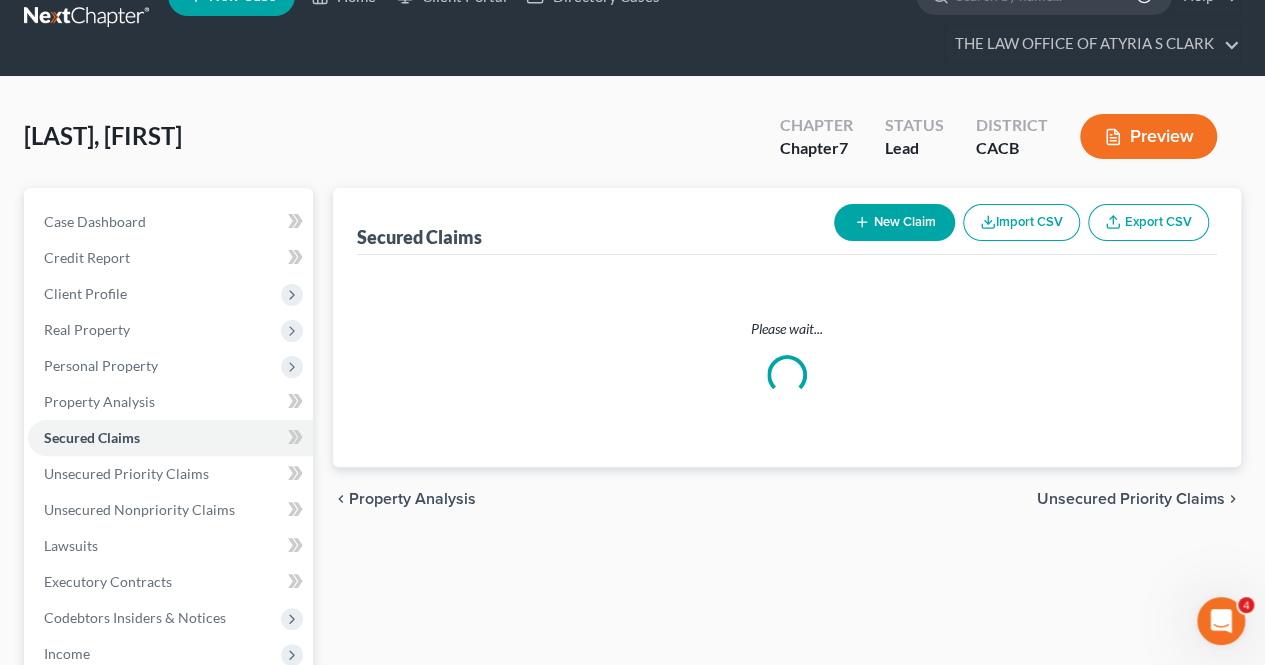 scroll, scrollTop: 0, scrollLeft: 0, axis: both 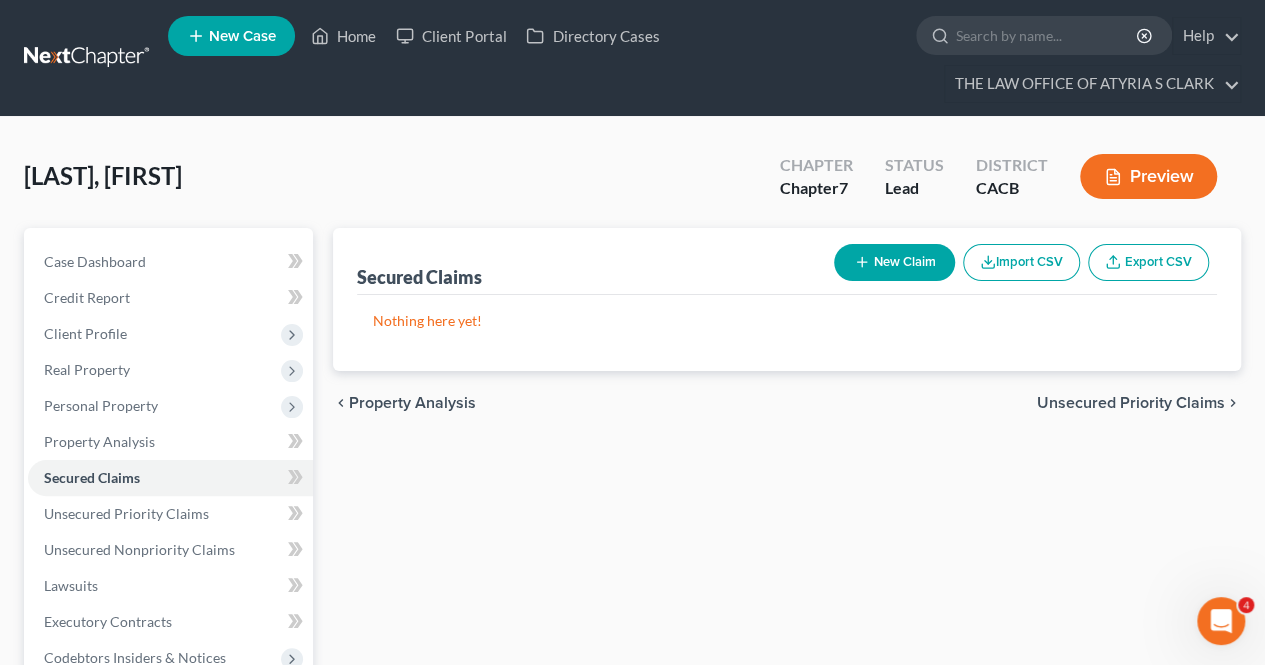 click on "Unsecured Priority Claims" at bounding box center (1131, 403) 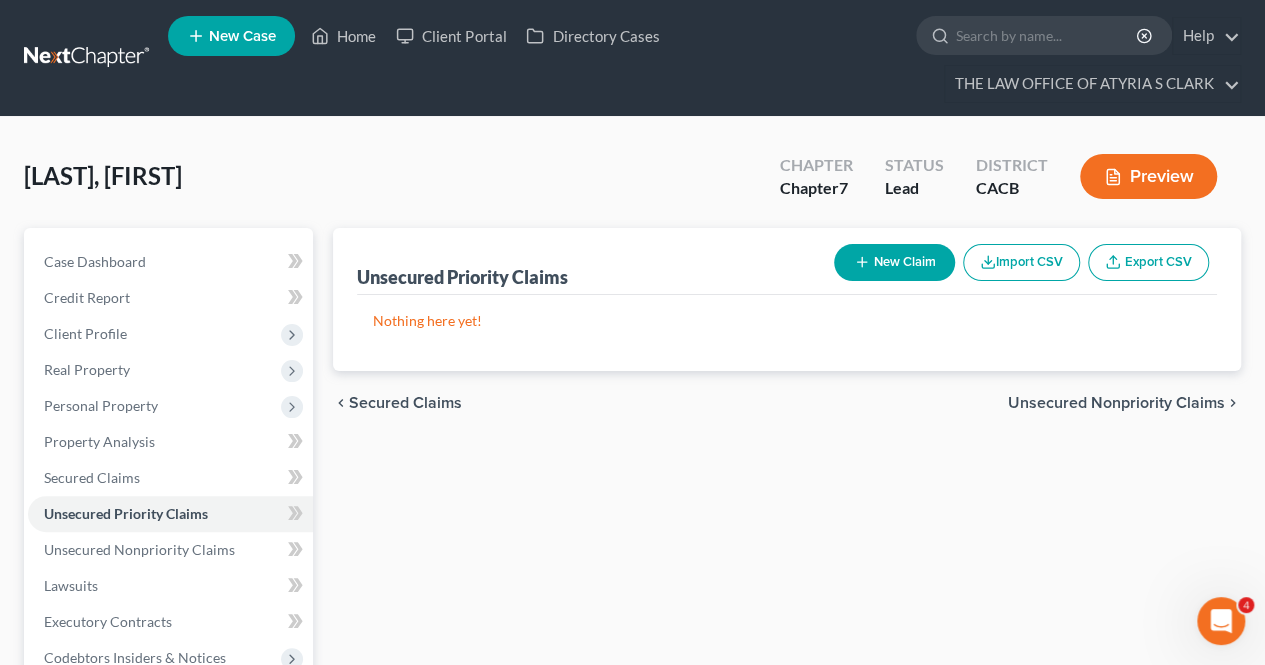 click on "Unsecured Nonpriority Claims" at bounding box center (1116, 403) 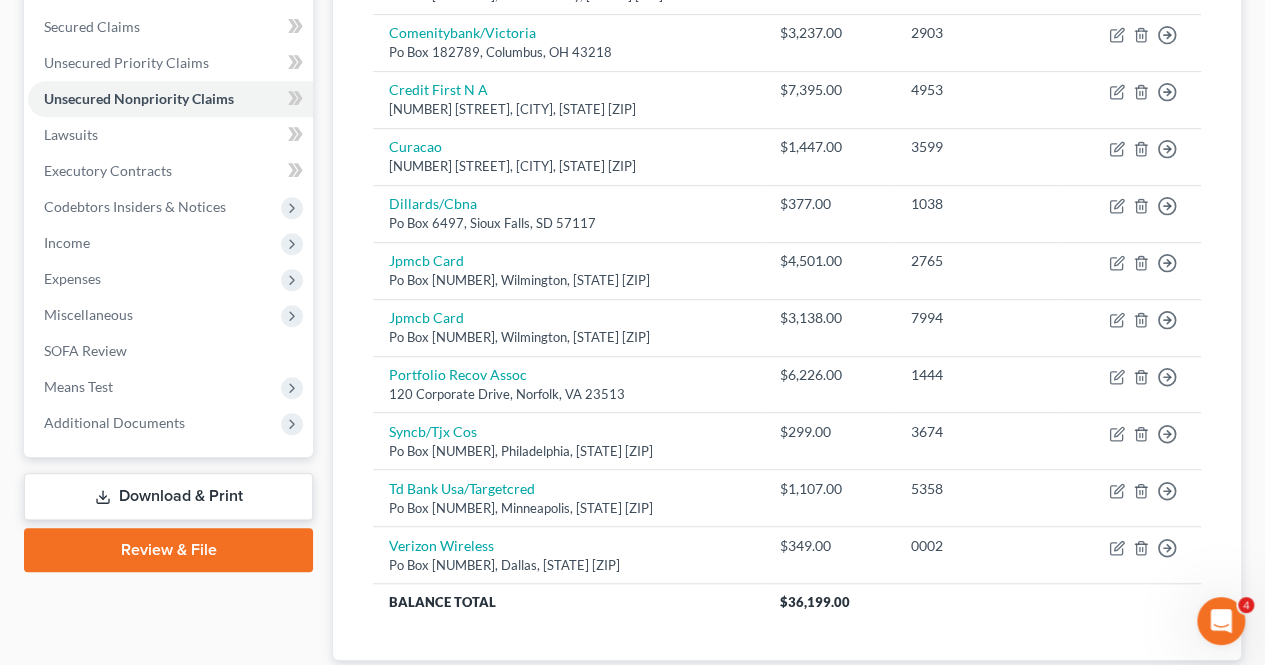 scroll, scrollTop: 452, scrollLeft: 0, axis: vertical 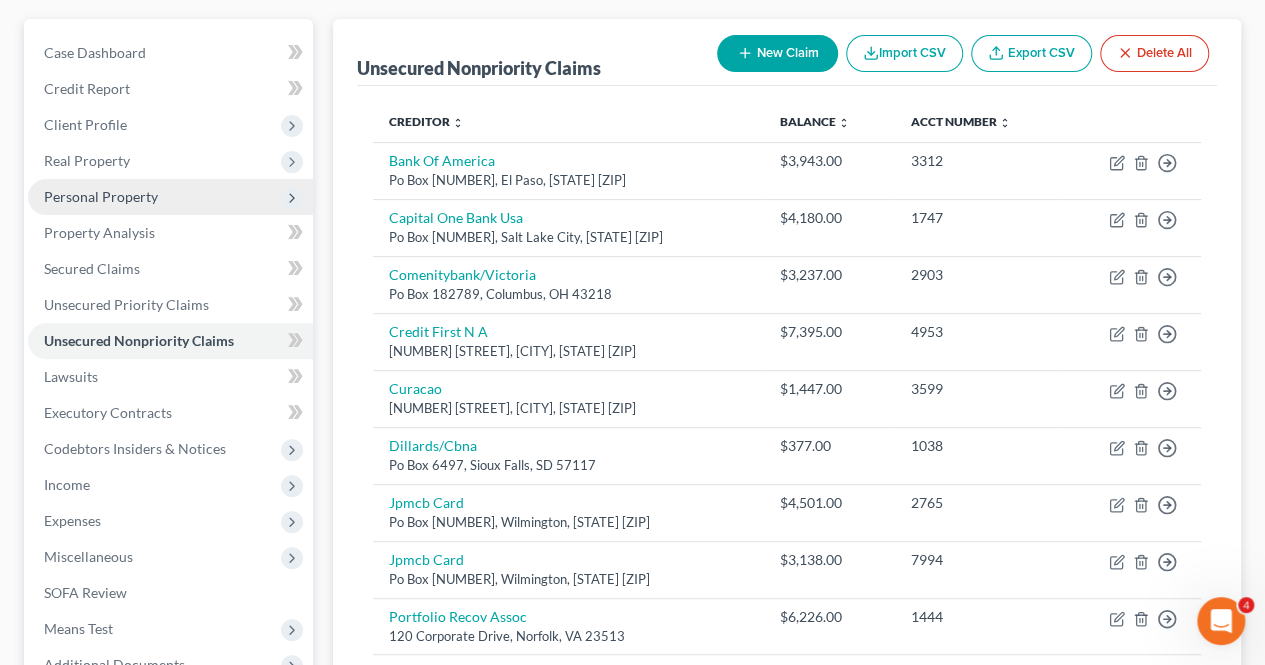 click on "Personal Property" at bounding box center [101, 196] 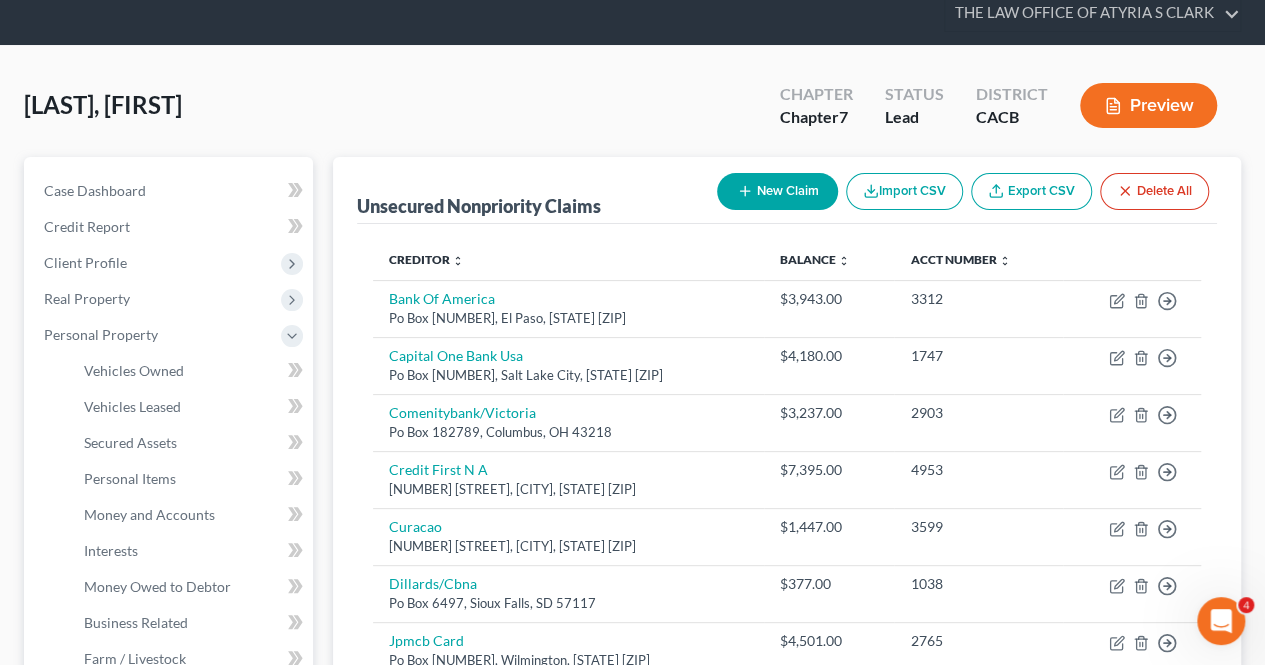 scroll, scrollTop: 0, scrollLeft: 0, axis: both 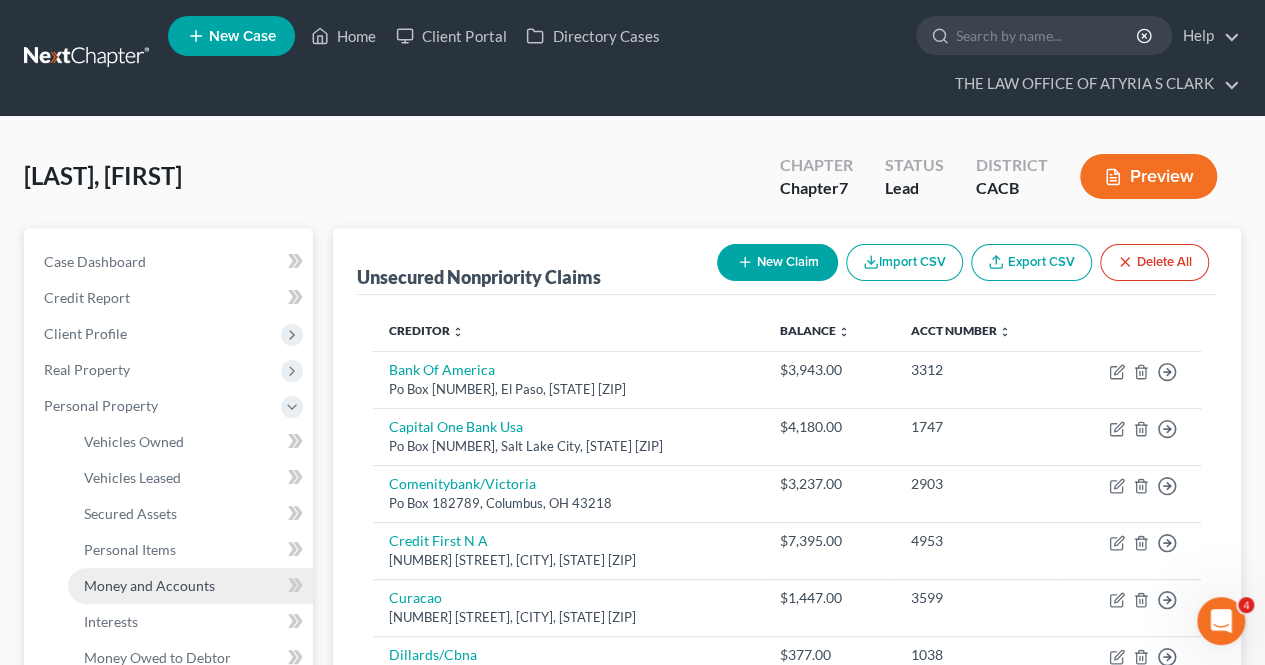 click on "Money and Accounts" at bounding box center [190, 586] 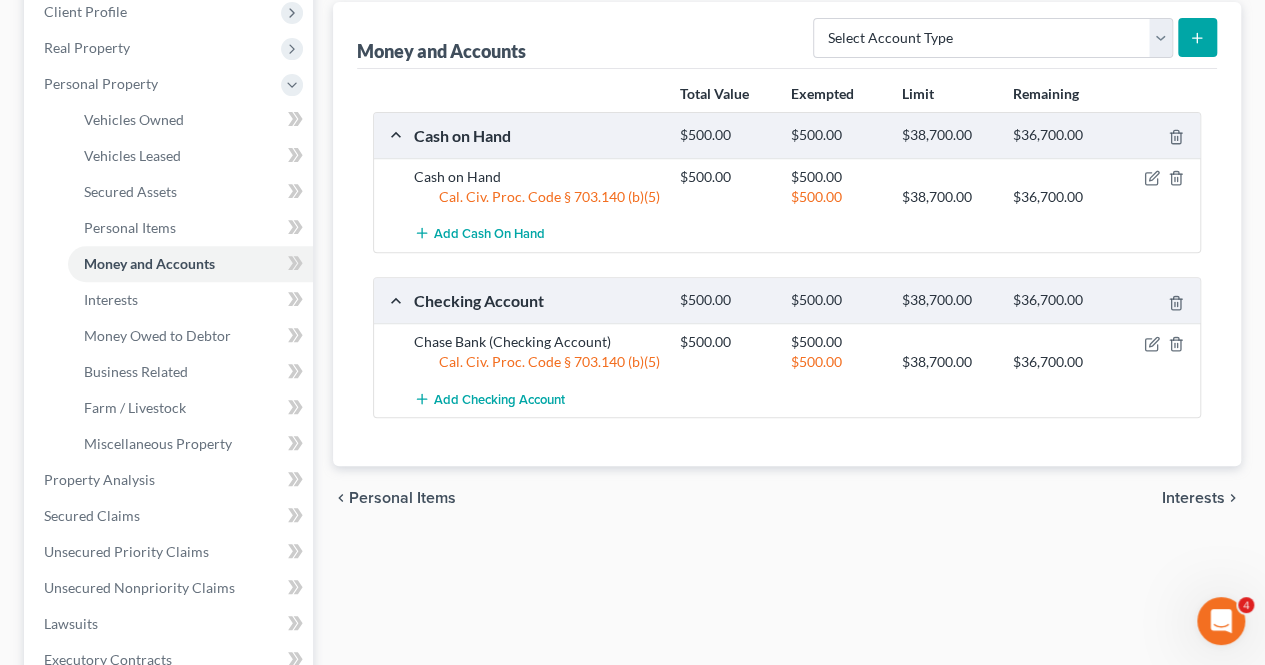 scroll, scrollTop: 321, scrollLeft: 0, axis: vertical 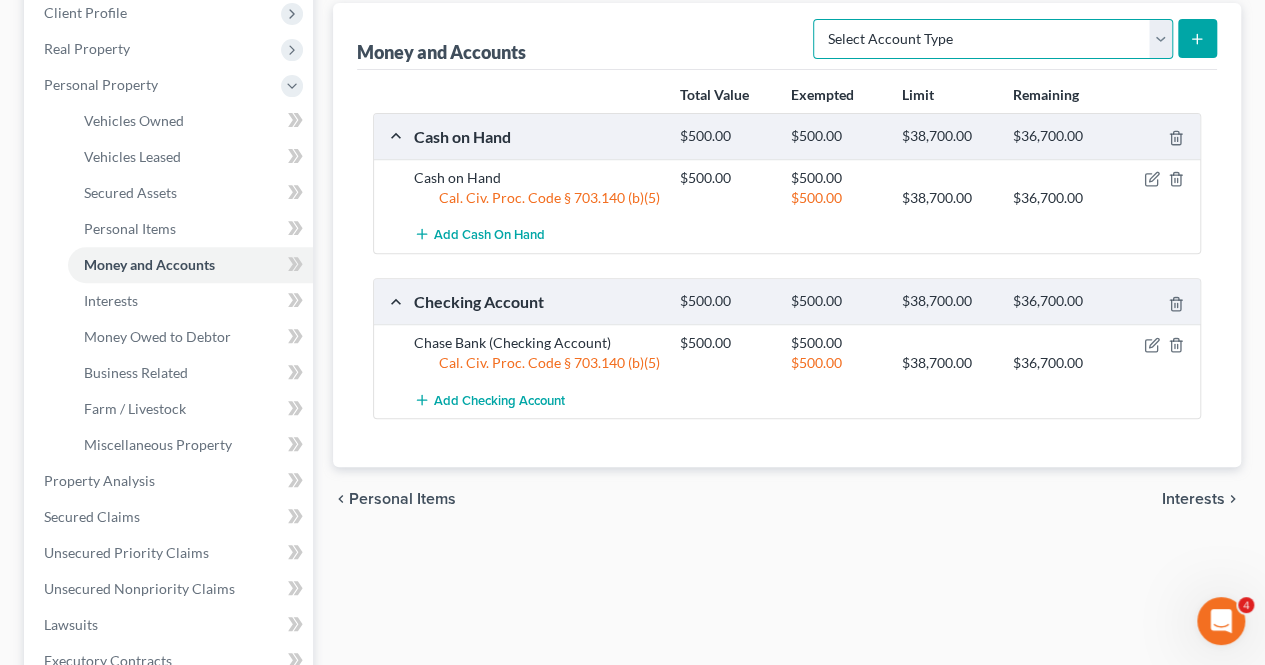 click on "Select Account Type Brokerage Cash on Hand Certificates of Deposit Checking Account Money Market Other (Credit Union, Health Savings Account, etc) Safe Deposit Box Savings Account Security Deposits or Prepayments" at bounding box center (993, 39) 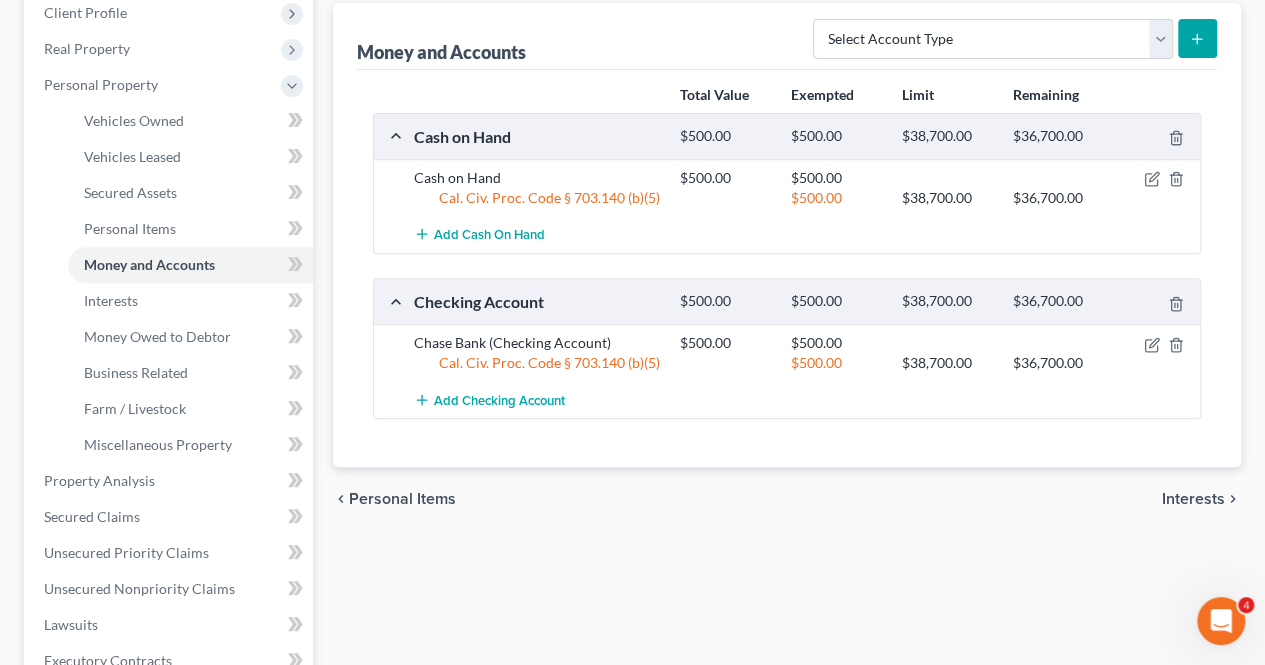 click on "Money and Accounts Select Account Type Brokerage Cash on Hand Certificates of Deposit Checking Account Money Market Other (Credit Union, Health Savings Account, etc) Safe Deposit Box Savings Account Security Deposits or Prepayments
Total Value Exempted Limit Remaining
Cash on Hand $500.00 $500.00 $38,700.00 $36,700.00
Cash on Hand $500.00 $500.00 Cal. Civ. Proc. Code § 703.140 (b)(5) $500.00 $38,700.00 $36,700.00 Add Cash on Hand
Checking Account $500.00 $500.00 $38,700.00 $36,700.00
Chase Bank (Checking Account) $500.00 $500.00 Cal. Civ. Proc. Code § 703.140 (b)(5) $500.00 $38,700.00 $36,700.00 Add Checking Account
Please wait..." at bounding box center (787, 484) 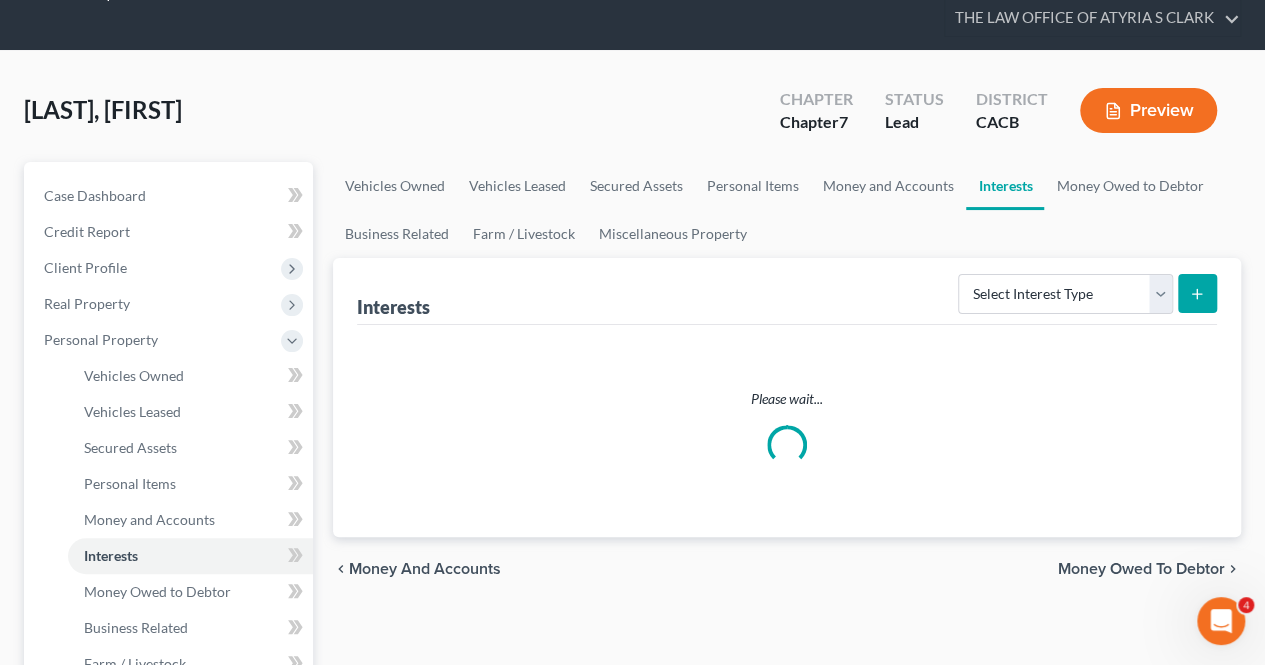 scroll, scrollTop: 0, scrollLeft: 0, axis: both 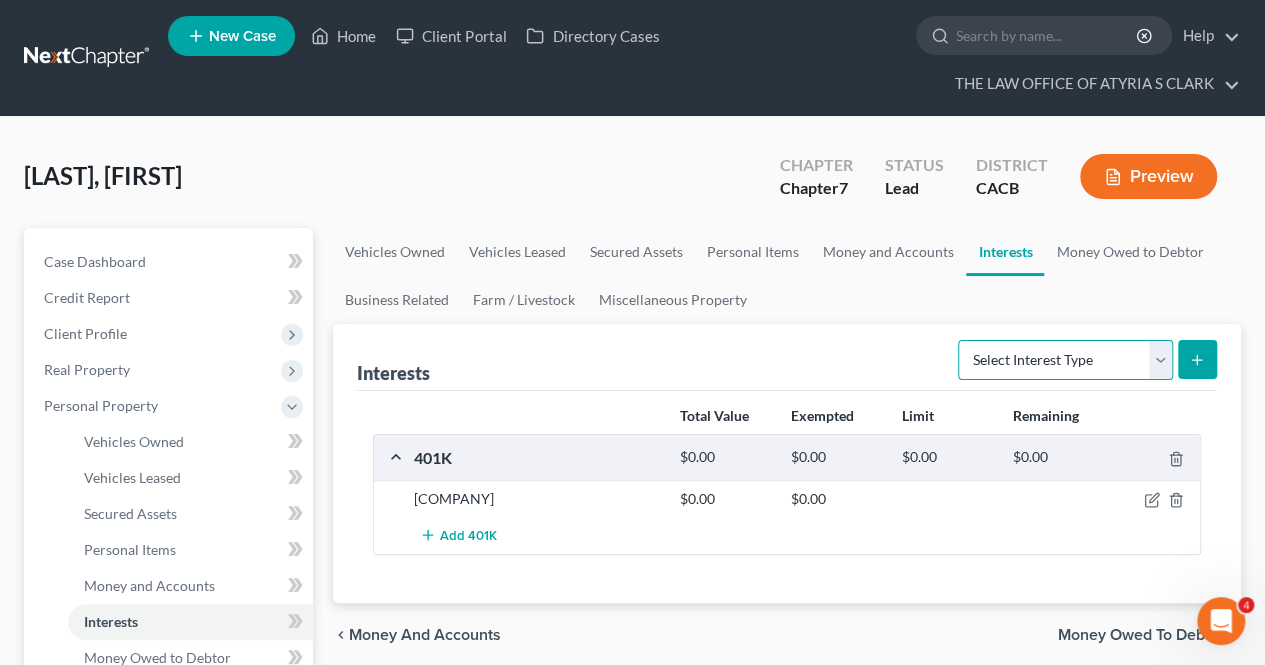 click on "Select Interest Type 401K Annuity Bond Education IRA Government Bond Government Pension Plan Incorporated Business IRA Joint Venture (Active) Joint Venture (Inactive) Keogh Mutual Fund Other Retirement Plan Partnership (Active) Partnership (Inactive) Pension Plan Stock Term Life Insurance Unincorporated Business Whole Life Insurance" at bounding box center (1065, 360) 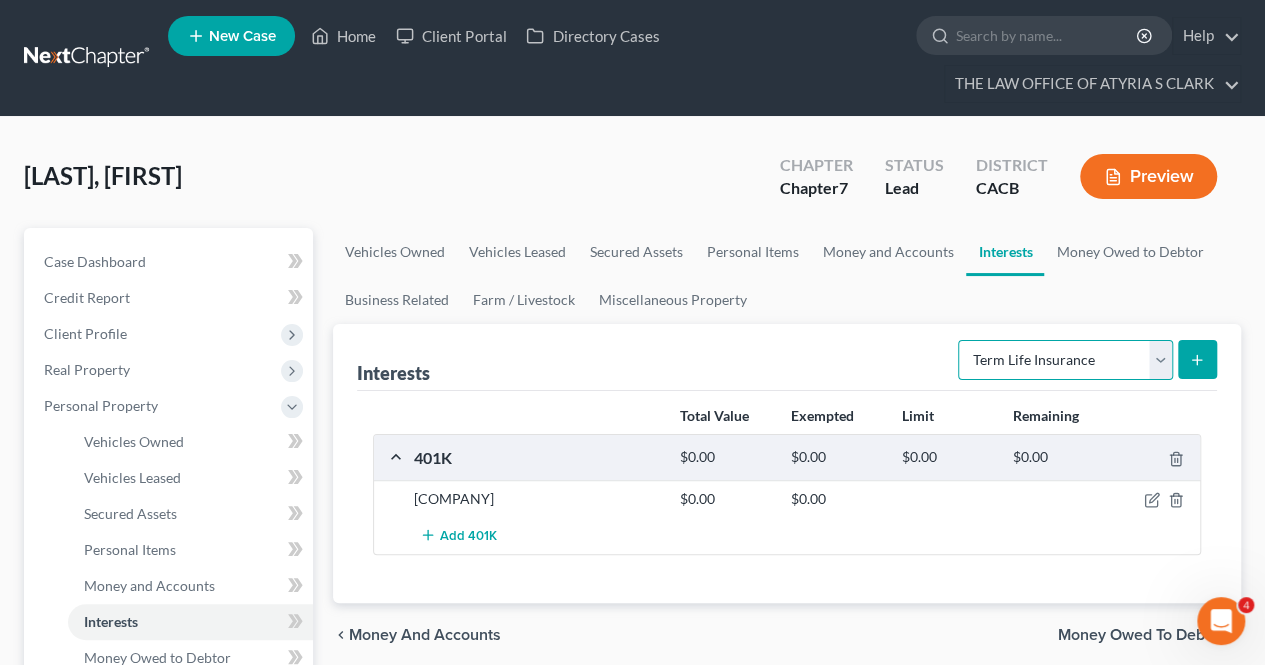click on "Select Interest Type 401K Annuity Bond Education IRA Government Bond Government Pension Plan Incorporated Business IRA Joint Venture (Active) Joint Venture (Inactive) Keogh Mutual Fund Other Retirement Plan Partnership (Active) Partnership (Inactive) Pension Plan Stock Term Life Insurance Unincorporated Business Whole Life Insurance" at bounding box center [1065, 360] 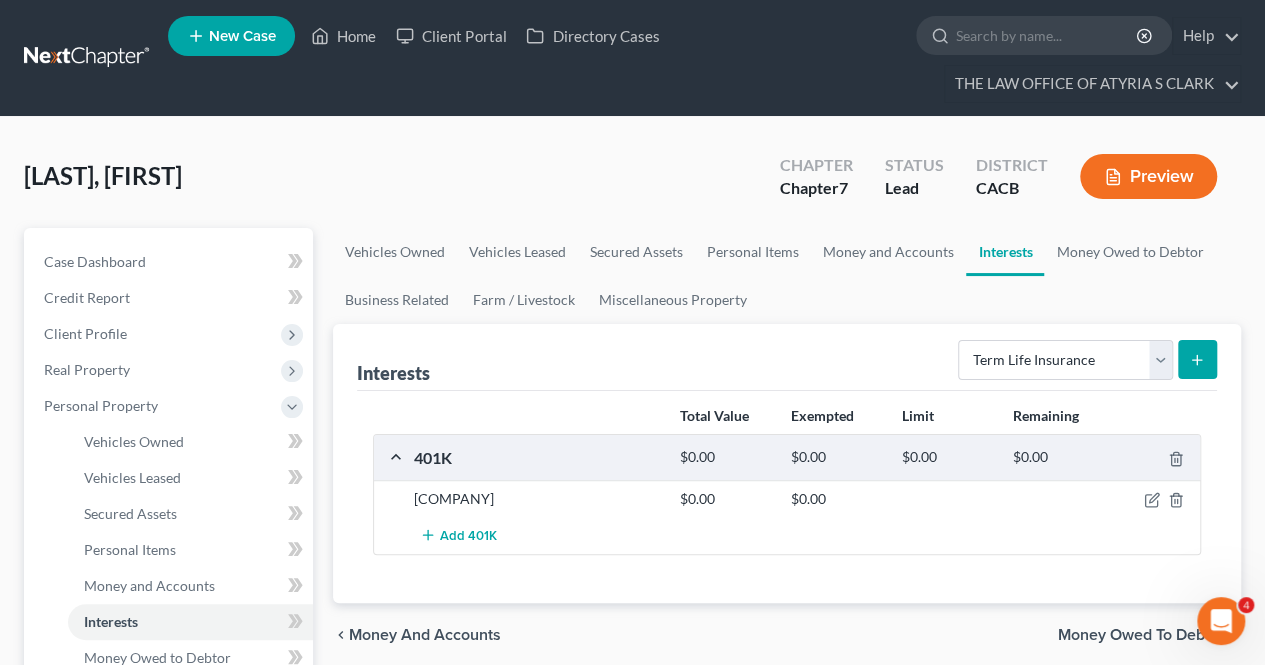 click at bounding box center [1197, 359] 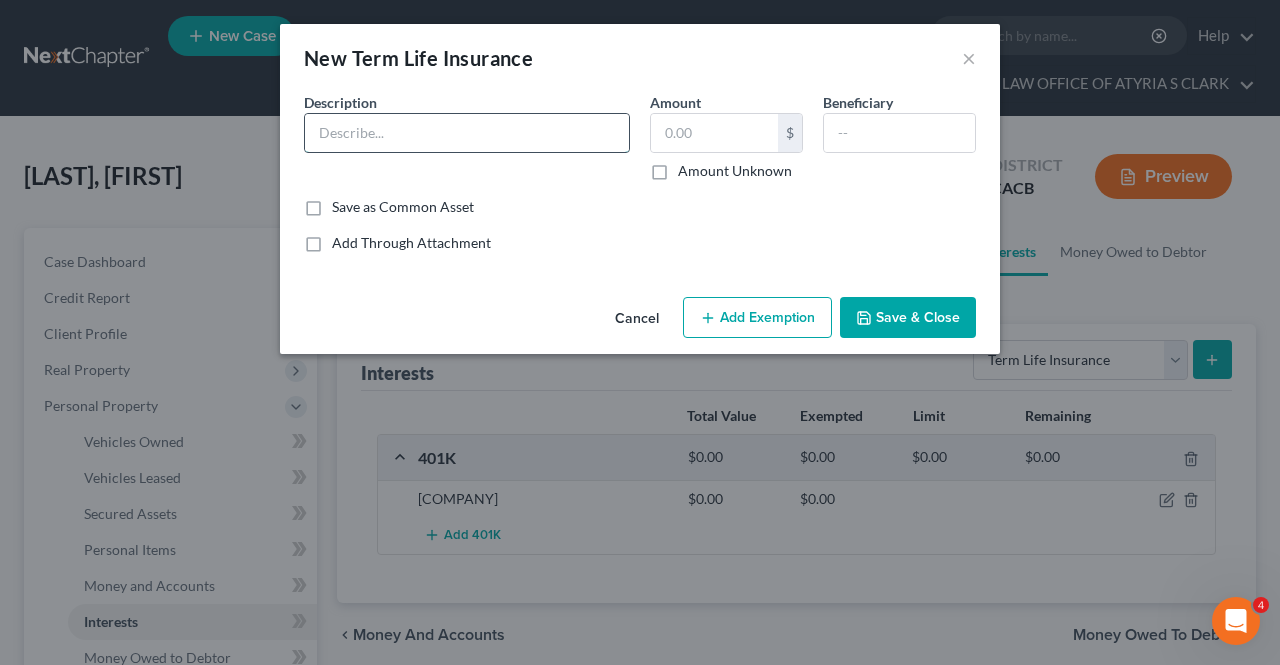 click at bounding box center (467, 133) 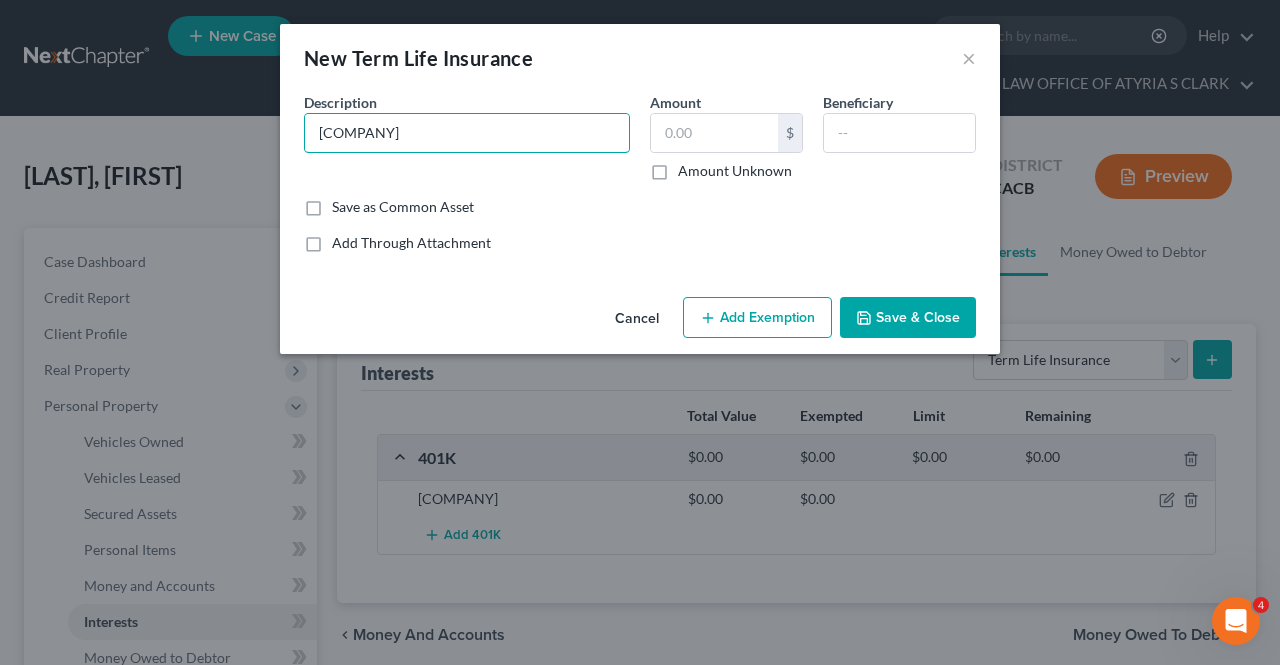 type on "[COMPANY]" 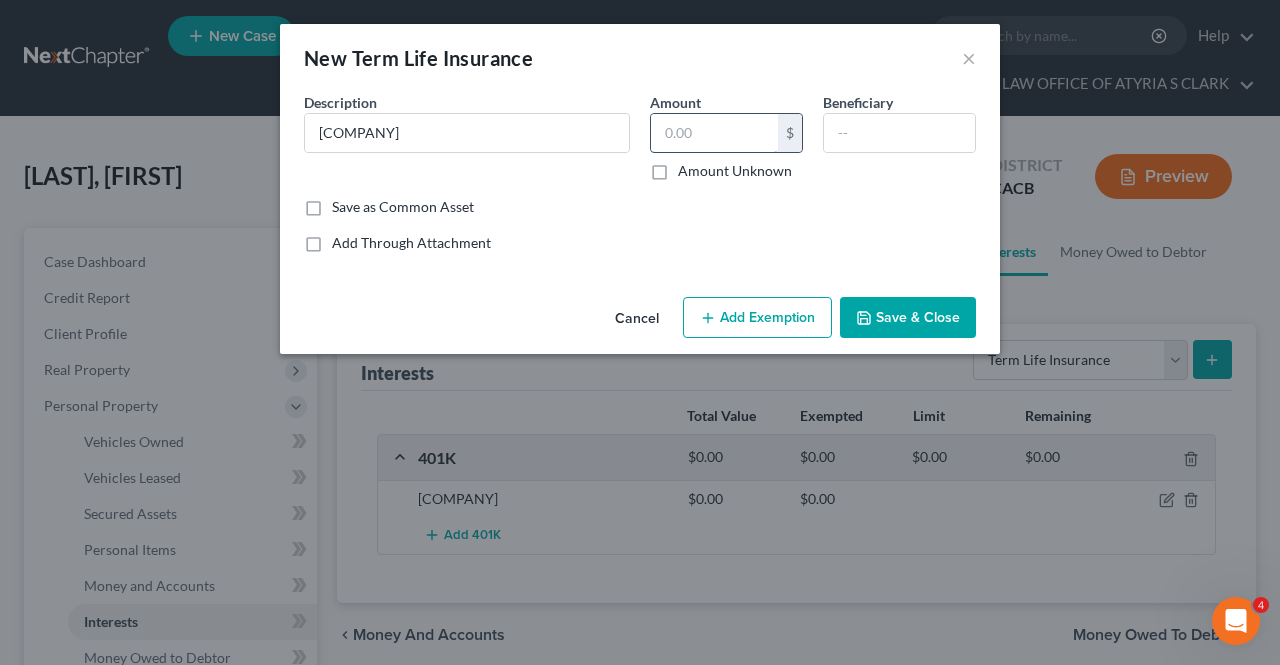 click at bounding box center (714, 133) 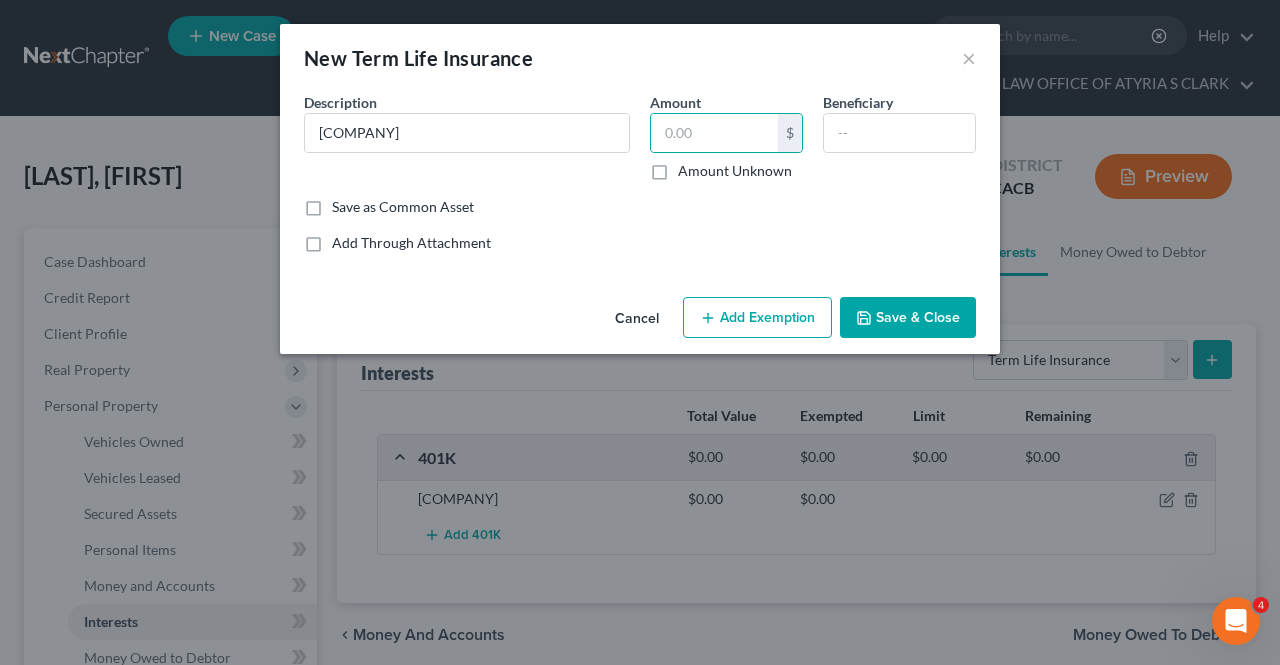 click on "Amount Unknown" at bounding box center (735, 171) 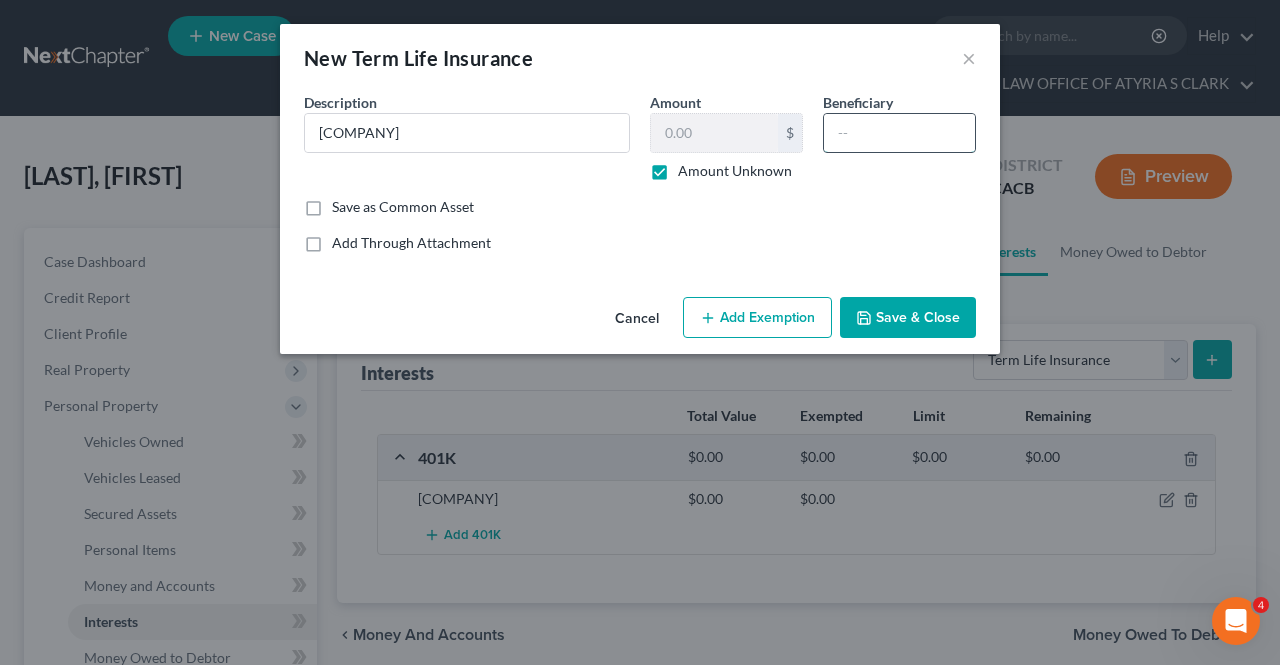 click at bounding box center (899, 133) 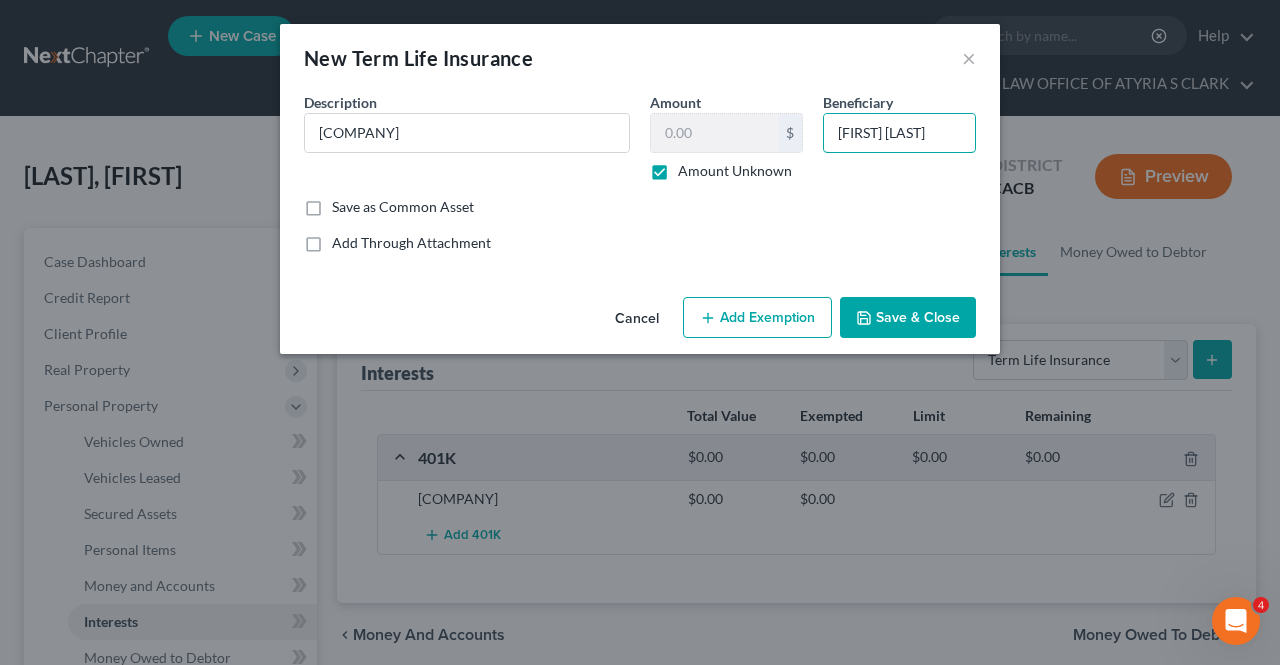 type on "[FIRST] [LAST]" 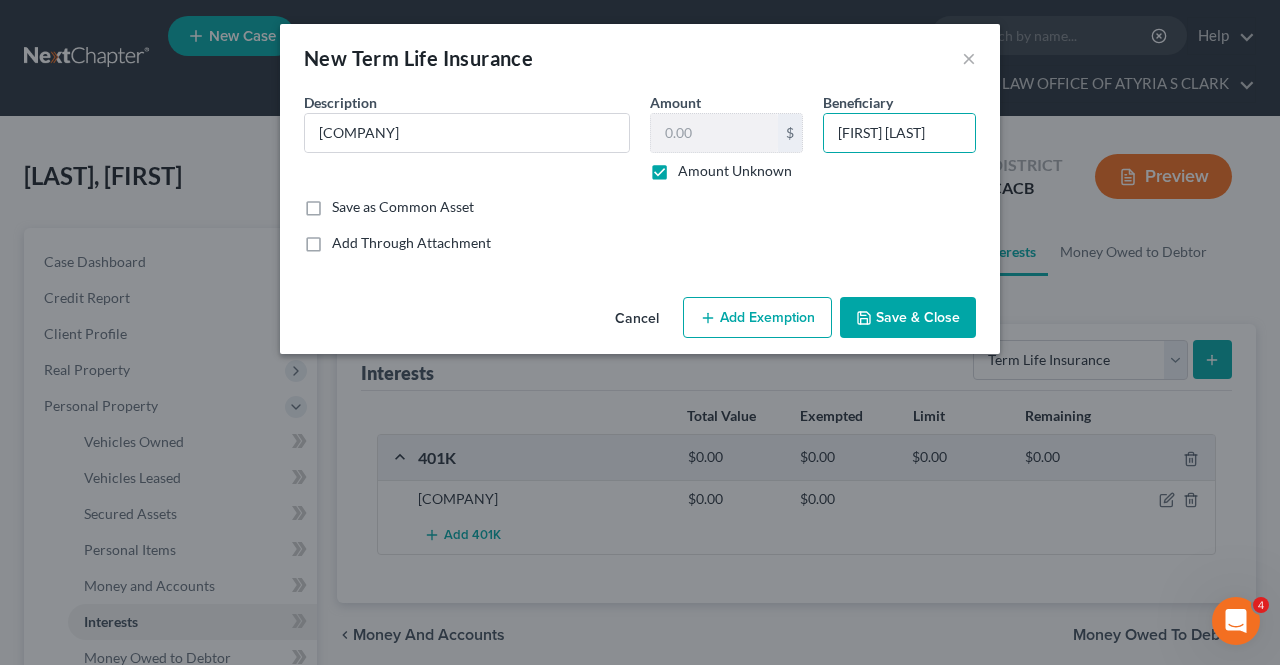 click on "Save & Close" at bounding box center (908, 318) 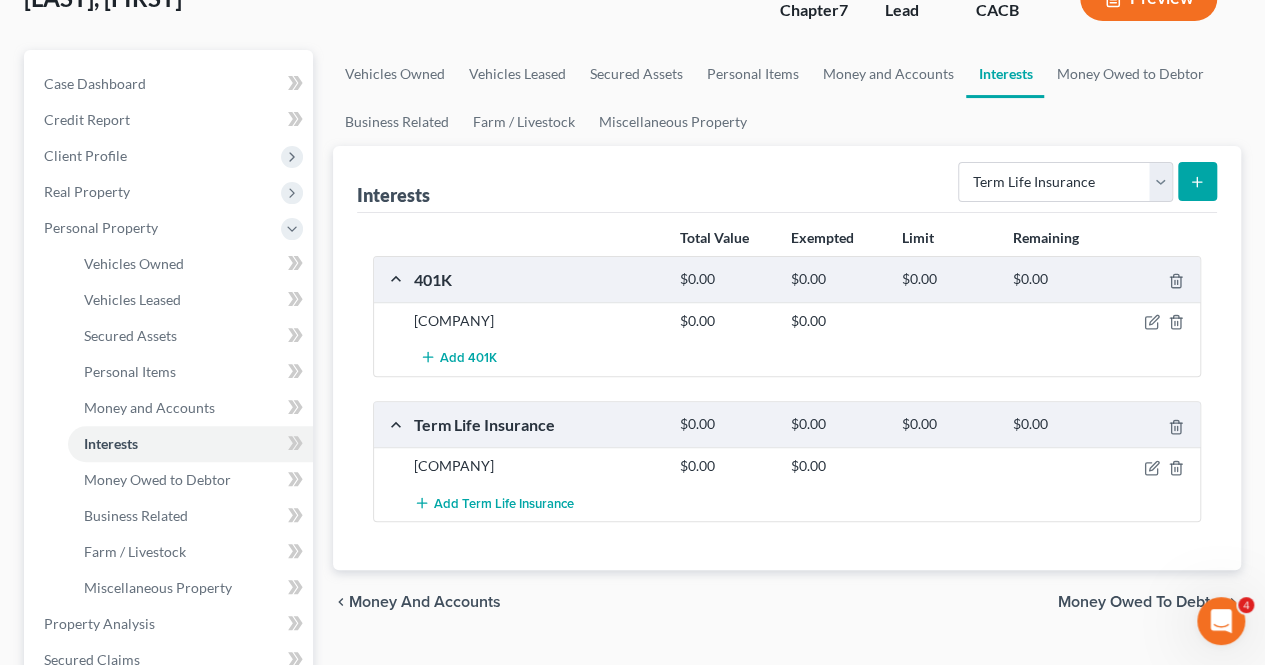 scroll, scrollTop: 184, scrollLeft: 0, axis: vertical 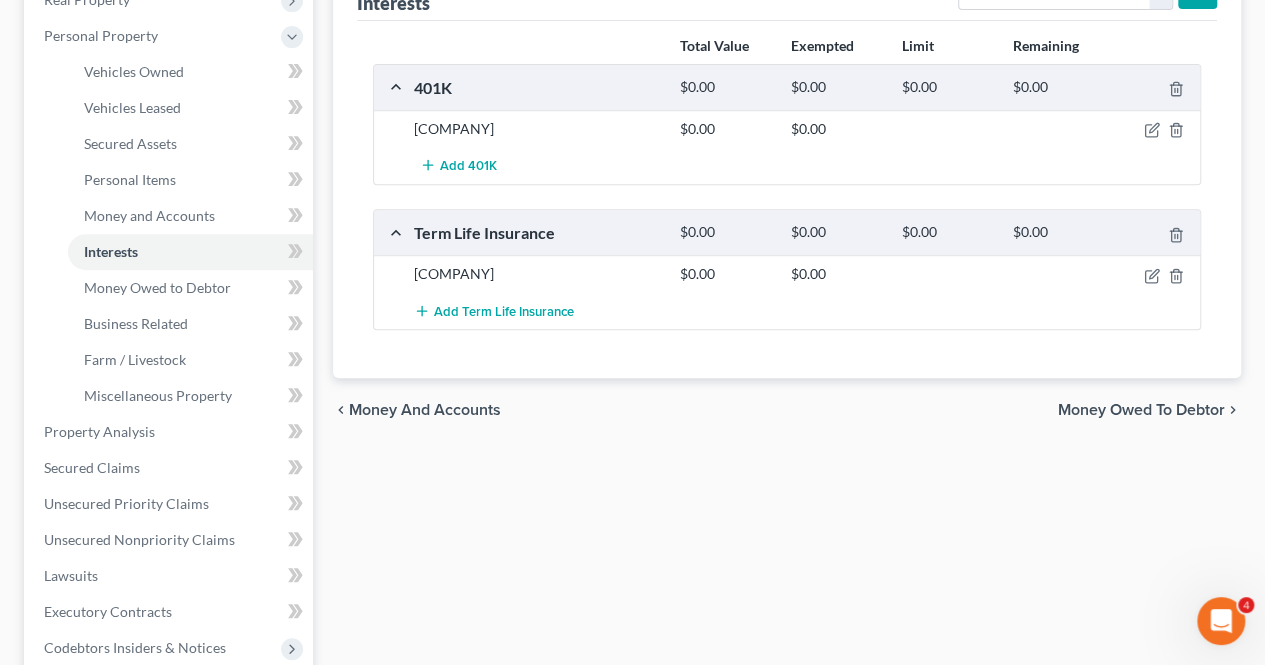 click on "Money Owed to Debtor" at bounding box center (1141, 410) 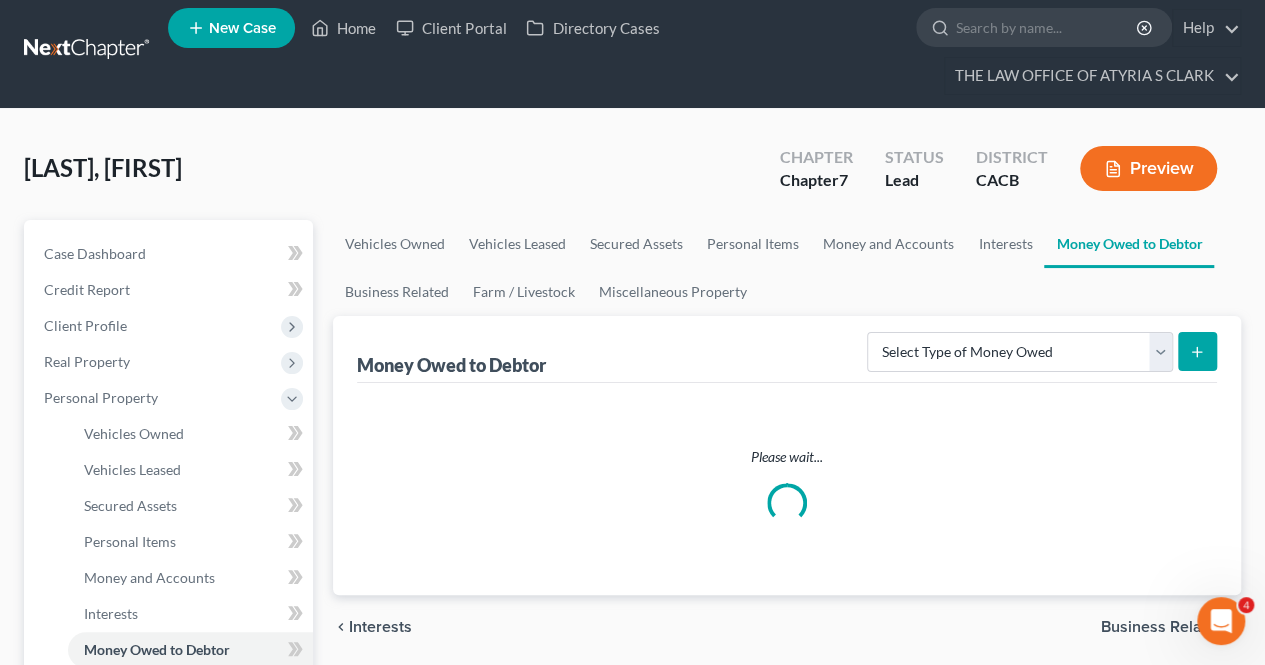 scroll, scrollTop: 0, scrollLeft: 0, axis: both 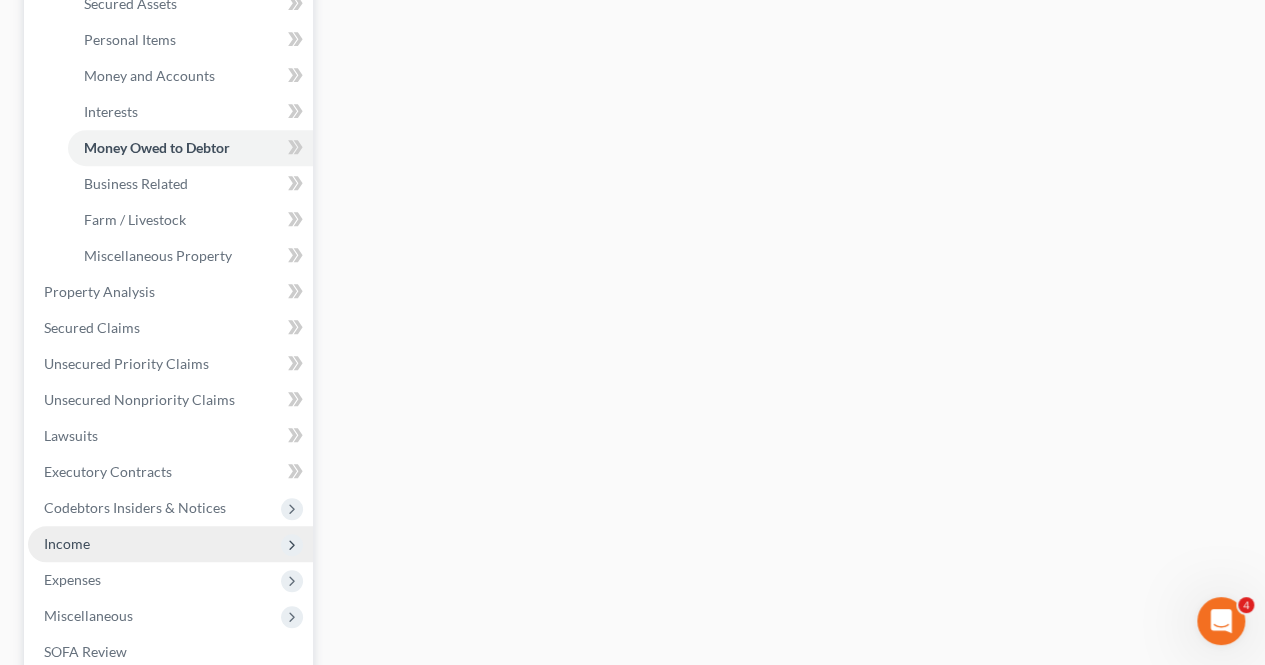 click on "Income" at bounding box center [170, 544] 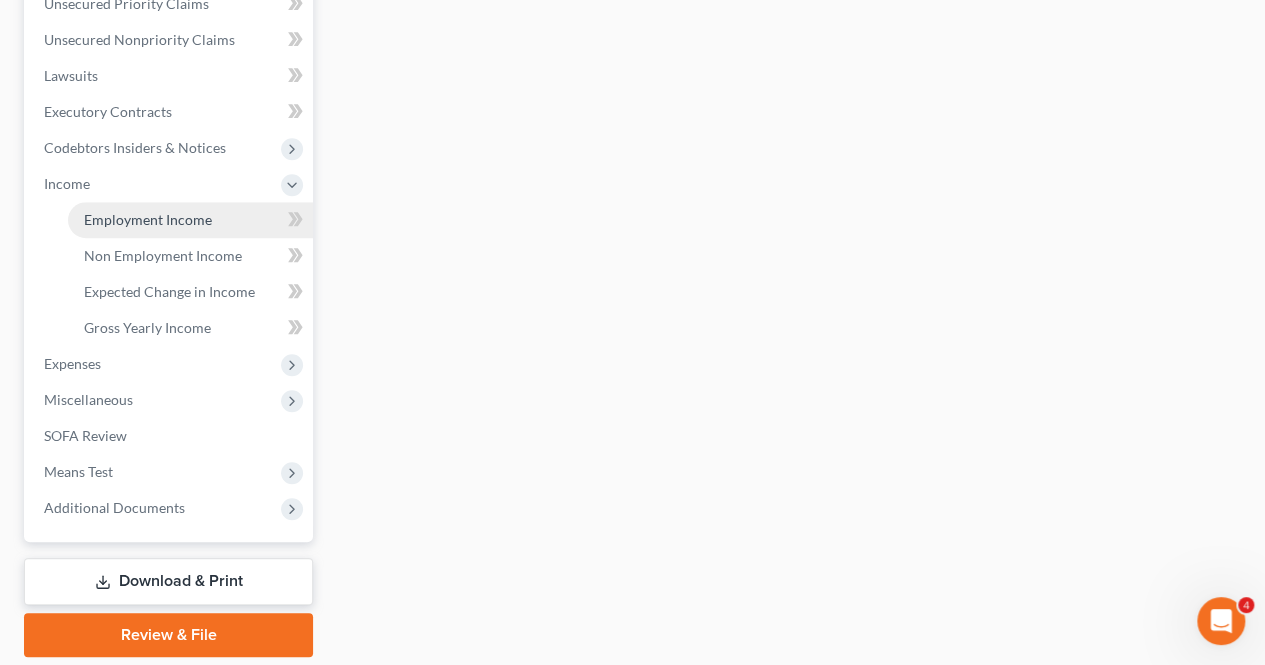 click on "Employment Income" at bounding box center [148, 219] 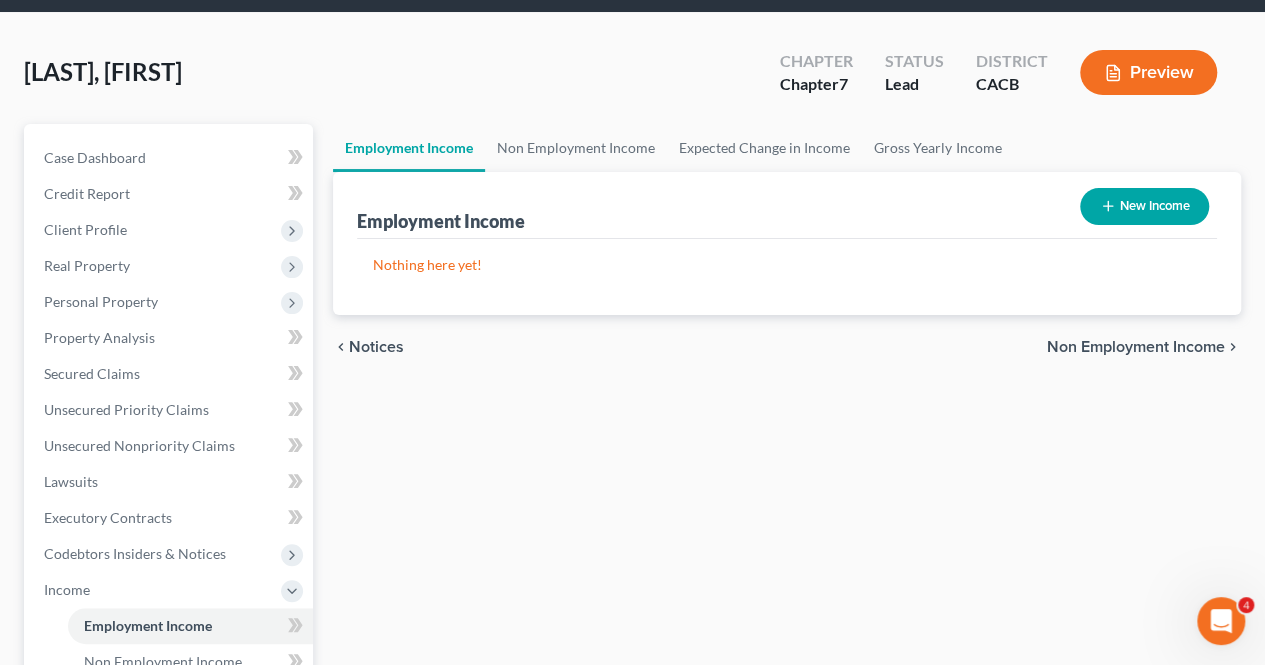 scroll, scrollTop: 0, scrollLeft: 0, axis: both 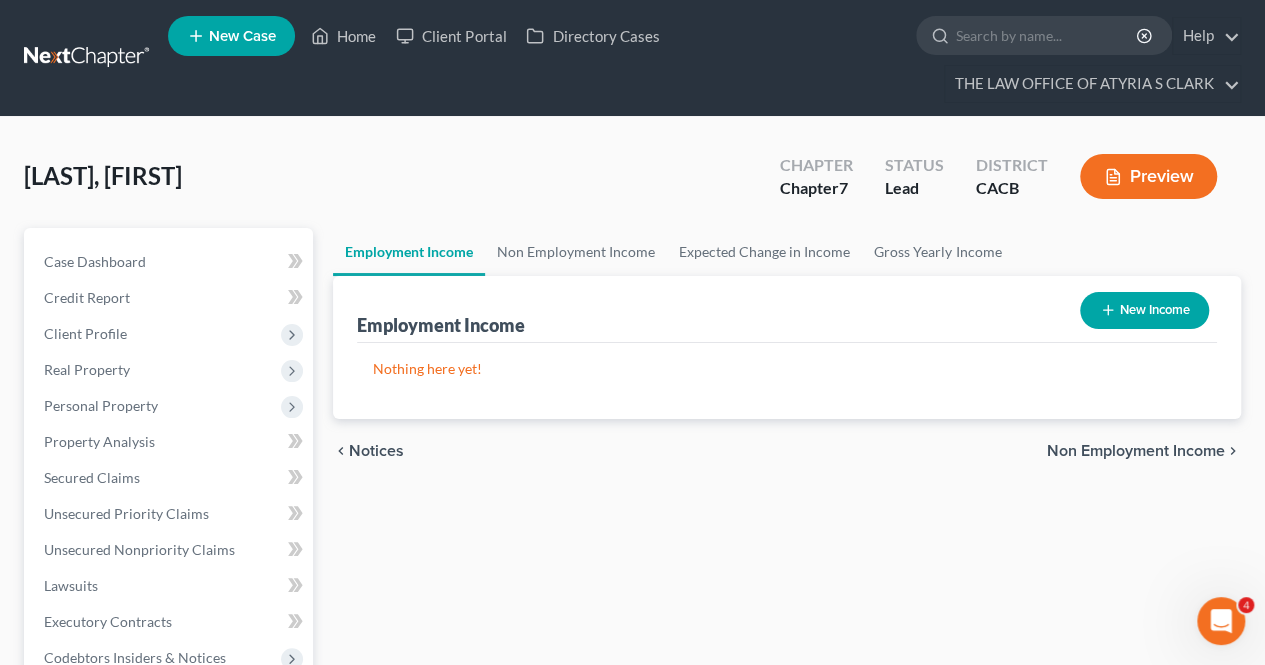 click on "Non Employment Income" at bounding box center (1136, 451) 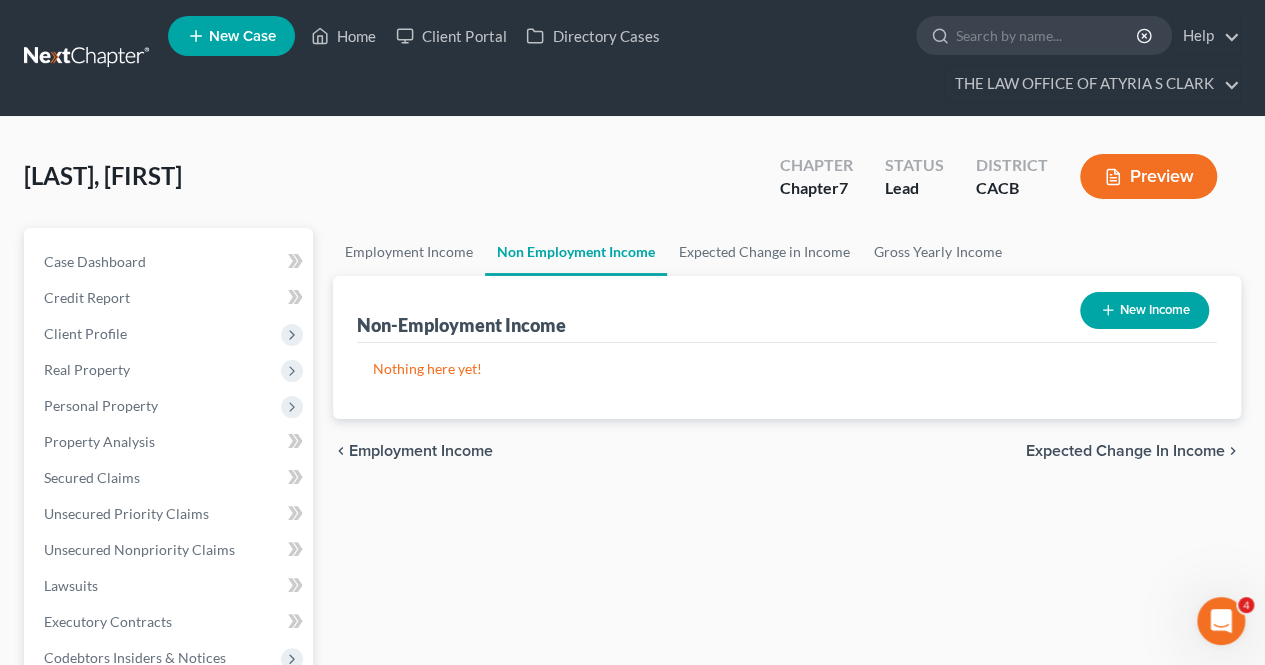 click on "Expected Change in Income" at bounding box center [1125, 451] 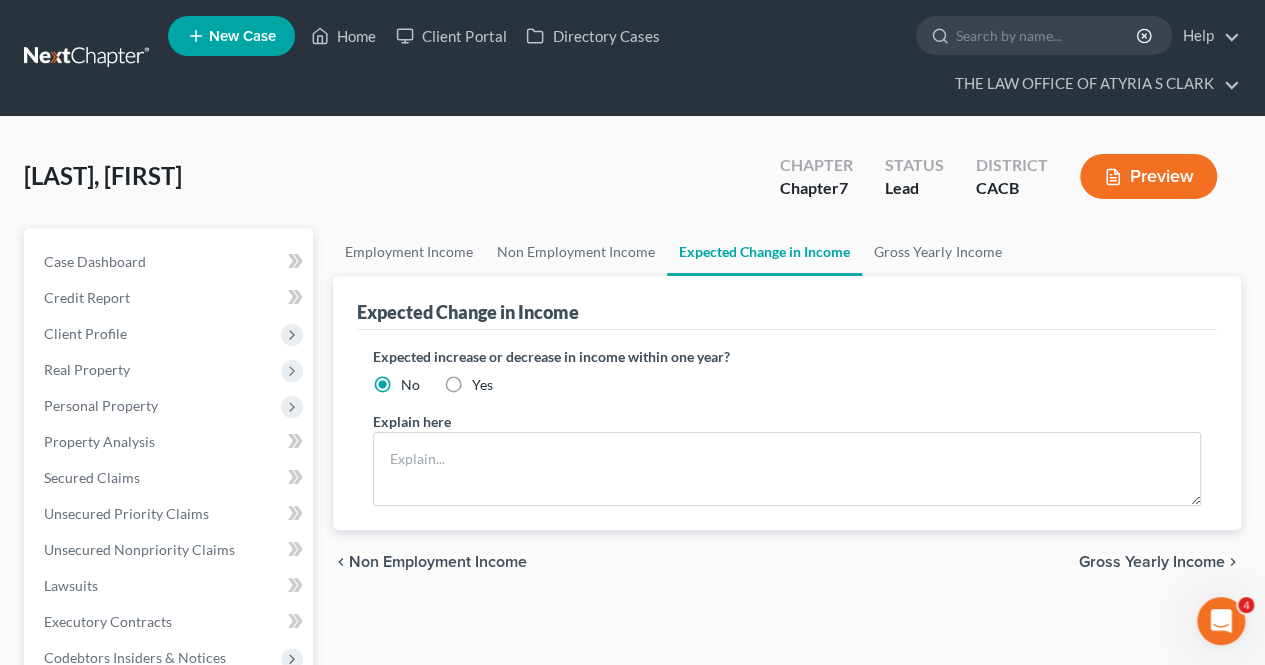 click on "Gross Yearly Income" at bounding box center (1152, 562) 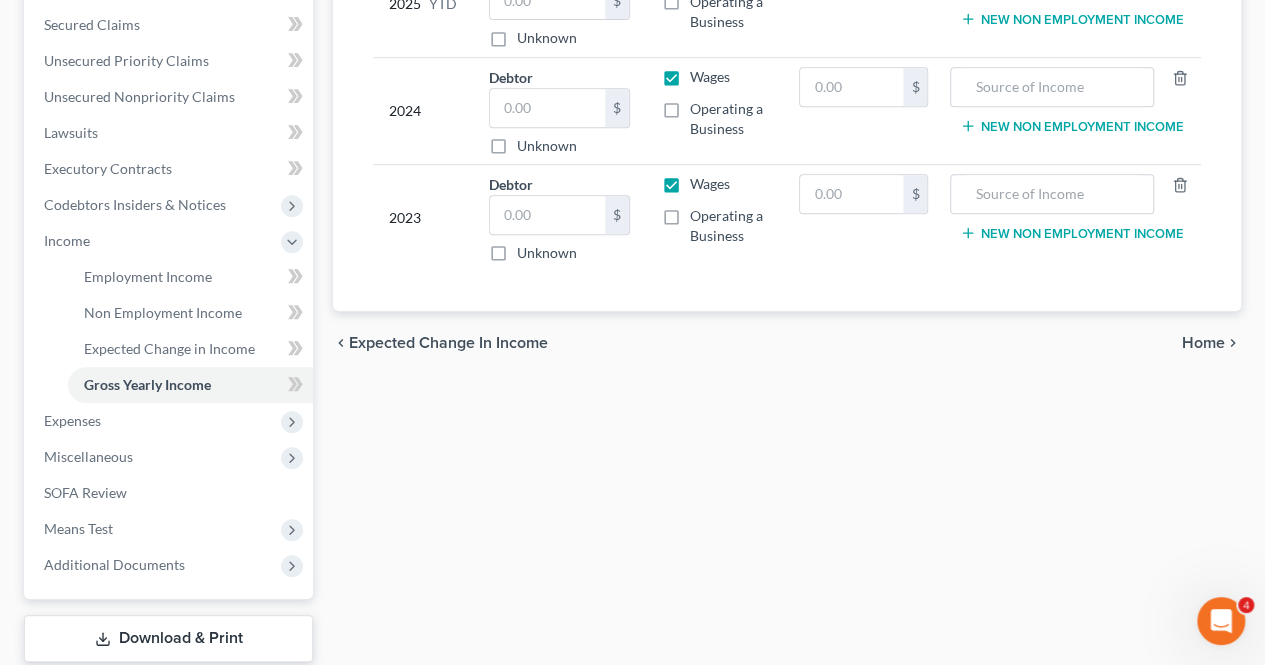 scroll, scrollTop: 460, scrollLeft: 0, axis: vertical 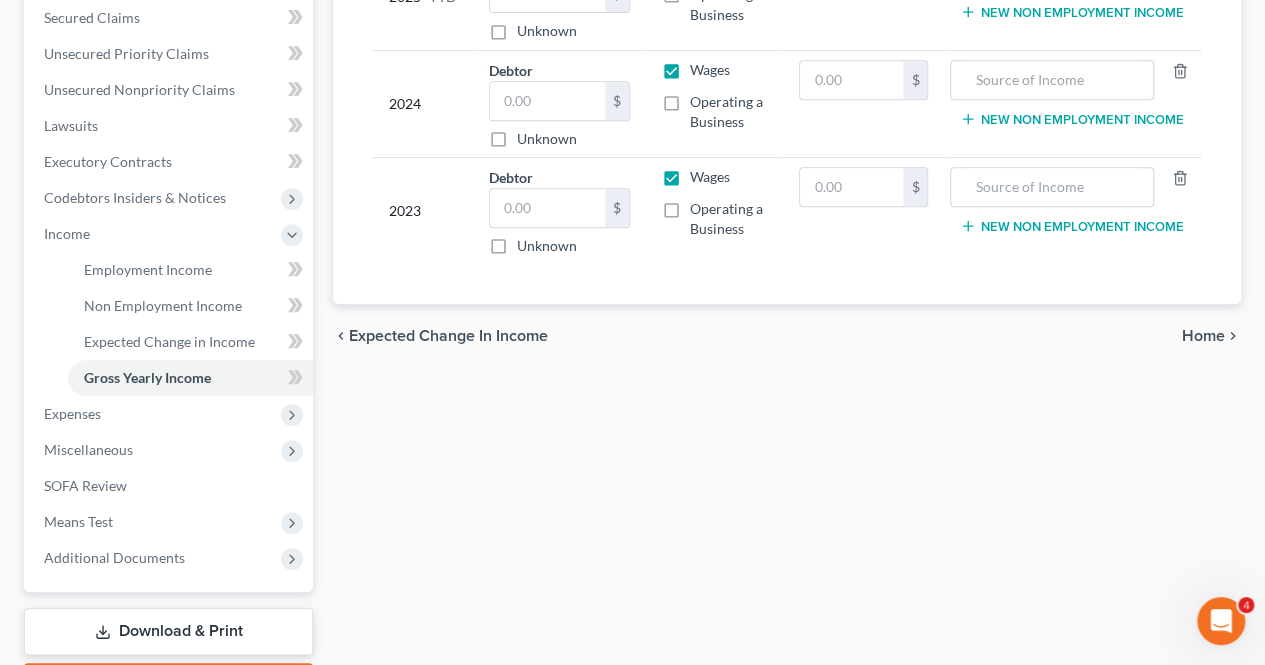 click on "Home" at bounding box center [1203, 336] 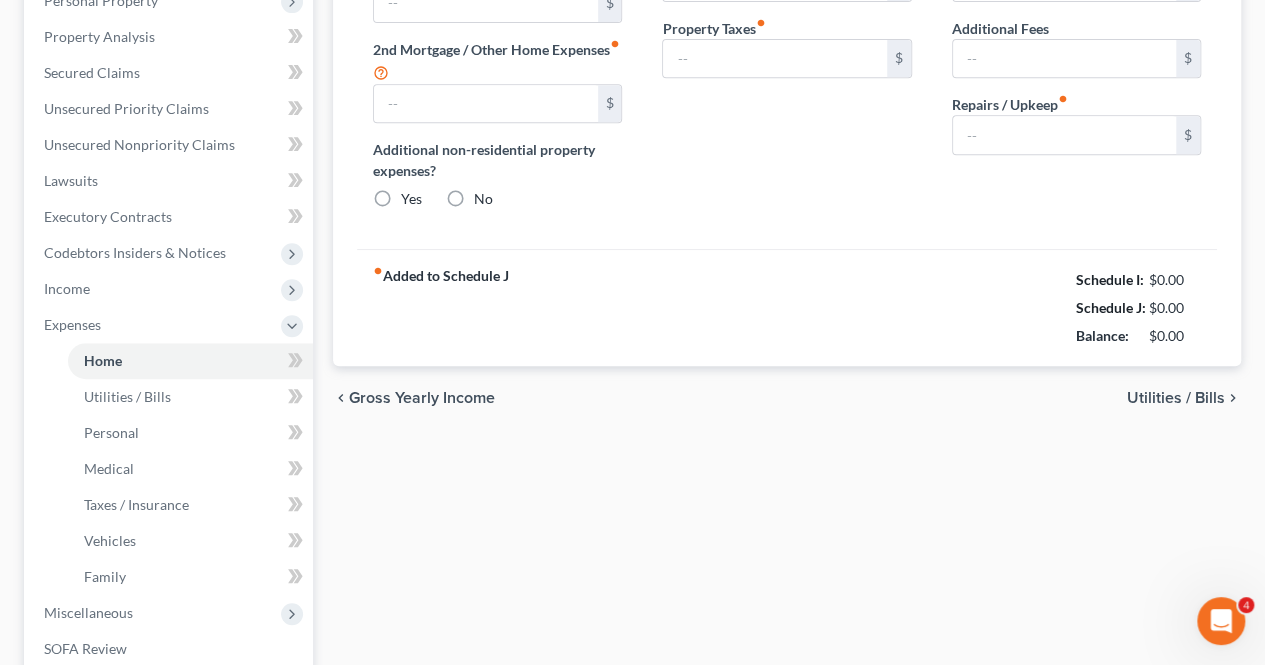 type on "500.00" 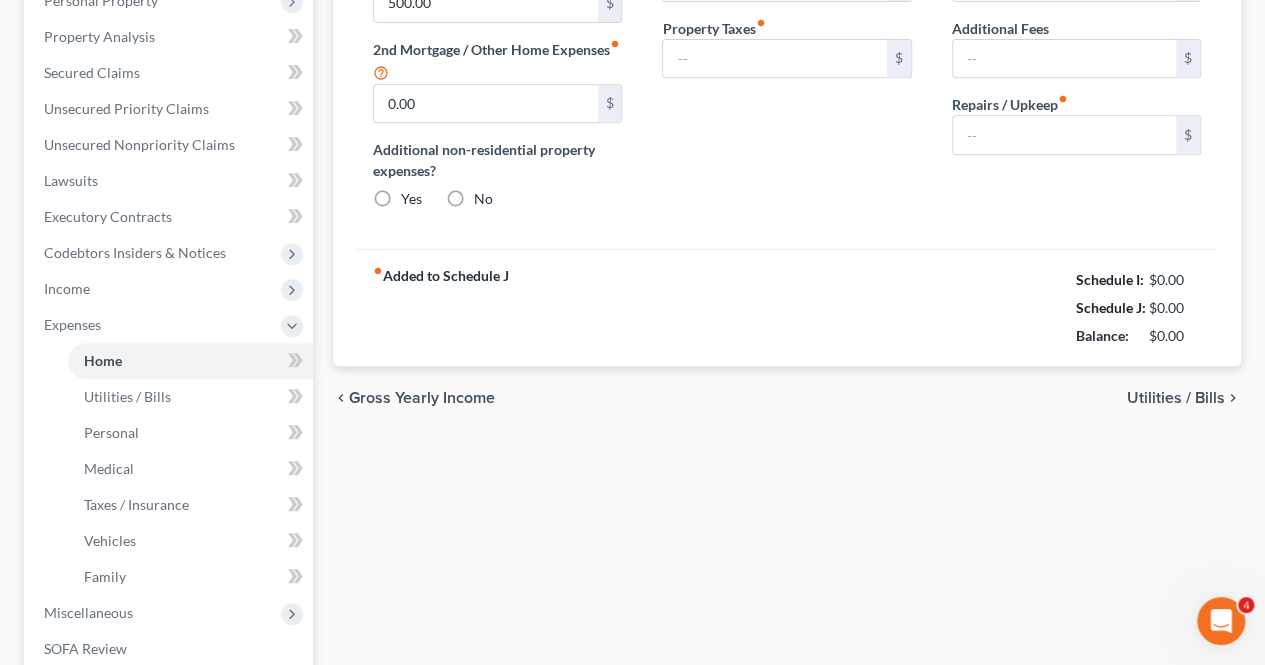 radio on "true" 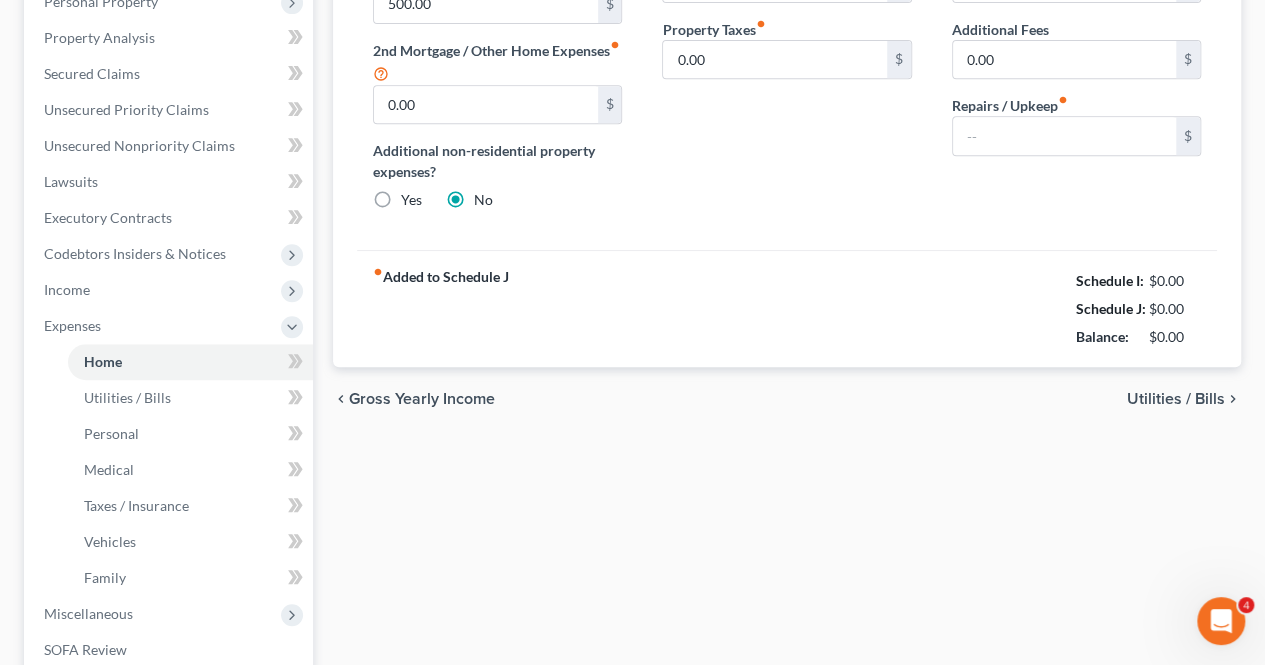 type on "25.00" 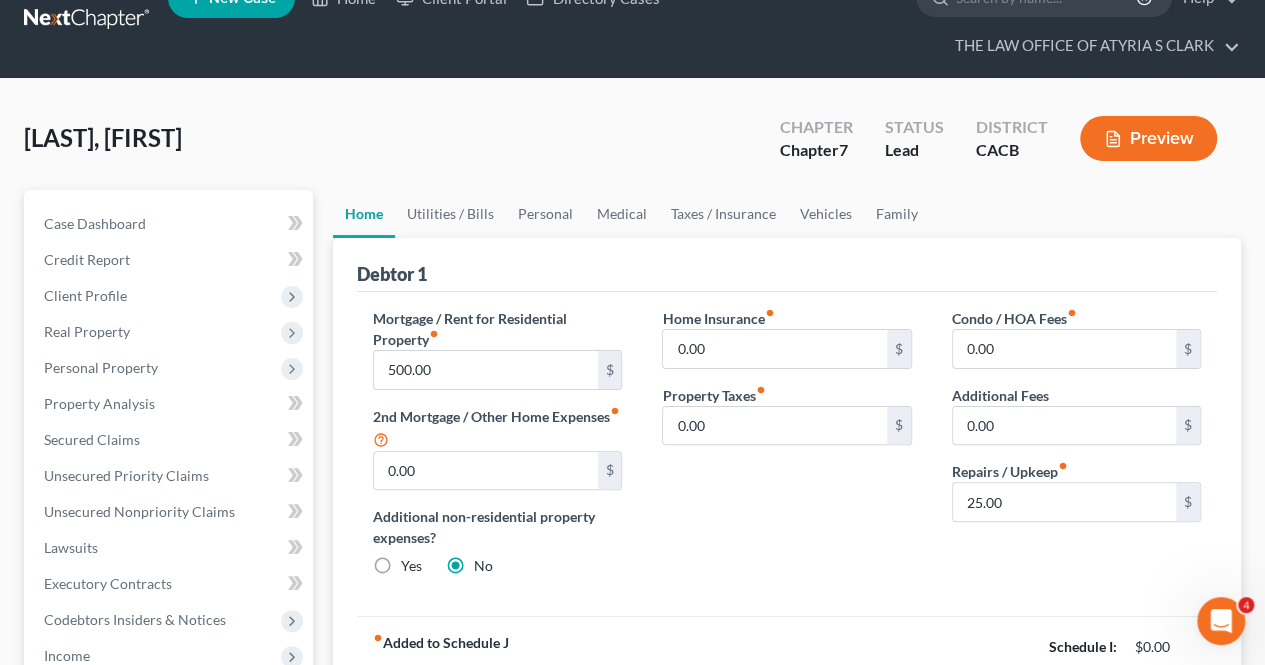 scroll, scrollTop: 0, scrollLeft: 0, axis: both 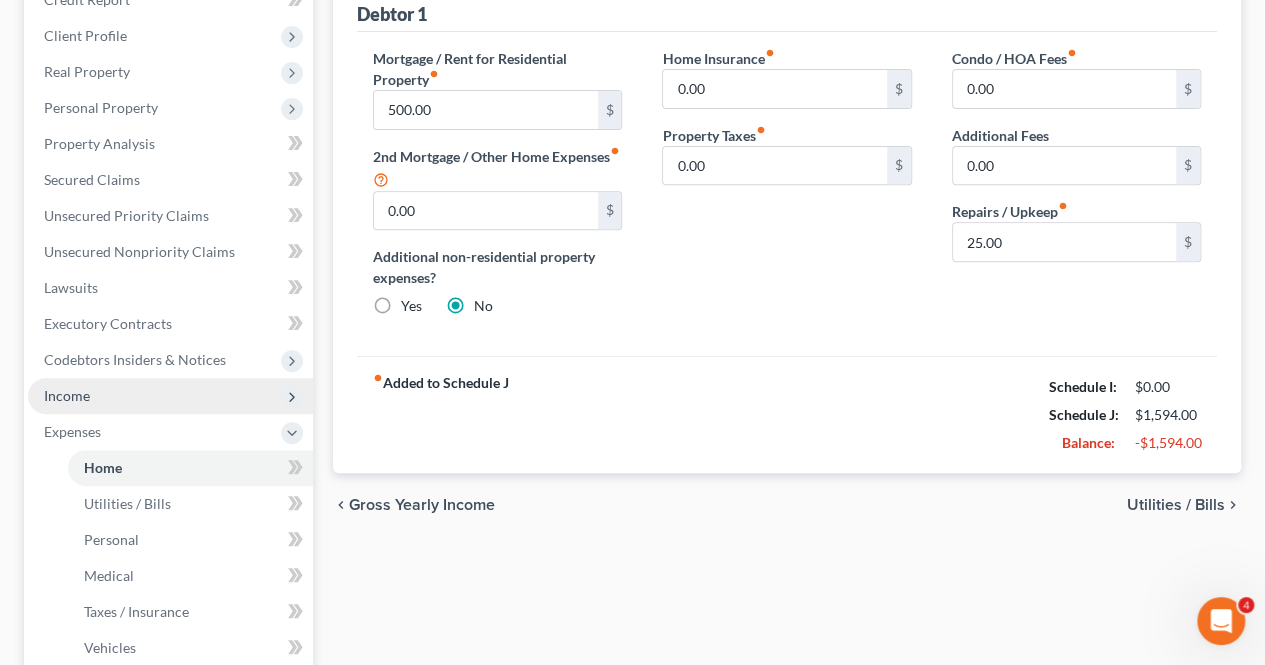 click on "Income" at bounding box center (170, 396) 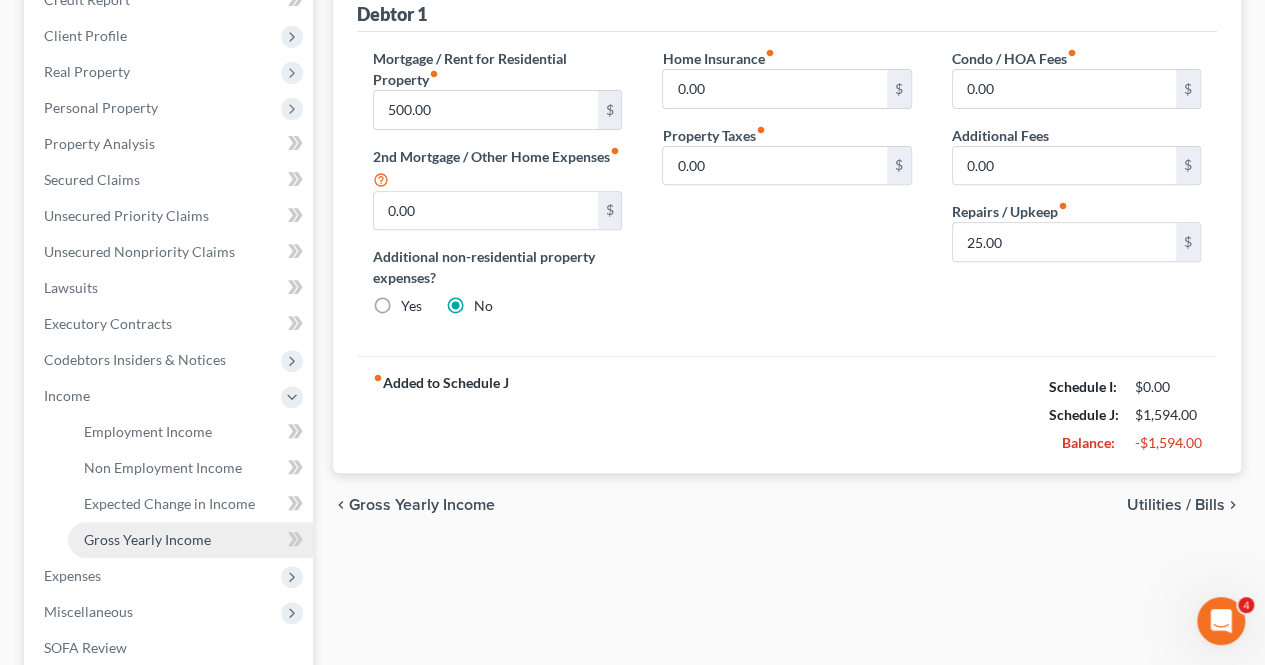 click on "Gross Yearly Income" at bounding box center (147, 539) 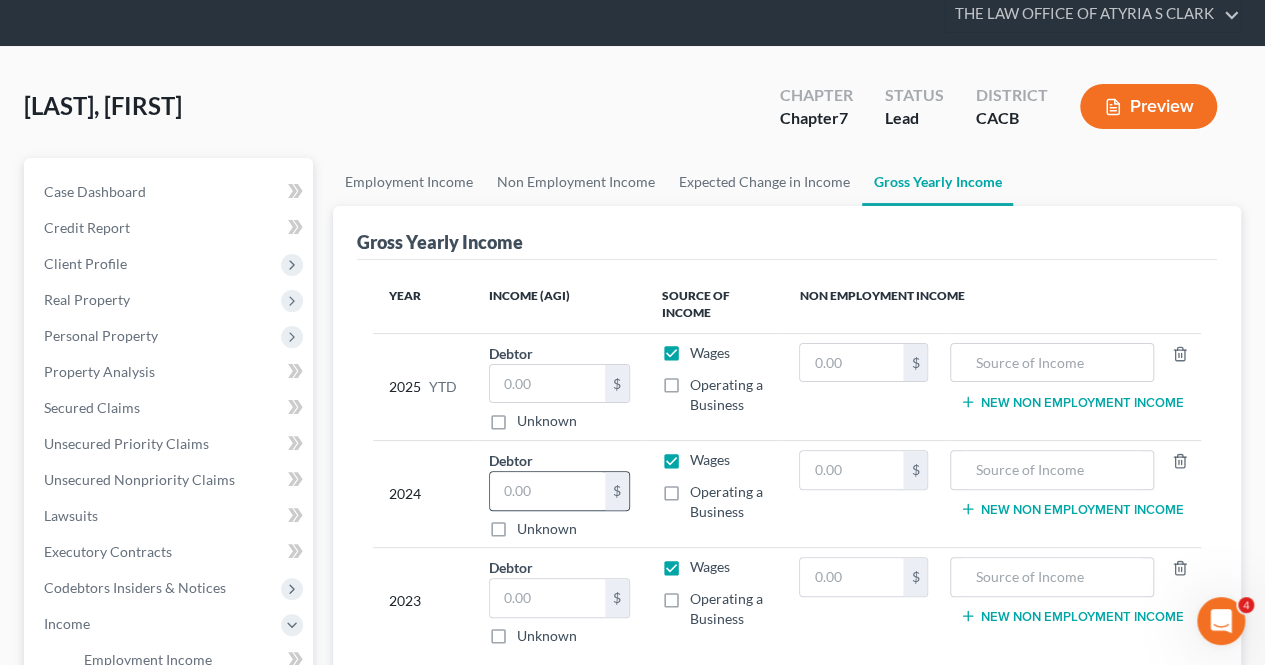 scroll, scrollTop: 0, scrollLeft: 0, axis: both 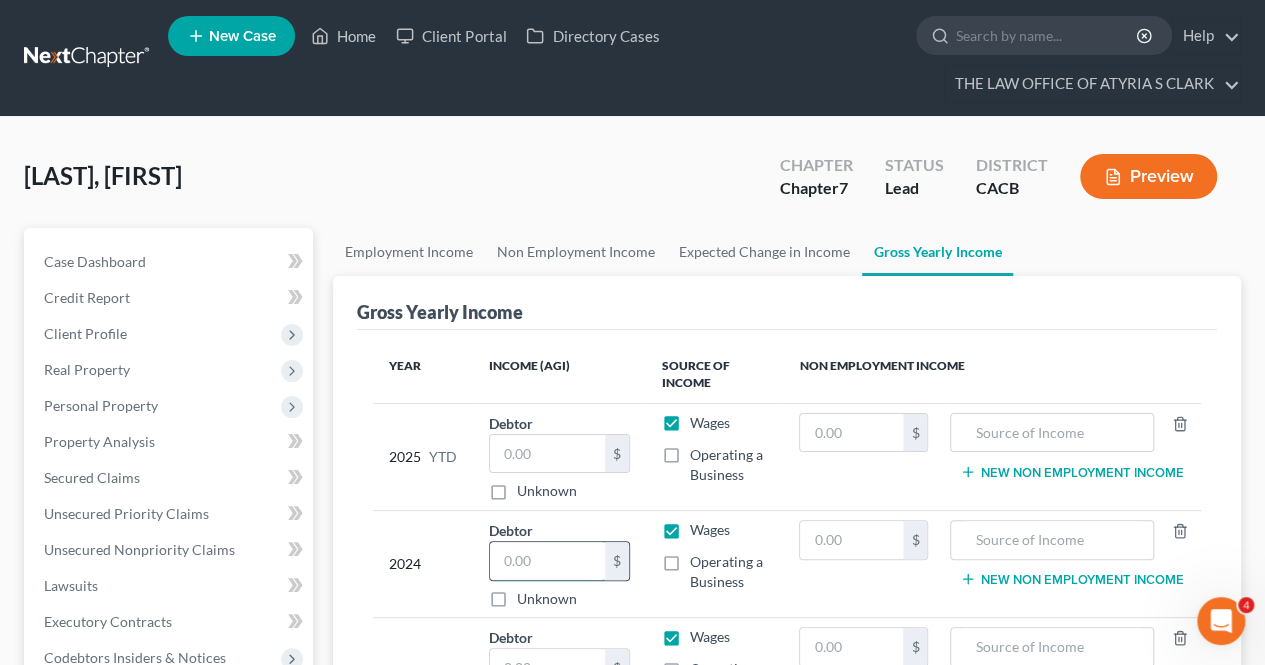 click at bounding box center [547, 561] 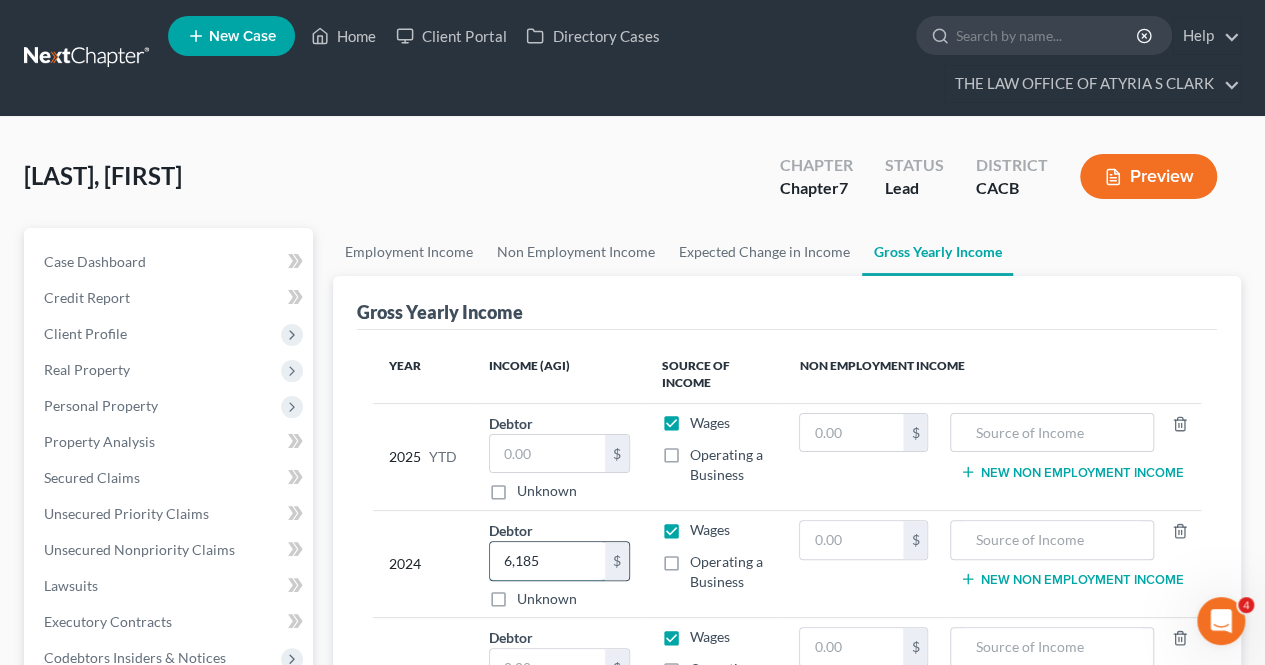 type on "6,185" 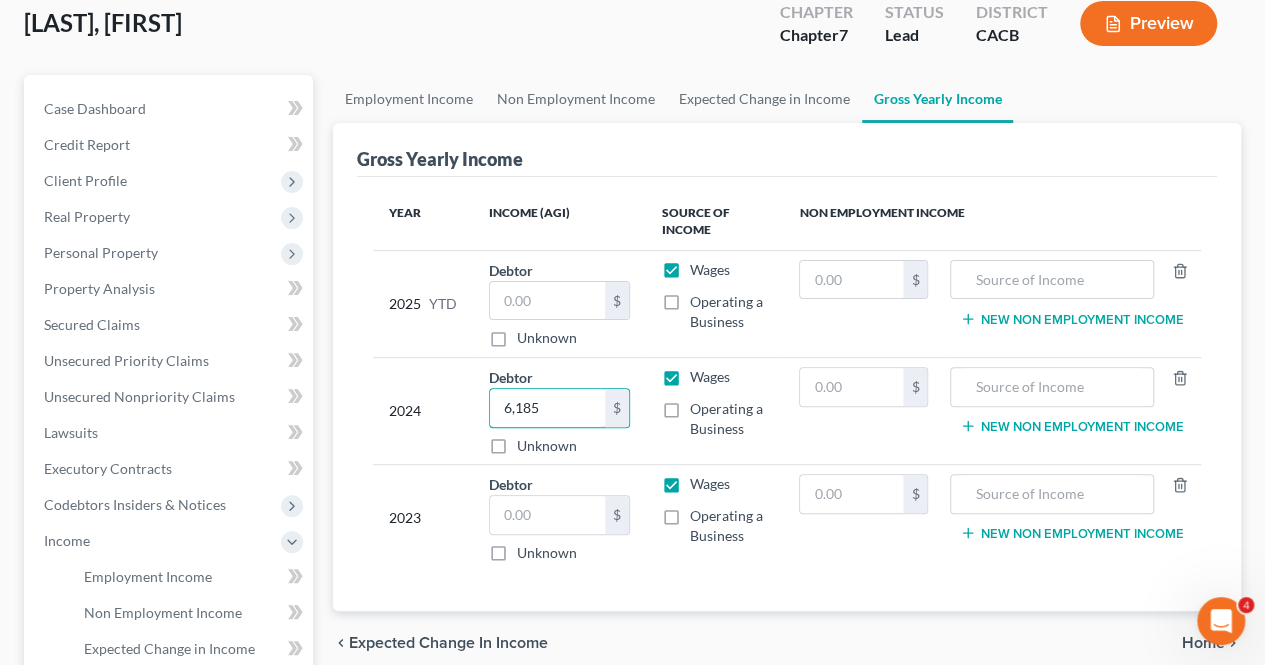 scroll, scrollTop: 156, scrollLeft: 0, axis: vertical 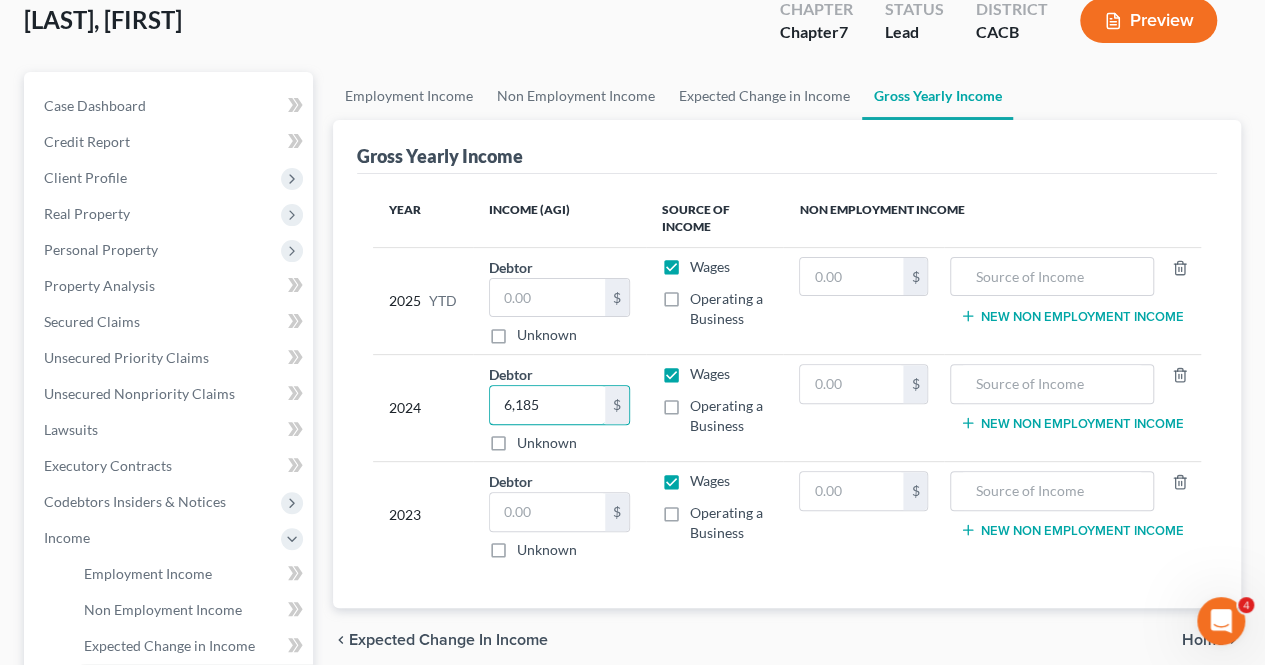 type 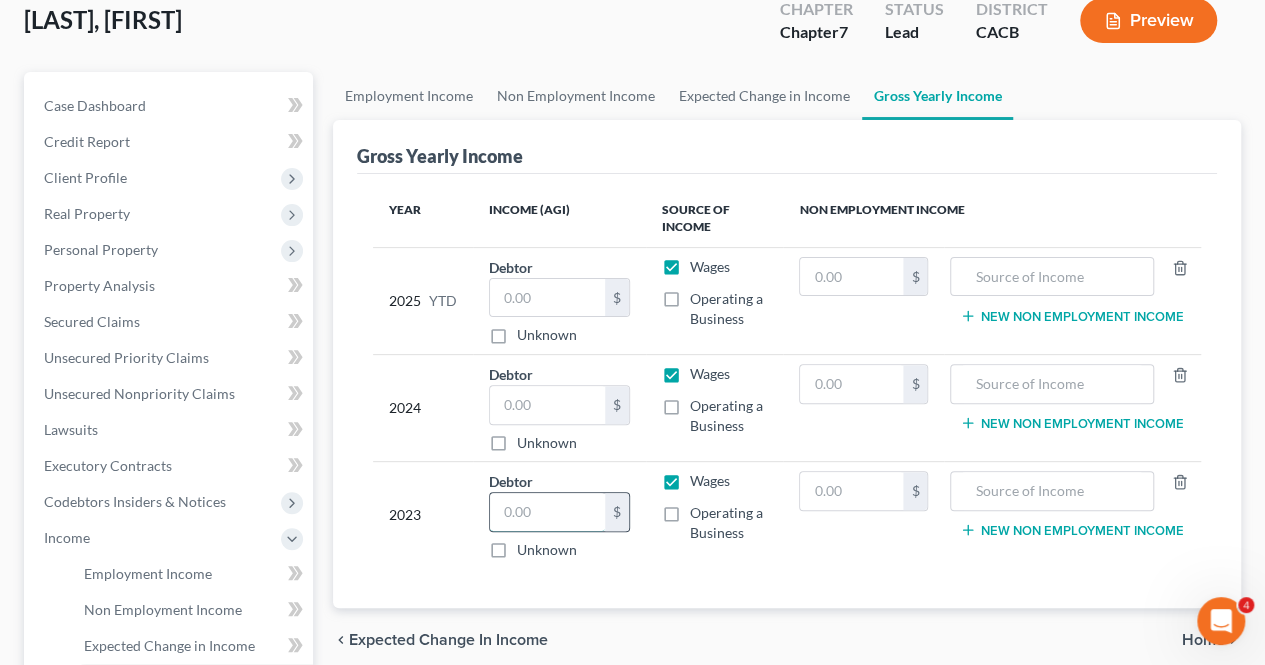 click at bounding box center (547, 512) 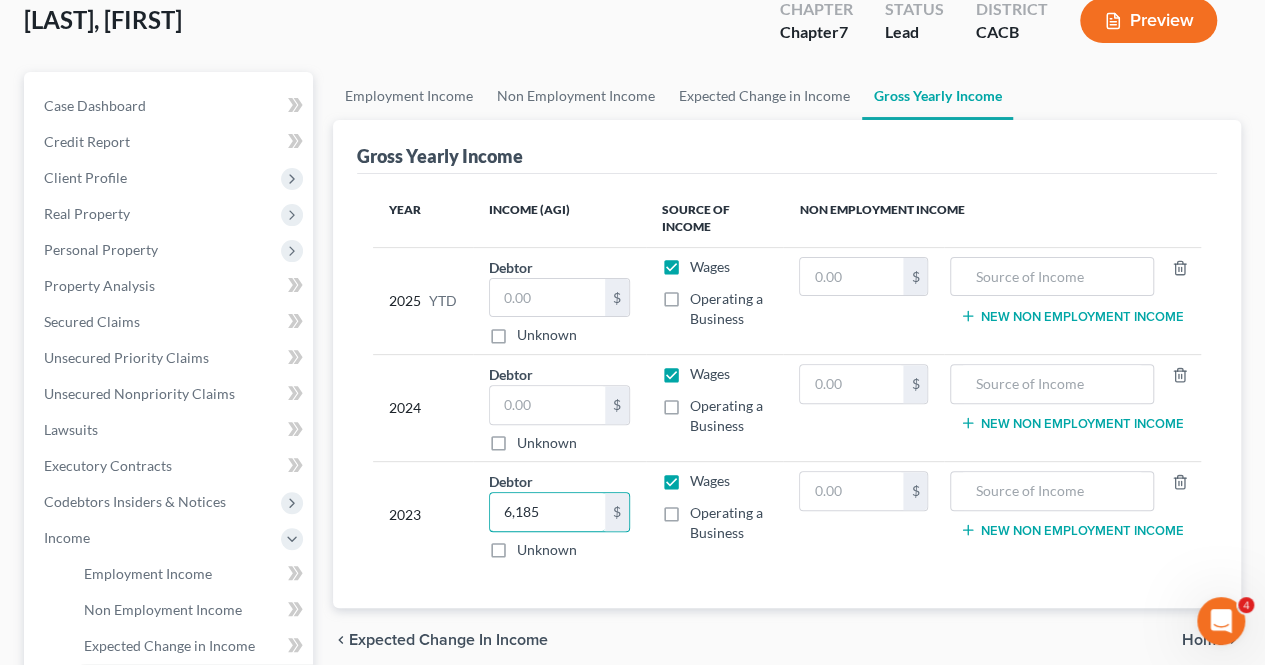 type on "6,185" 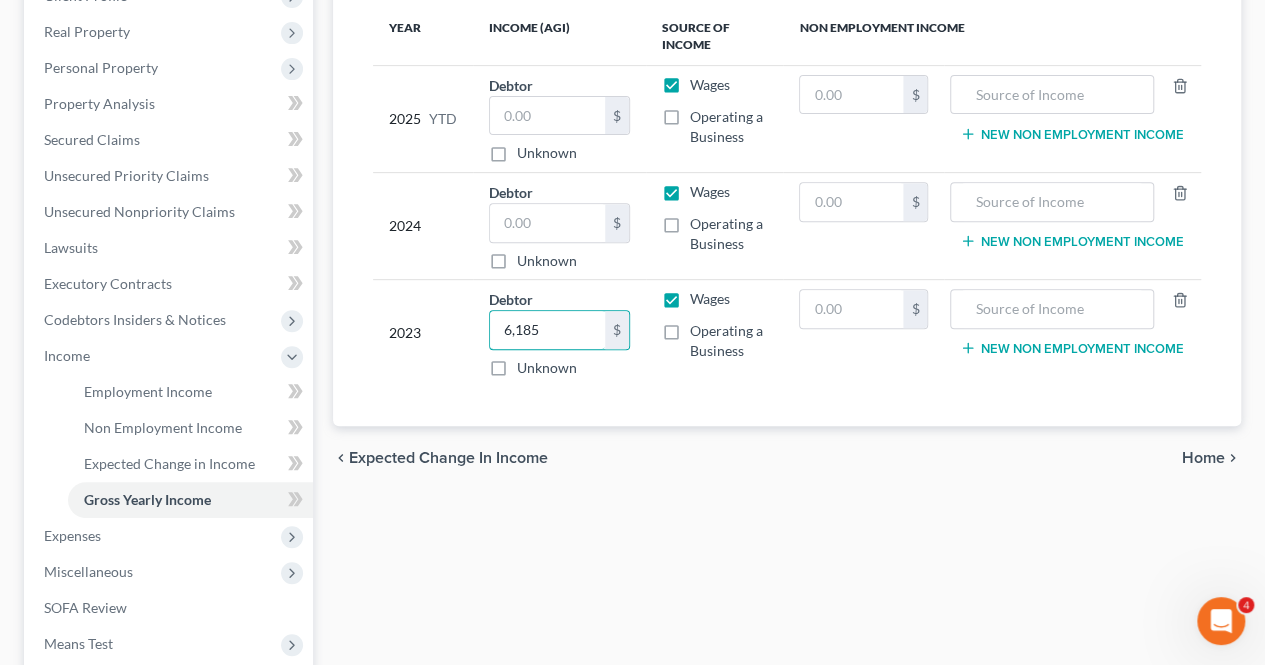 scroll, scrollTop: 406, scrollLeft: 0, axis: vertical 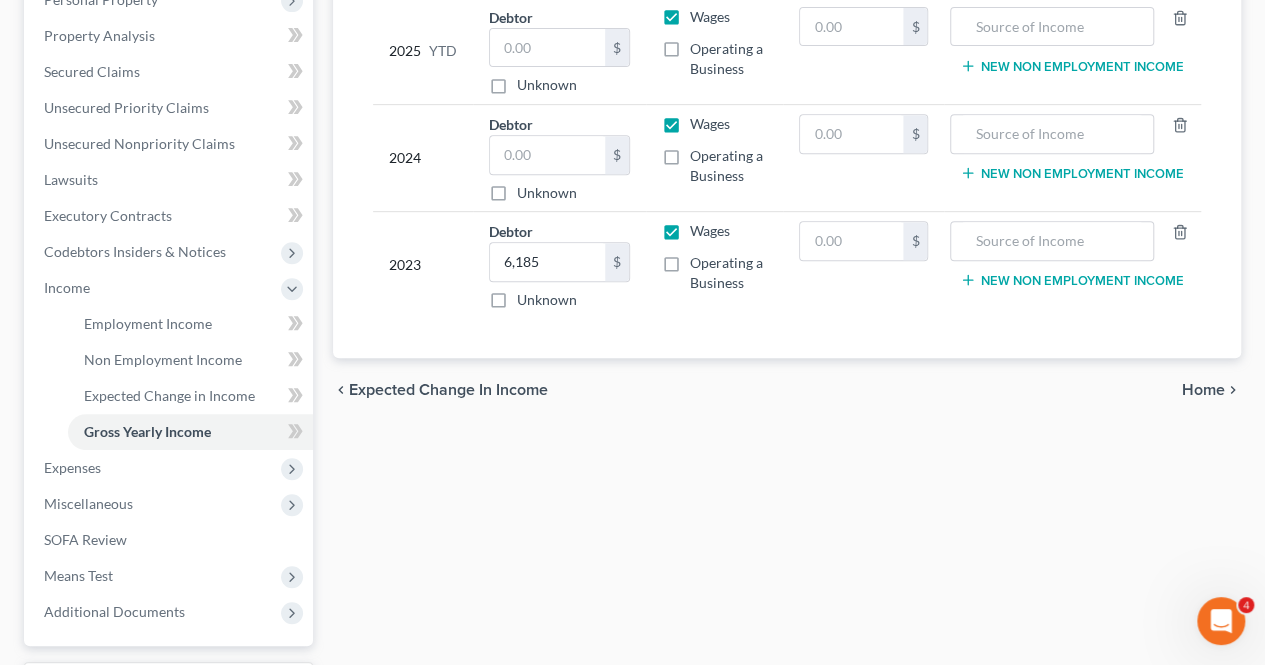click on "Home" at bounding box center [1203, 390] 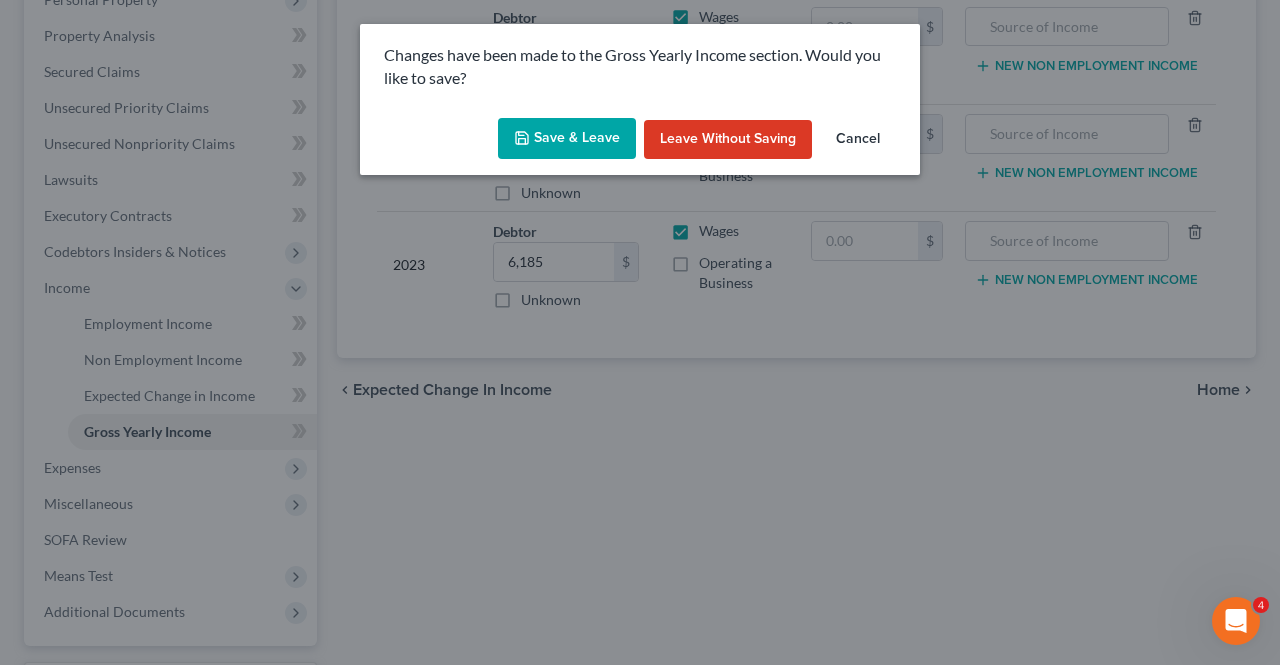 click on "Save & Leave" at bounding box center [567, 139] 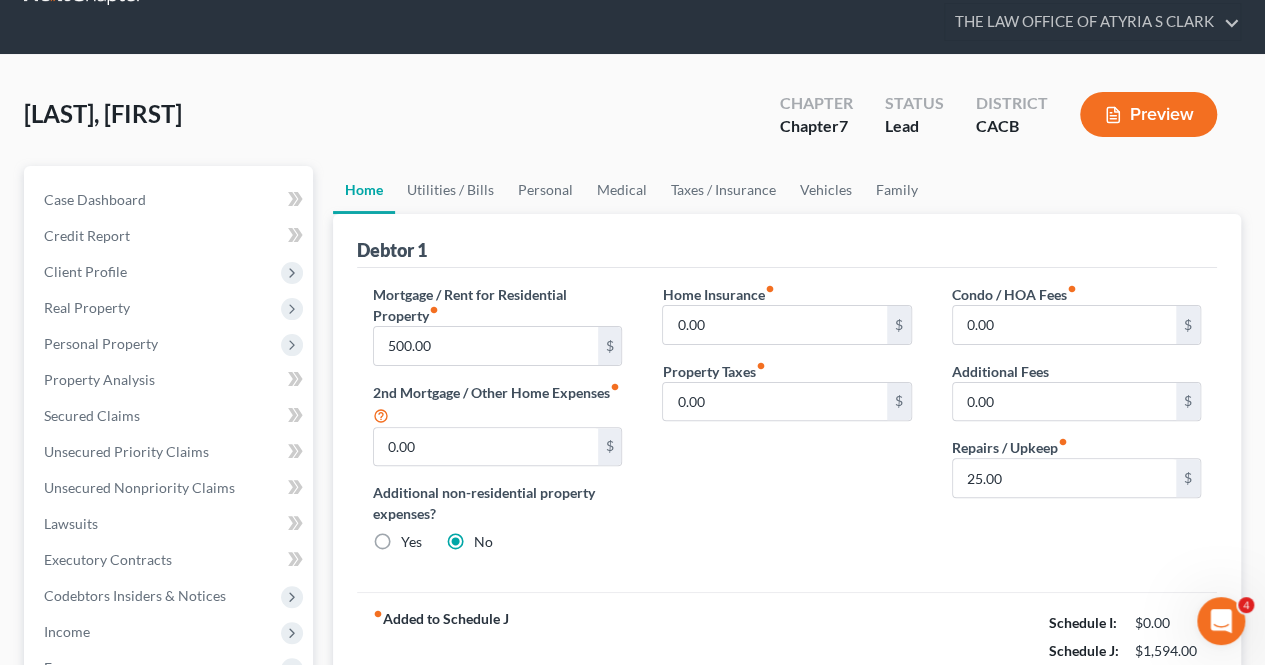 scroll, scrollTop: 0, scrollLeft: 0, axis: both 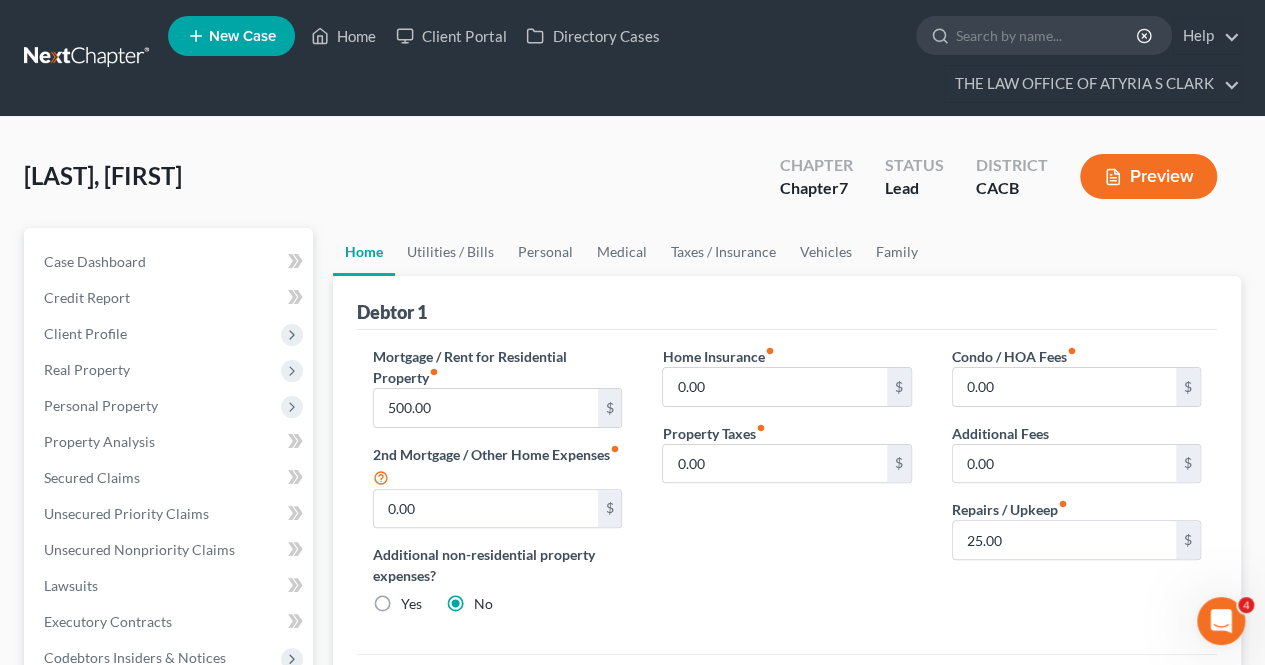 click on "New Case Home Client Portal Directory Cases         - No Result - See all results Or Press Enter... Help Help Center Webinars Training Videos What's new THE LAW OFFICE OF ATYRIA S CLARK THE LAW OFFICE OF ATYRIA S CLARK [EMAIL] My Account Settings Plan + Billing Account Add-Ons Upgrade to Whoa Log out" at bounding box center (704, 58) 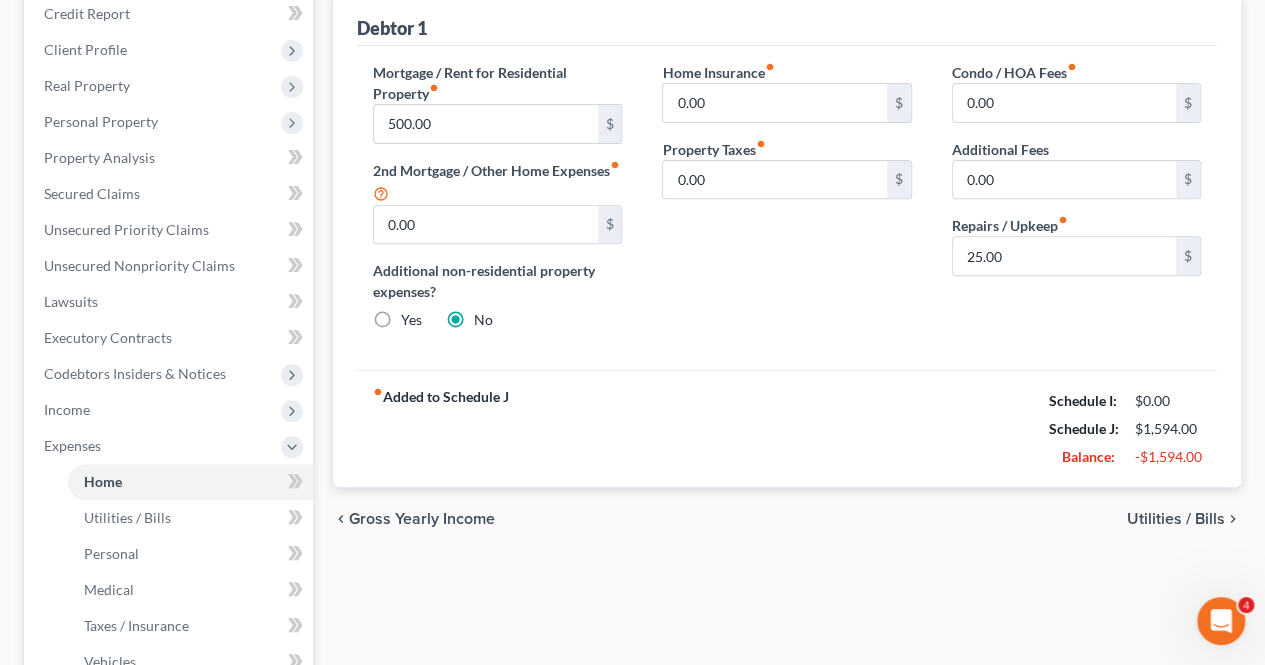 click on "Utilities / Bills" at bounding box center (1176, 519) 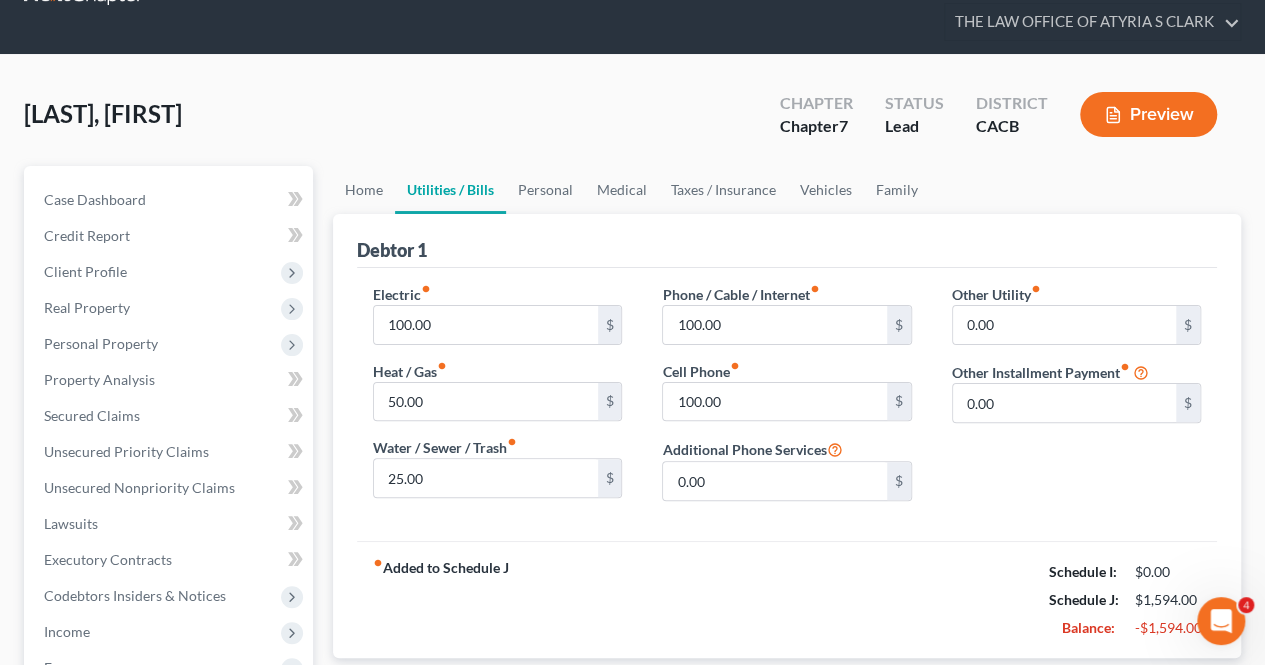 scroll, scrollTop: 0, scrollLeft: 0, axis: both 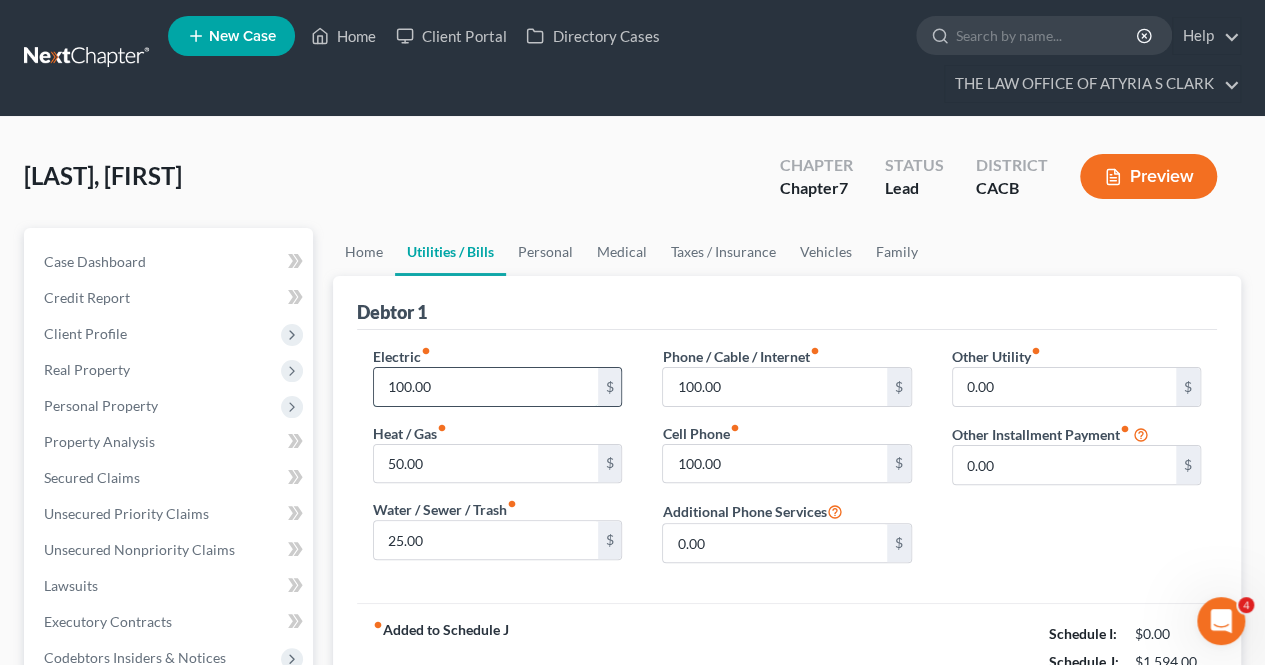 click on "100.00" at bounding box center [485, 387] 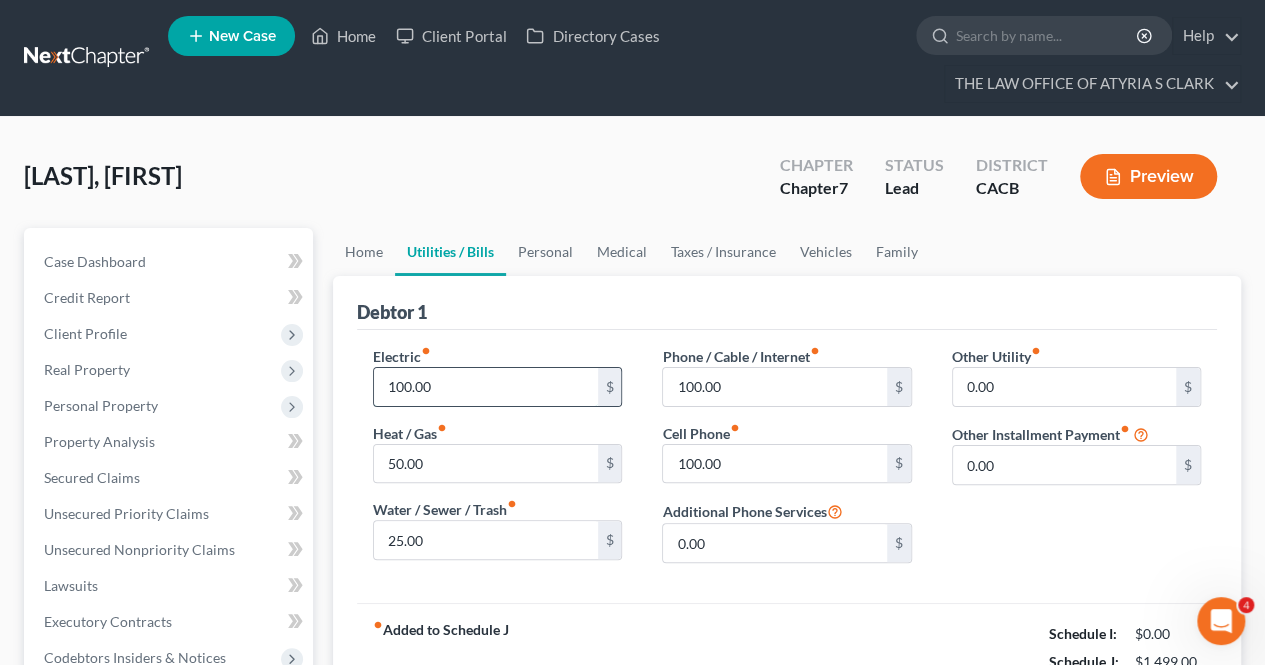 type on "5" 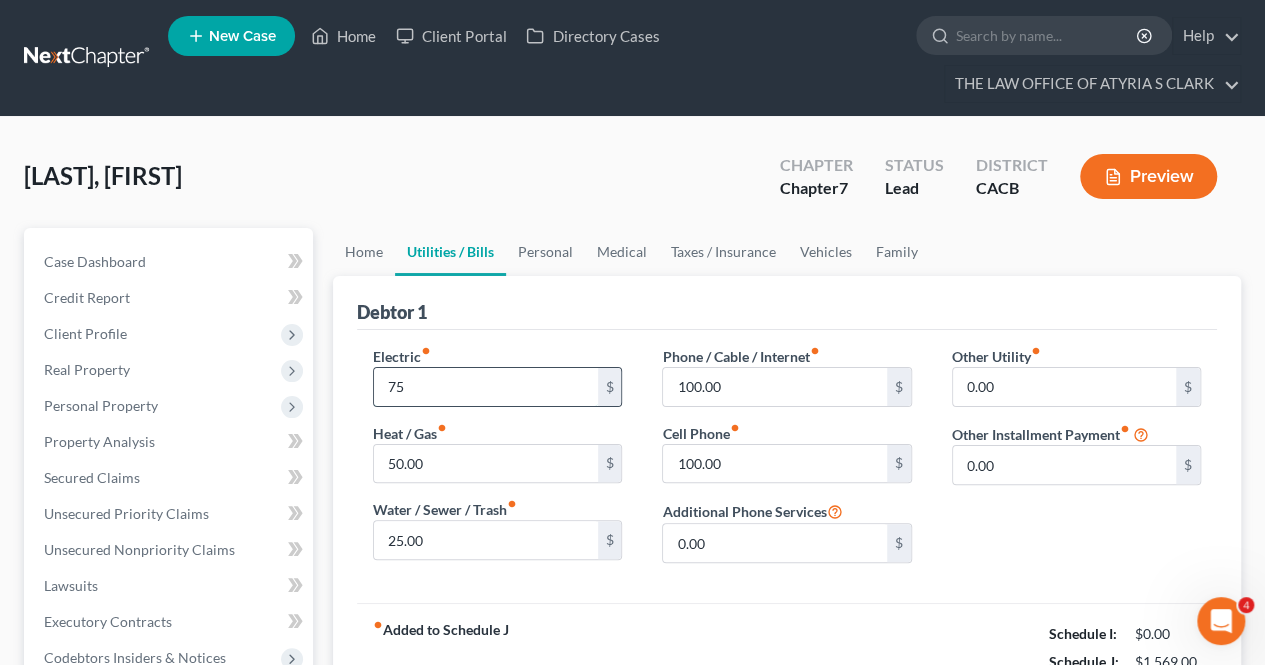 type on "75" 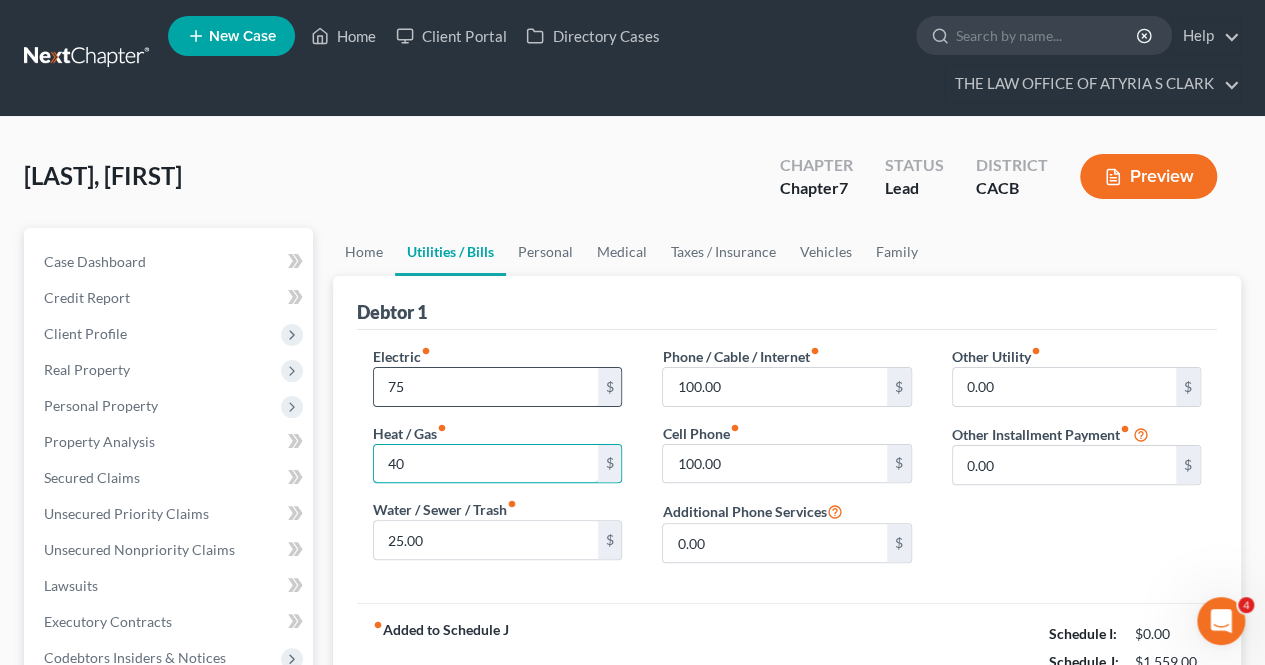 type on "40" 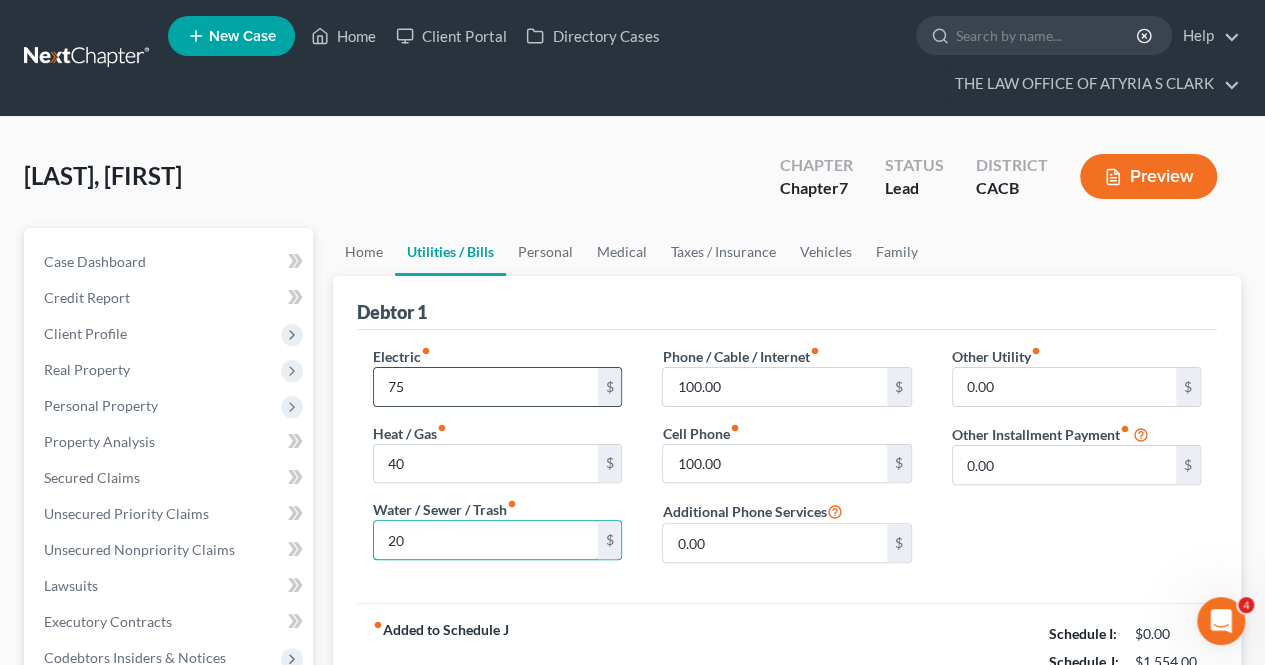 type on "20" 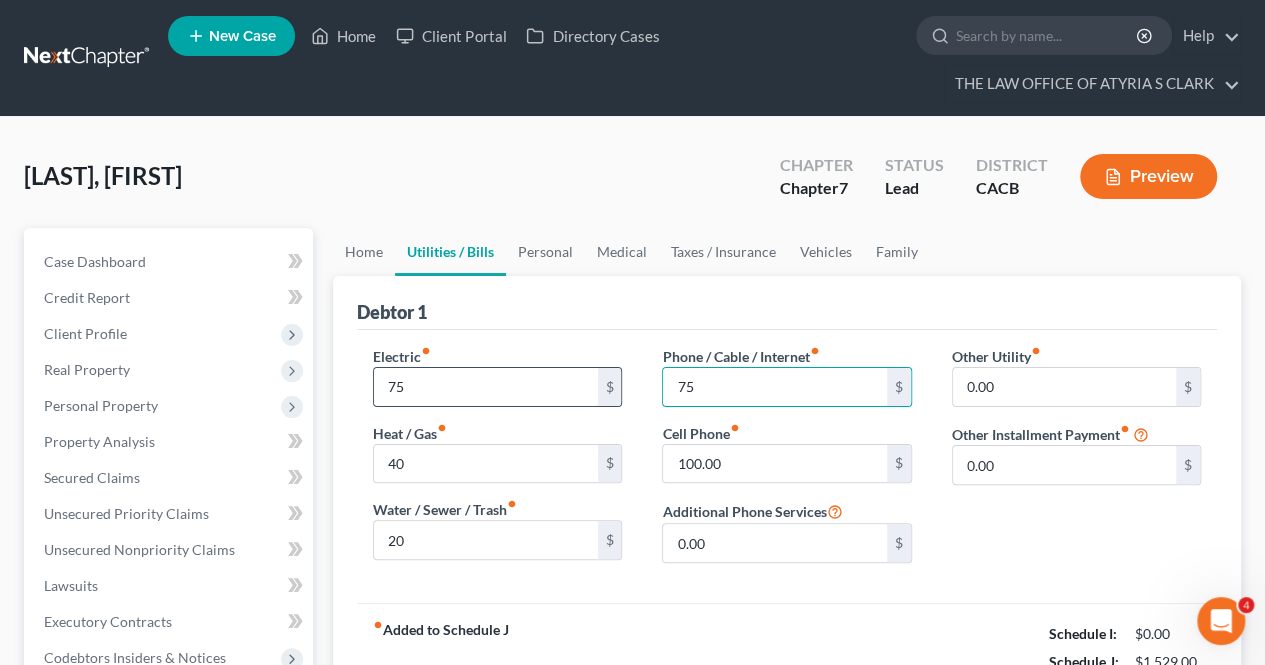 type on "75" 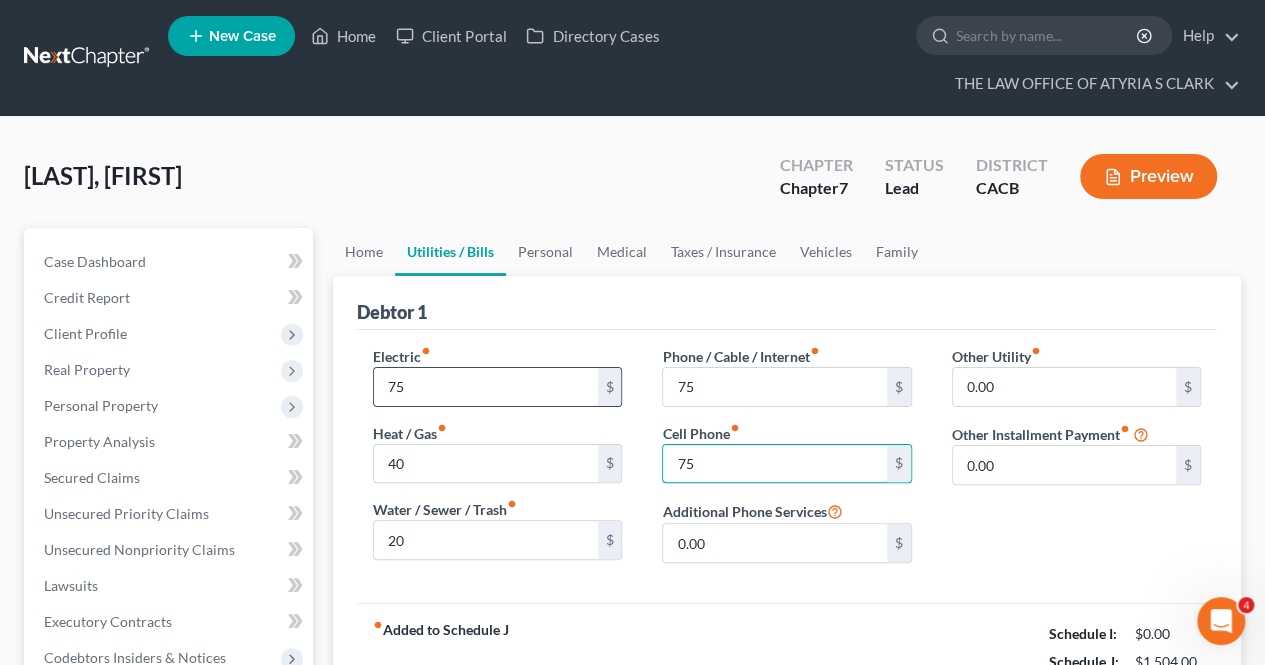 type on "75" 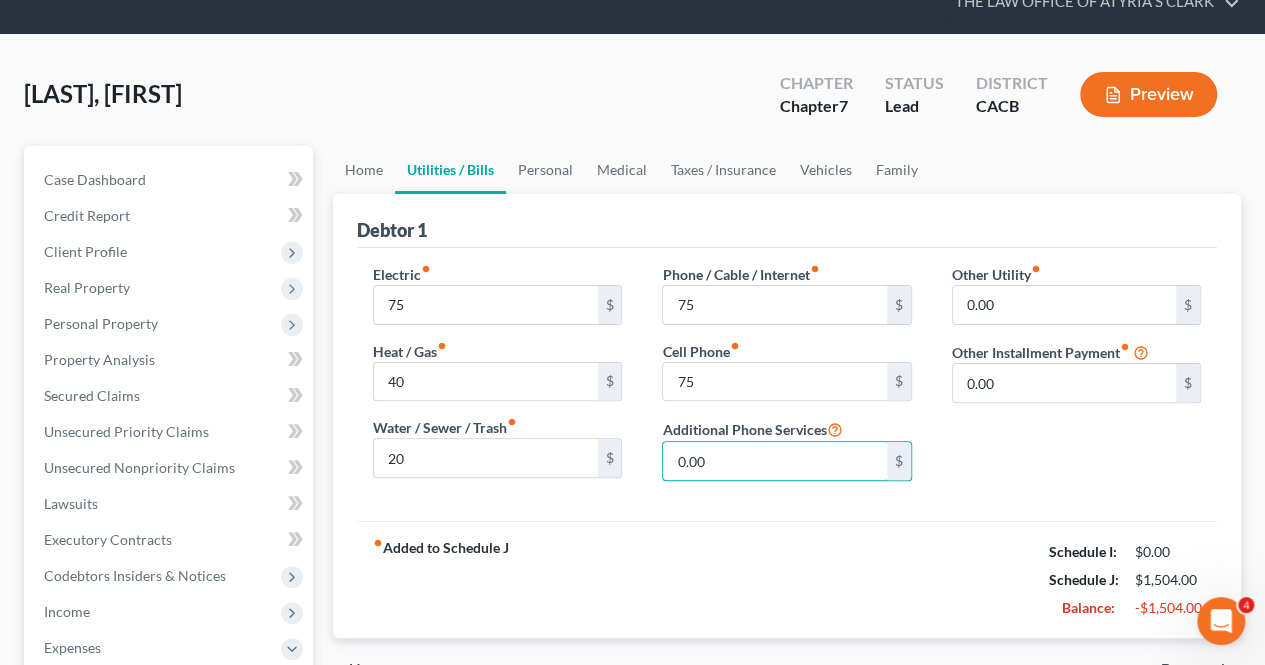 scroll, scrollTop: 99, scrollLeft: 0, axis: vertical 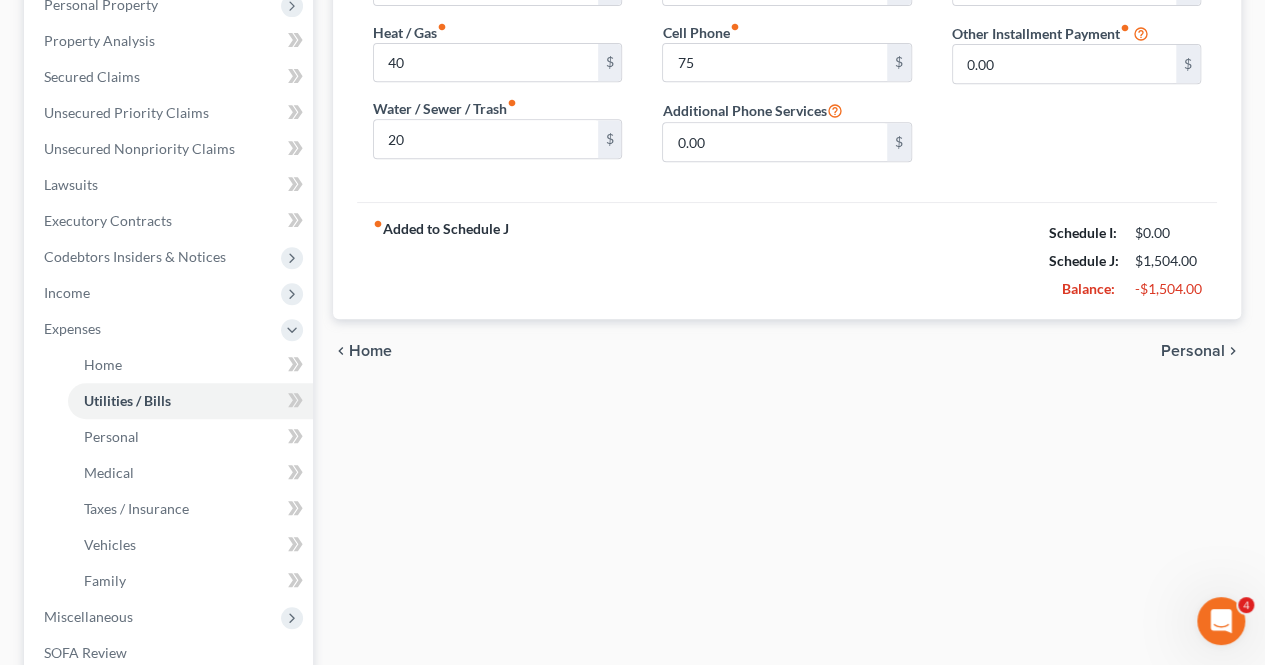 click on "Personal" at bounding box center (1193, 351) 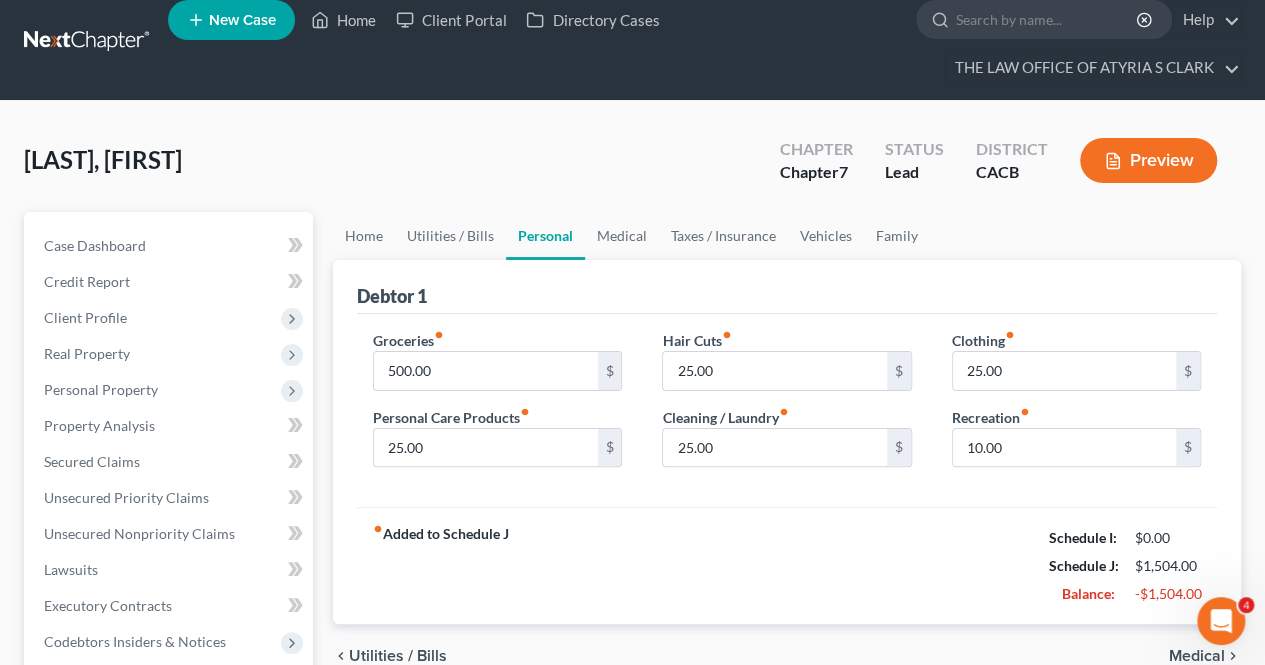 scroll, scrollTop: 0, scrollLeft: 0, axis: both 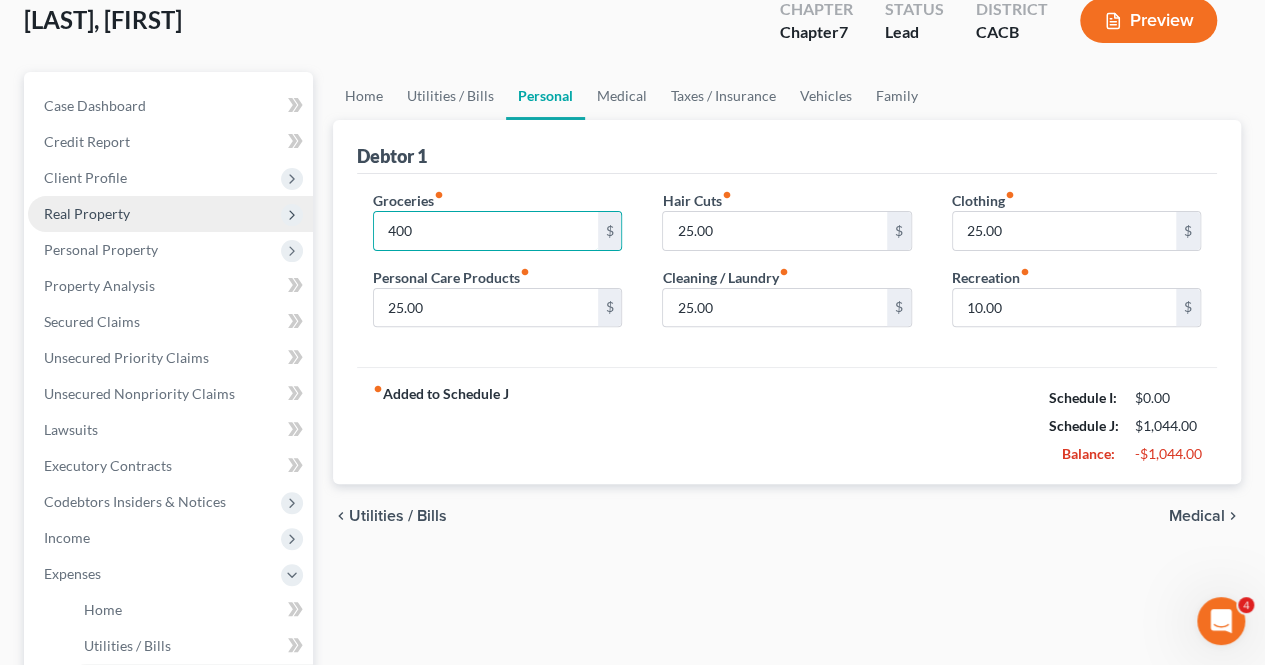 type on "400" 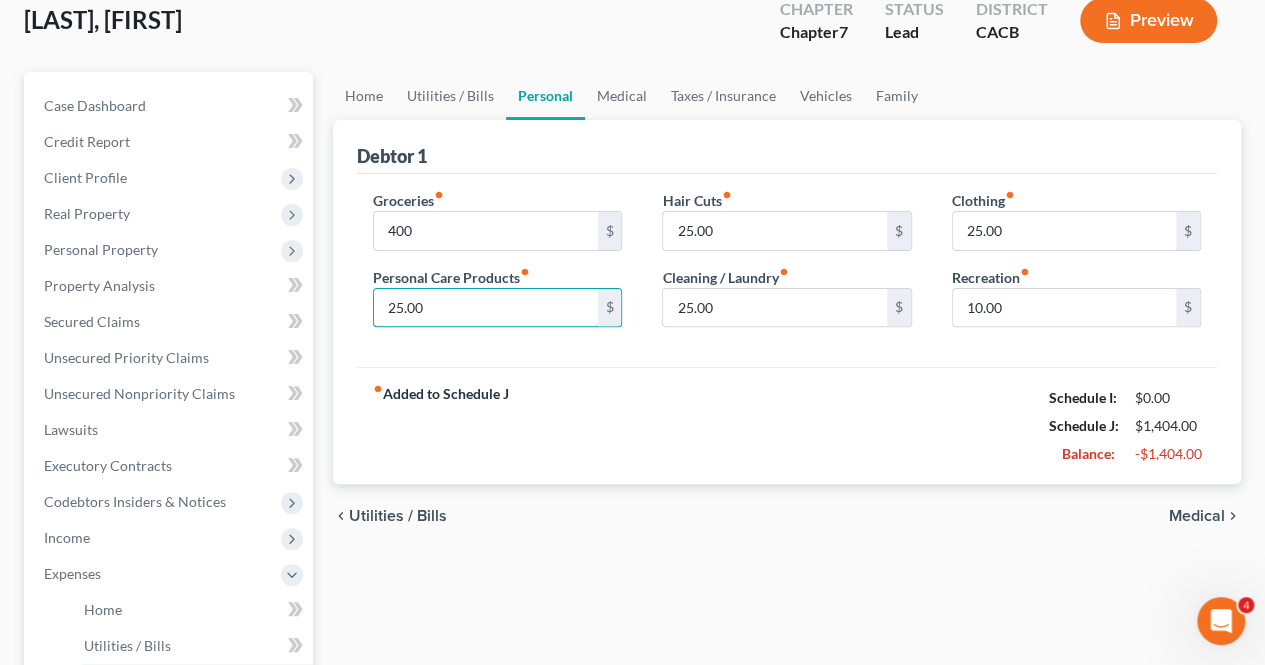 scroll, scrollTop: 314, scrollLeft: 0, axis: vertical 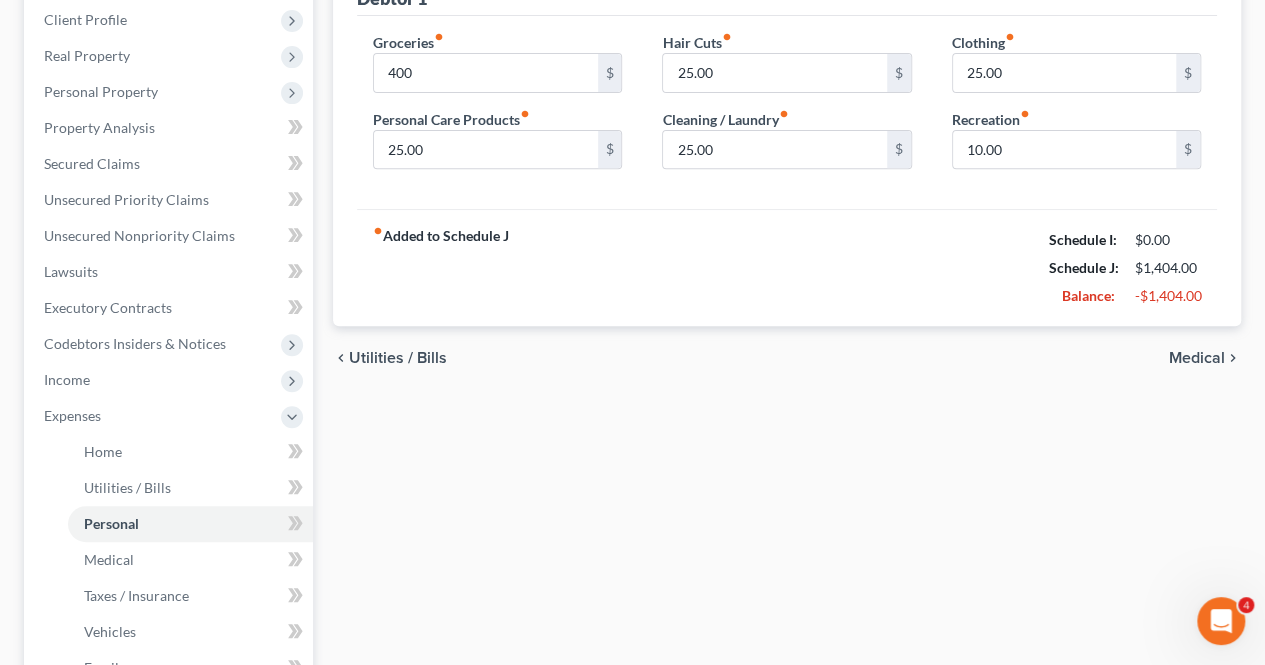 click on "chevron_left
Utilities / Bills
Medical
chevron_right" at bounding box center [787, 358] 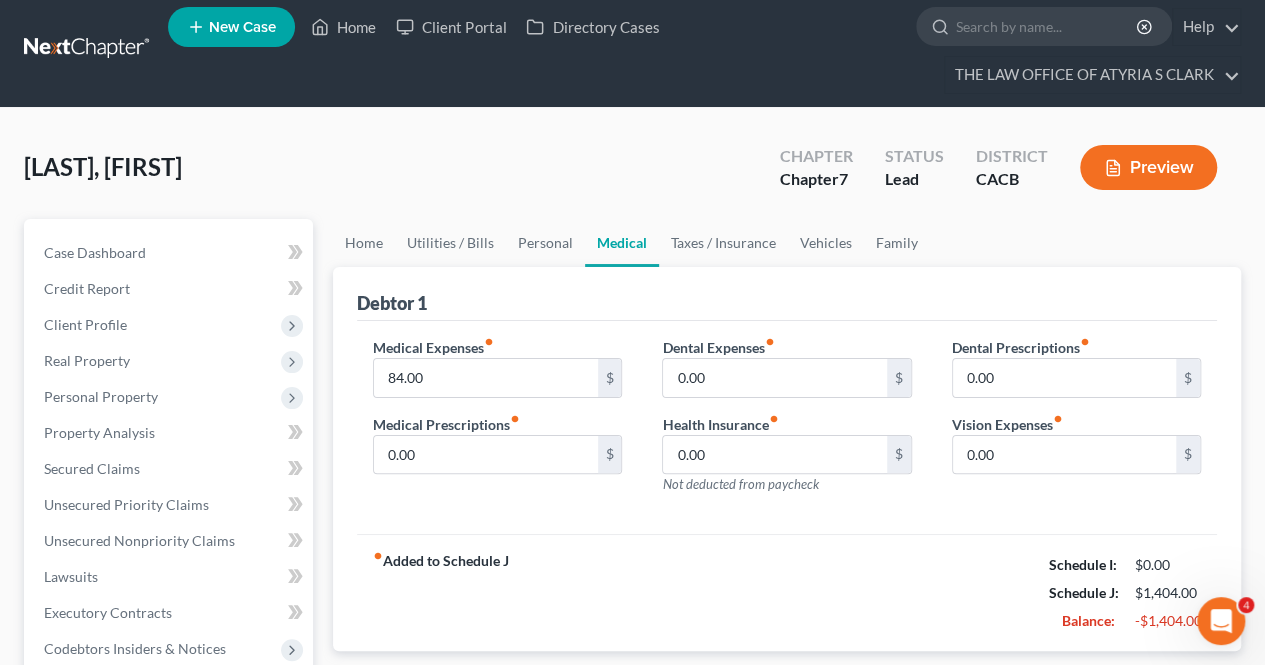 scroll, scrollTop: 0, scrollLeft: 0, axis: both 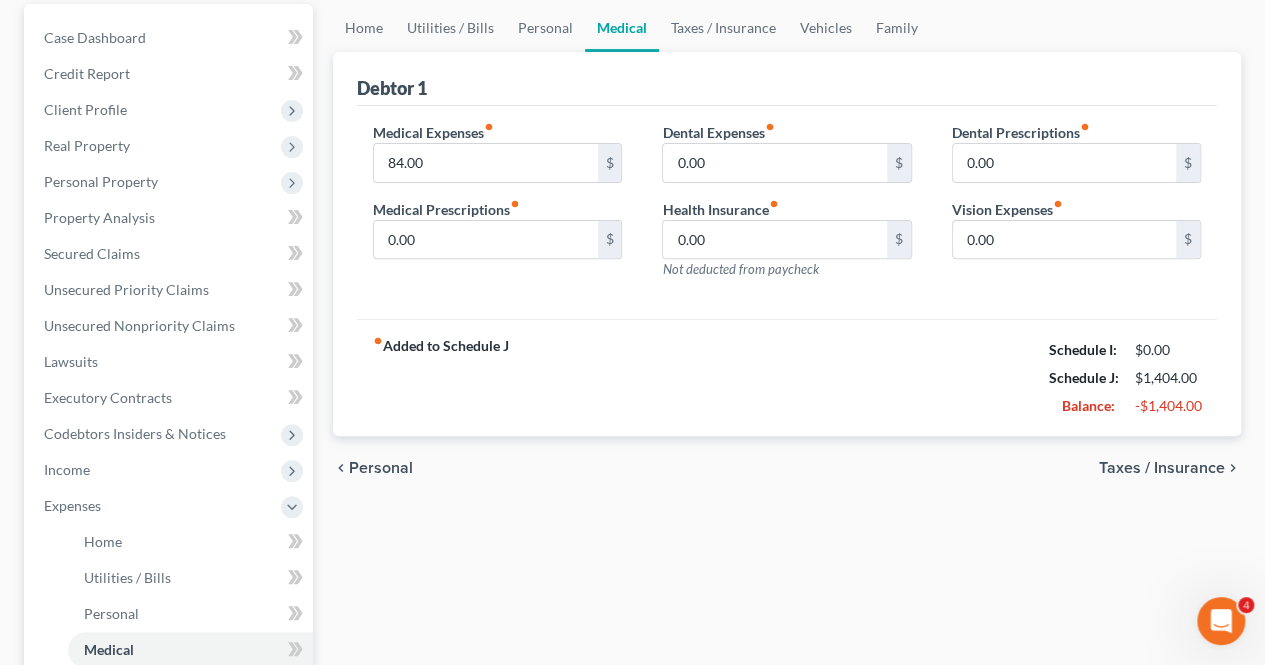 click on "Taxes / Insurance" at bounding box center [1162, 468] 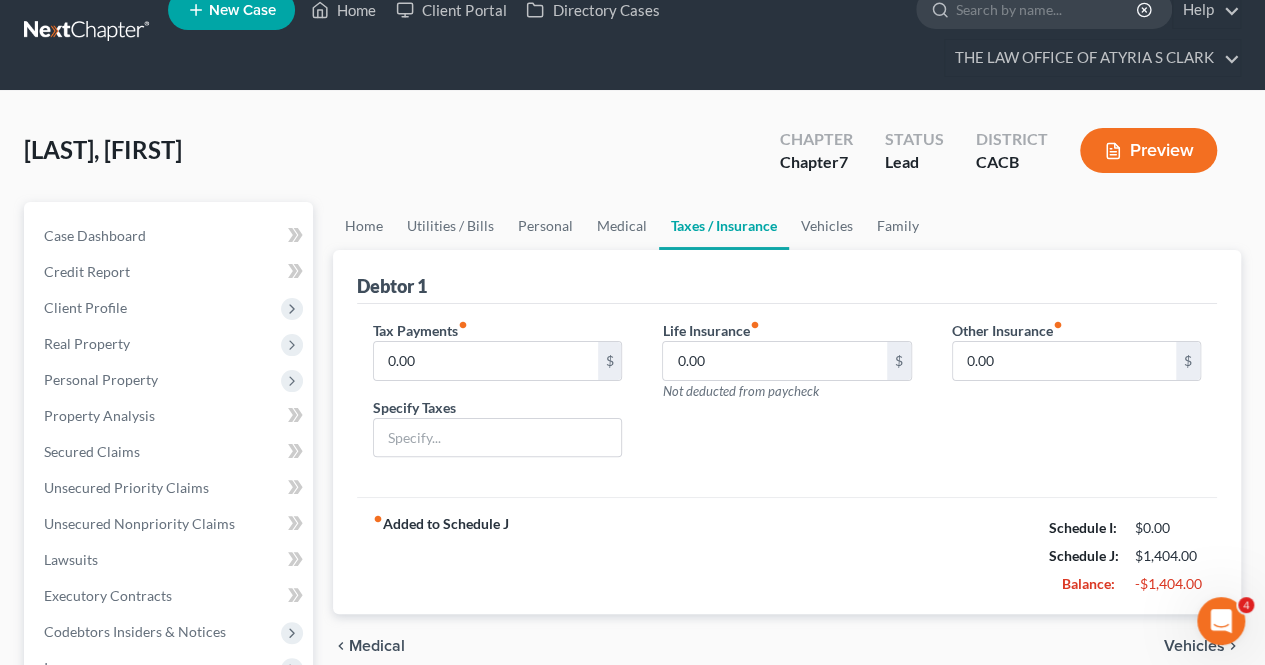 scroll, scrollTop: 0, scrollLeft: 0, axis: both 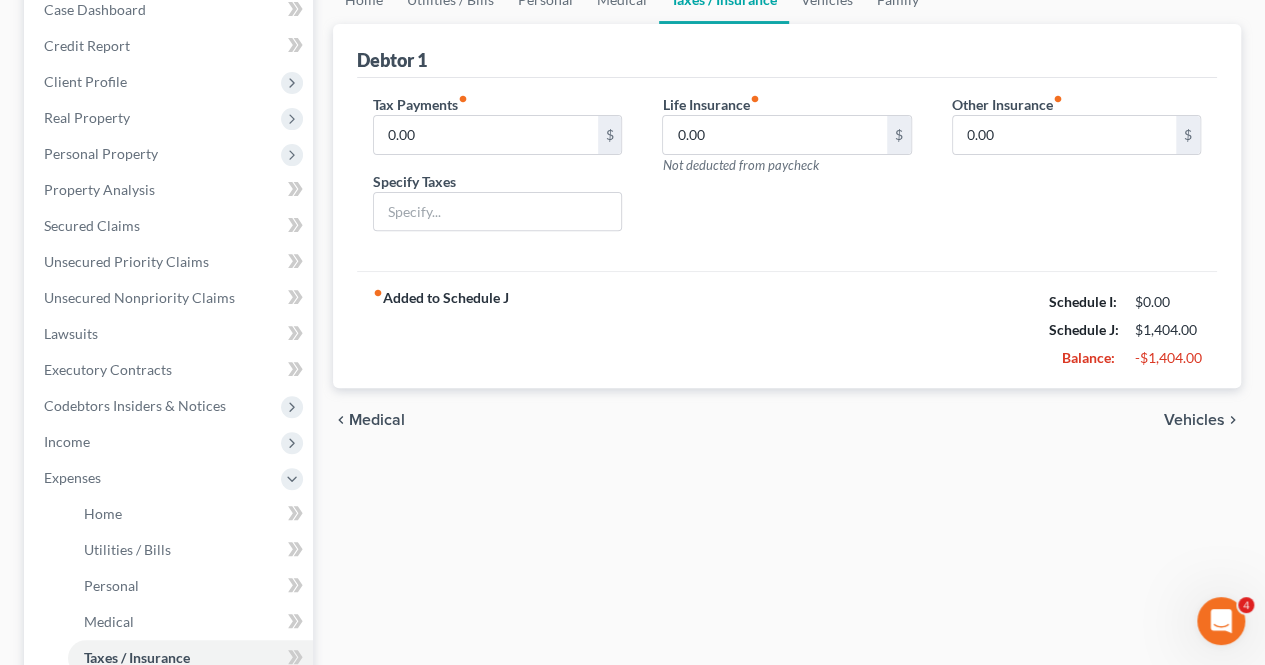 click on "Vehicles" at bounding box center [1194, 420] 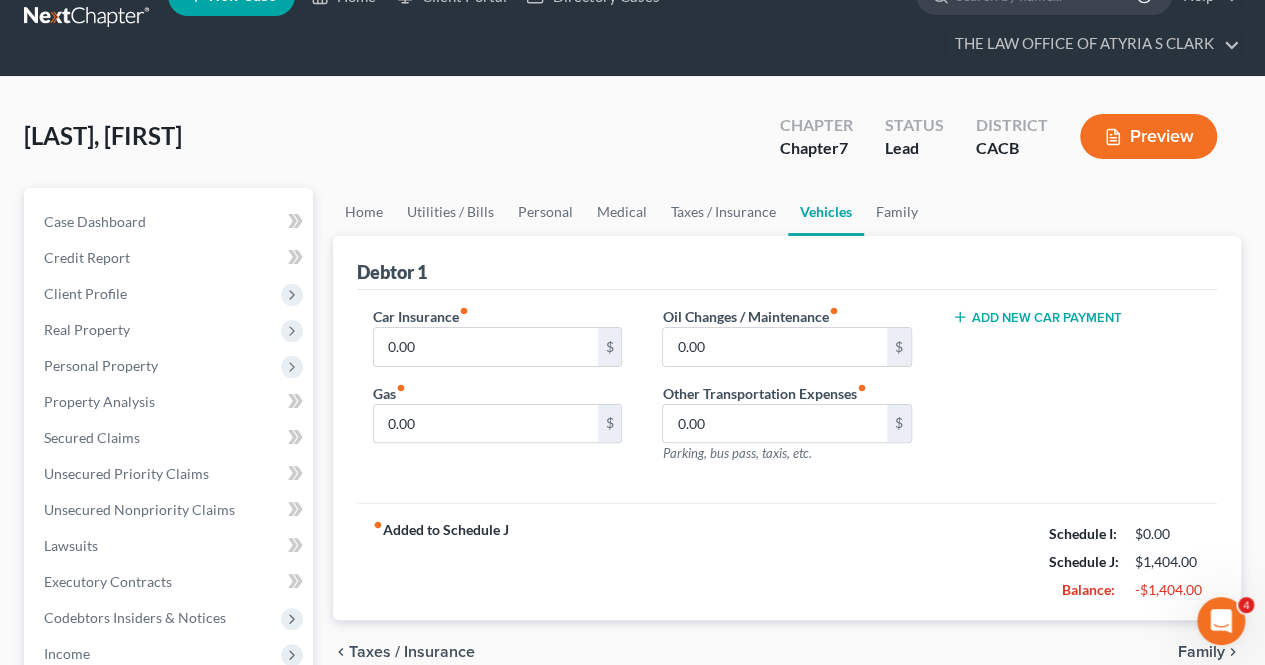 scroll, scrollTop: 0, scrollLeft: 0, axis: both 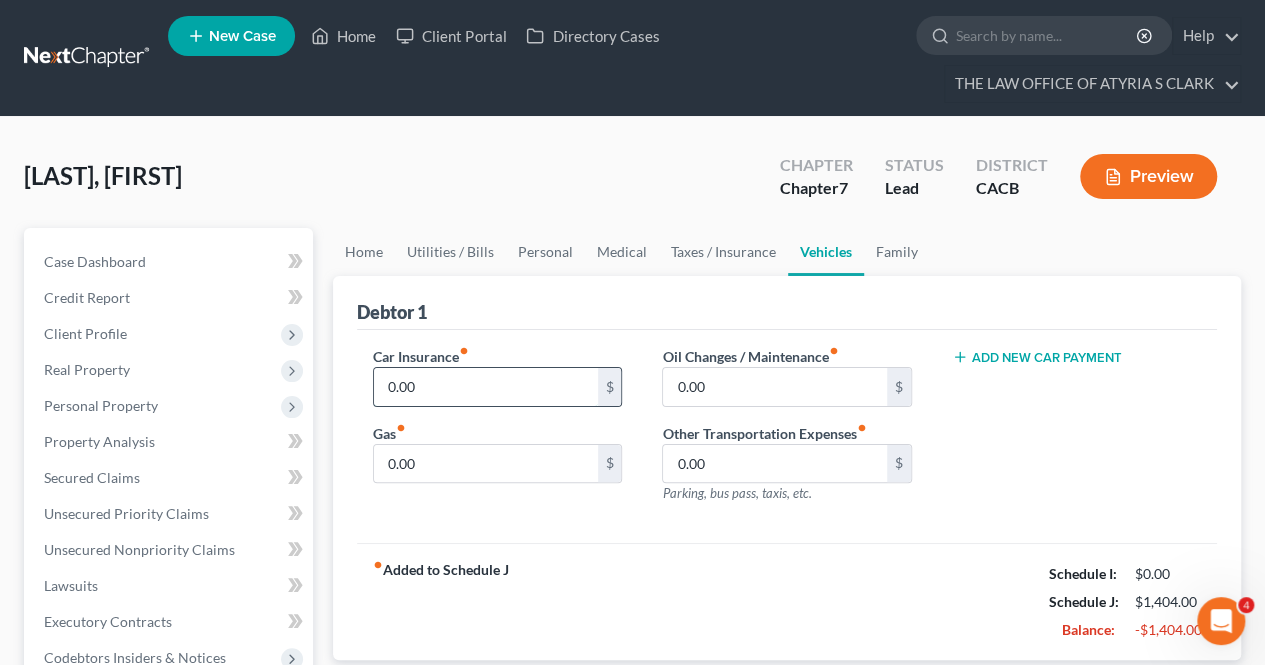 click on "0.00" at bounding box center (485, 387) 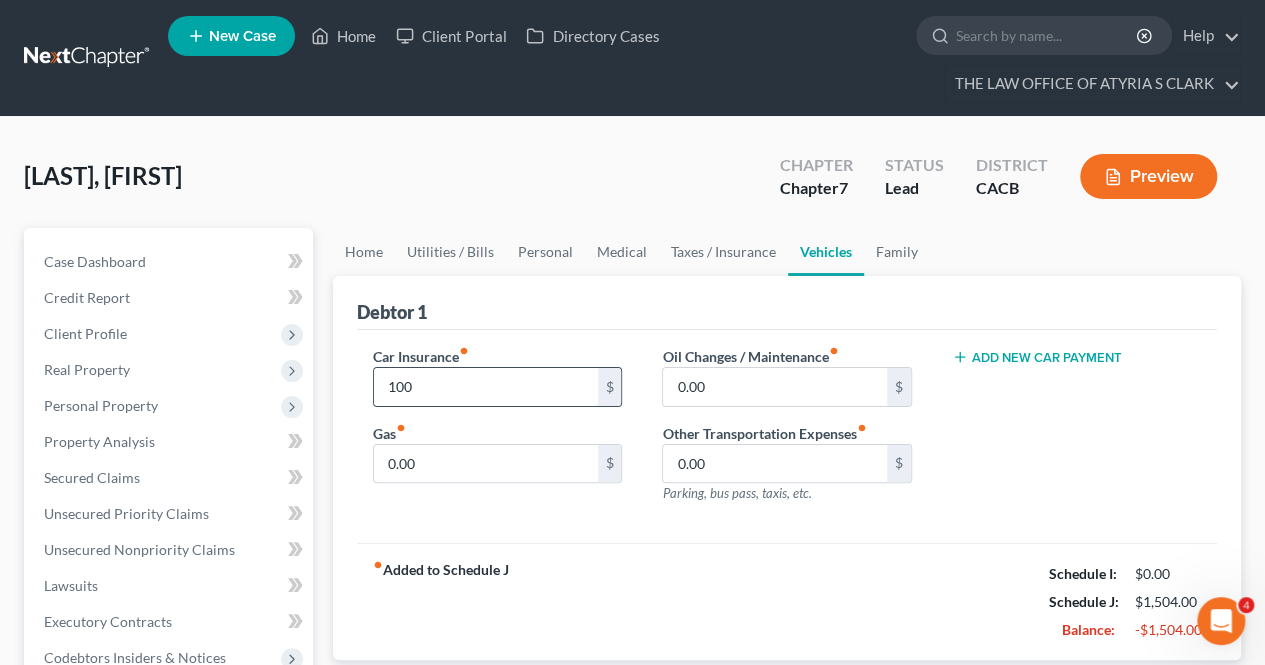 type on "100" 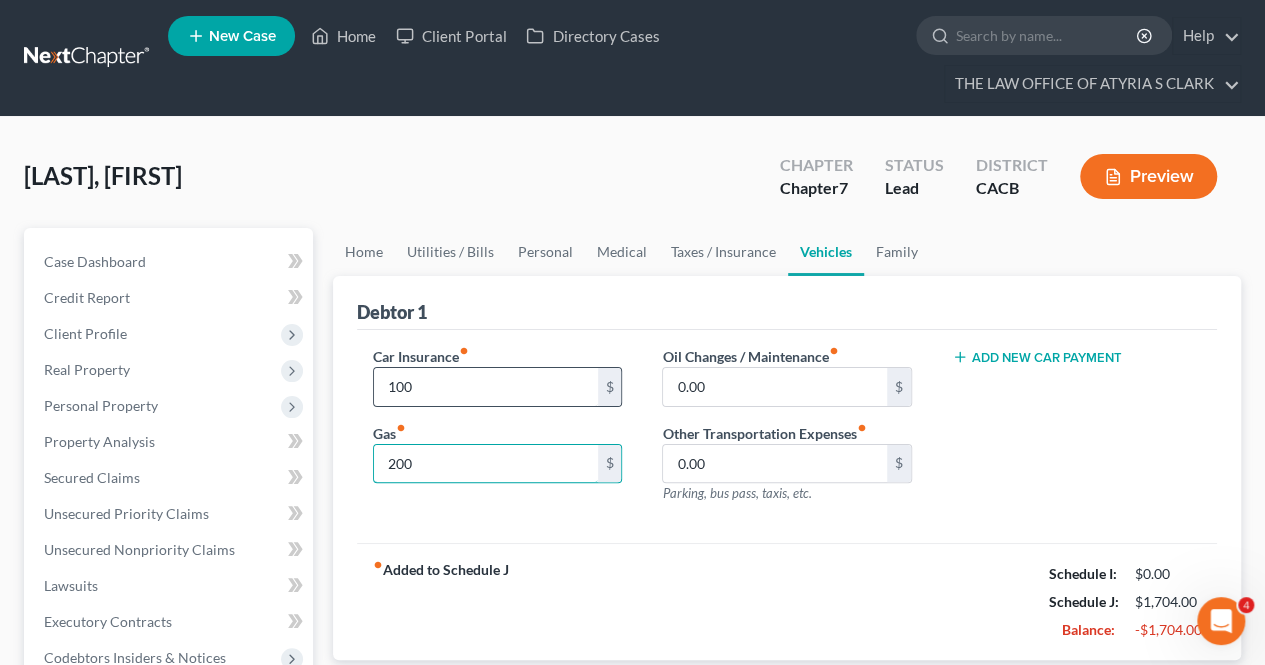 type on "200" 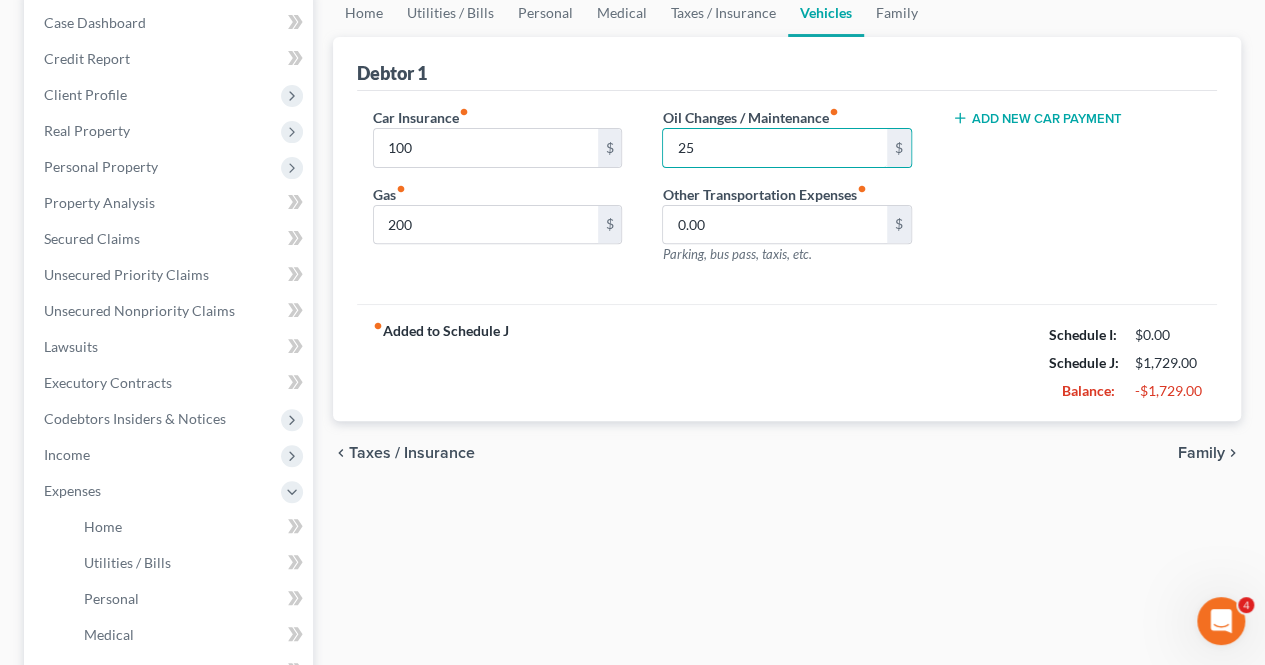 scroll, scrollTop: 243, scrollLeft: 0, axis: vertical 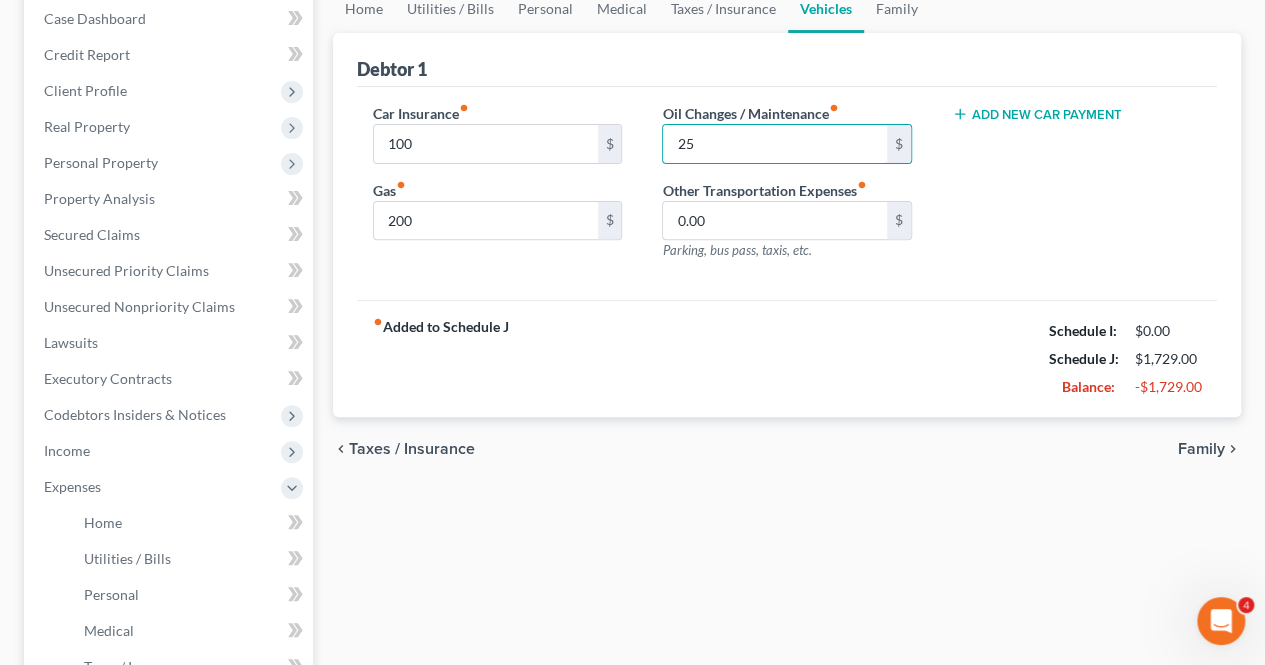 type on "25" 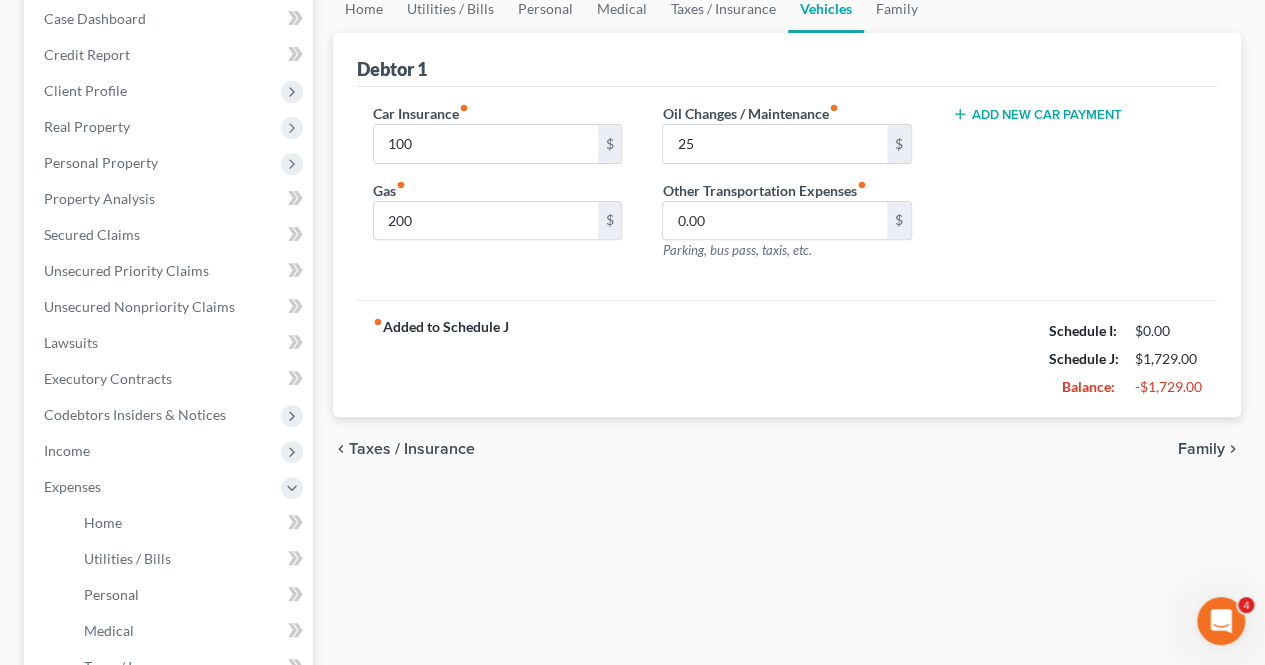 click on "chevron_left
Taxes / Insurance
Family
chevron_right" at bounding box center [787, 449] 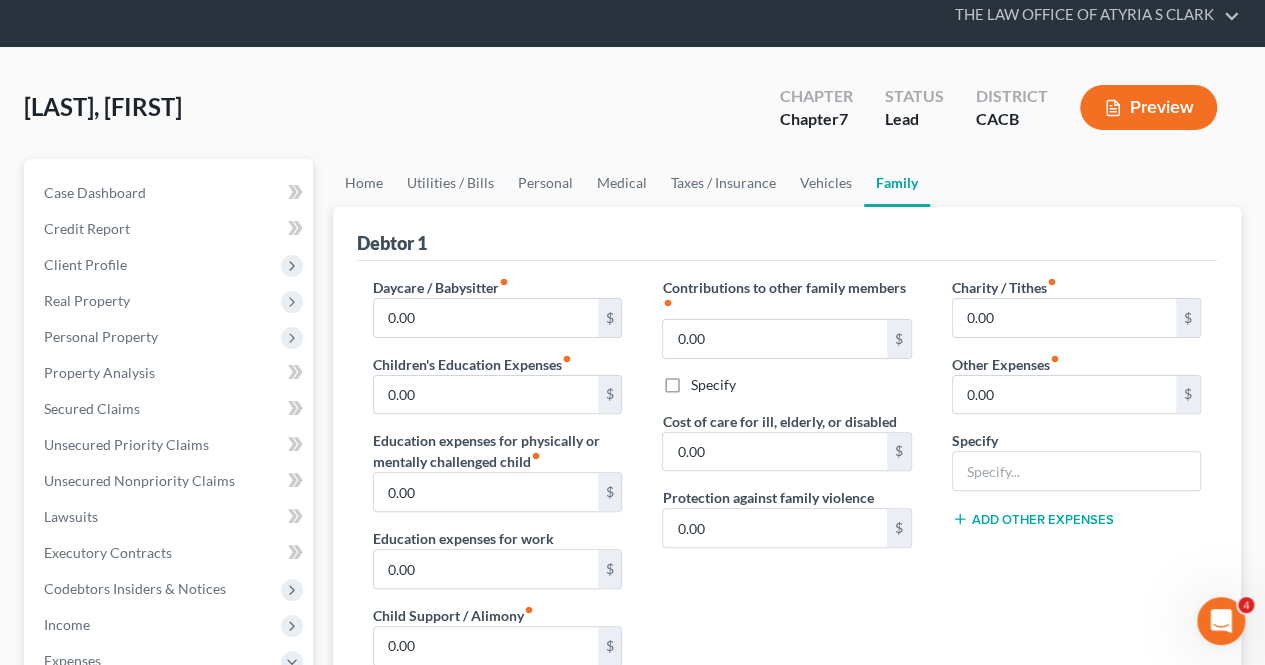 scroll, scrollTop: 0, scrollLeft: 0, axis: both 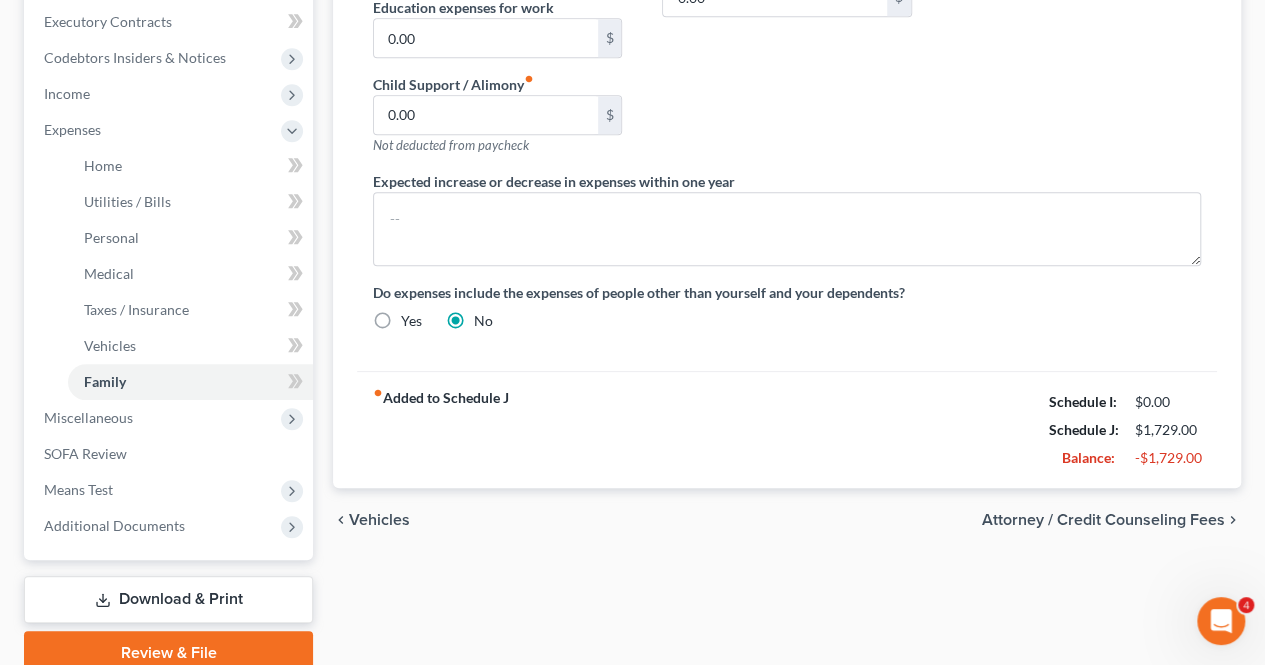 click on "Attorney / Credit Counseling Fees" at bounding box center [1103, 520] 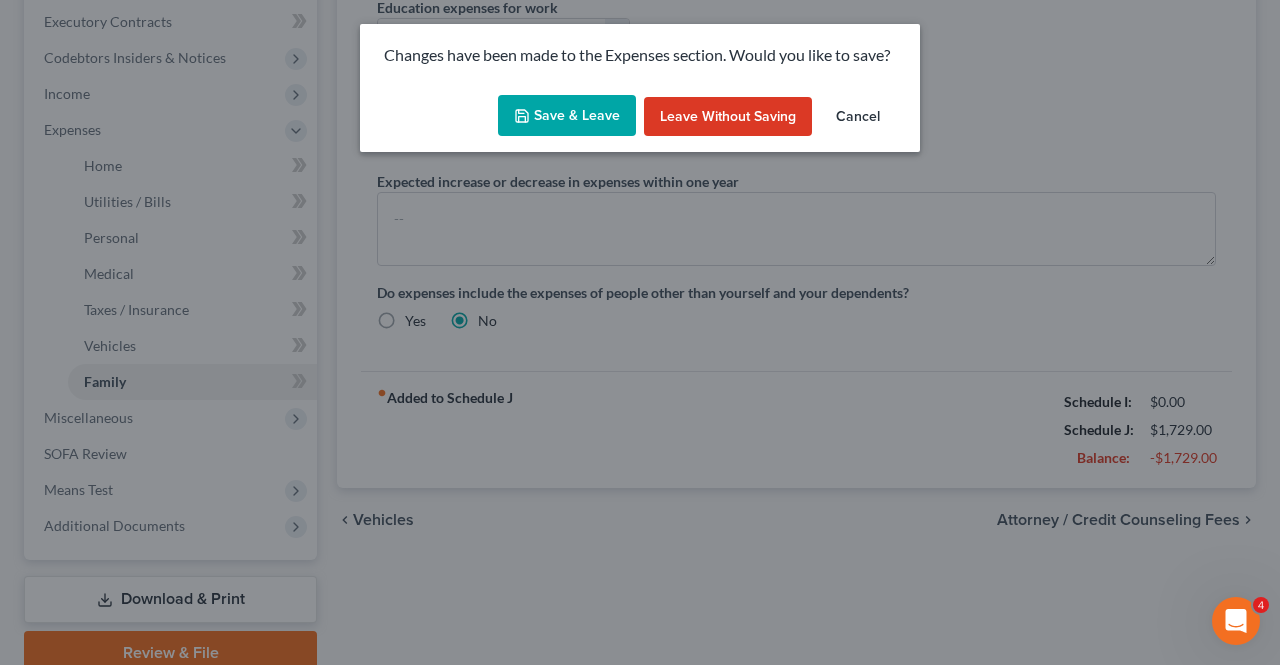 click on "Save & Leave" at bounding box center (567, 116) 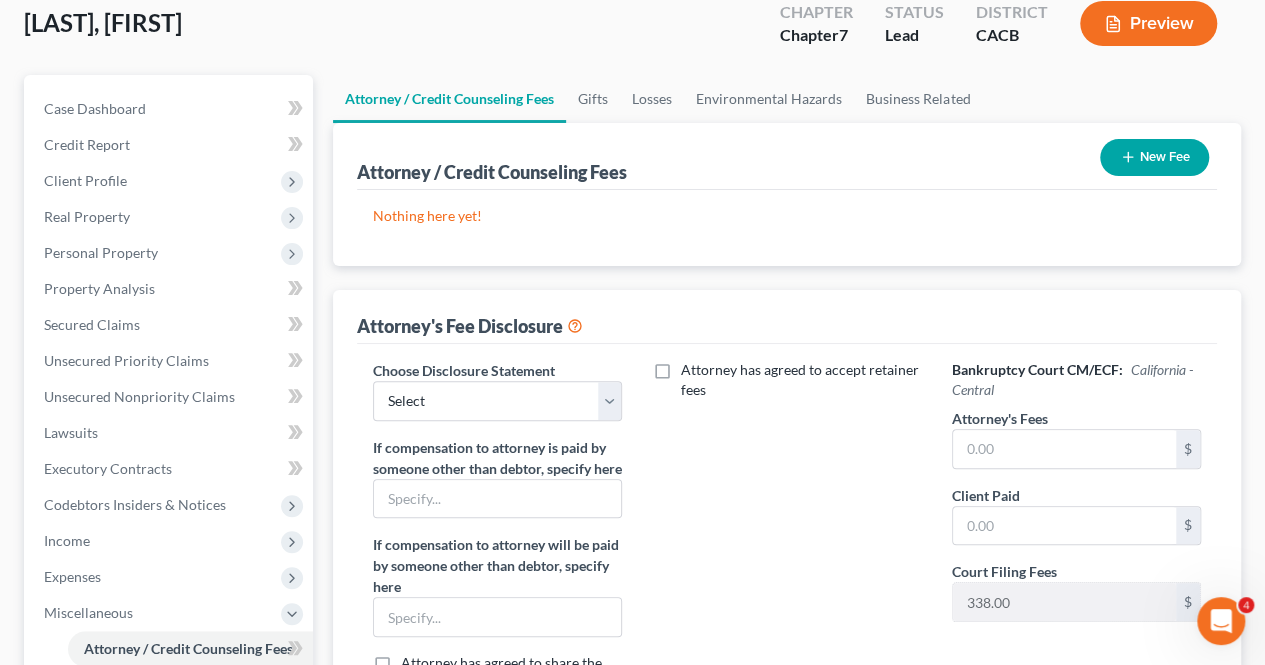scroll, scrollTop: 266, scrollLeft: 0, axis: vertical 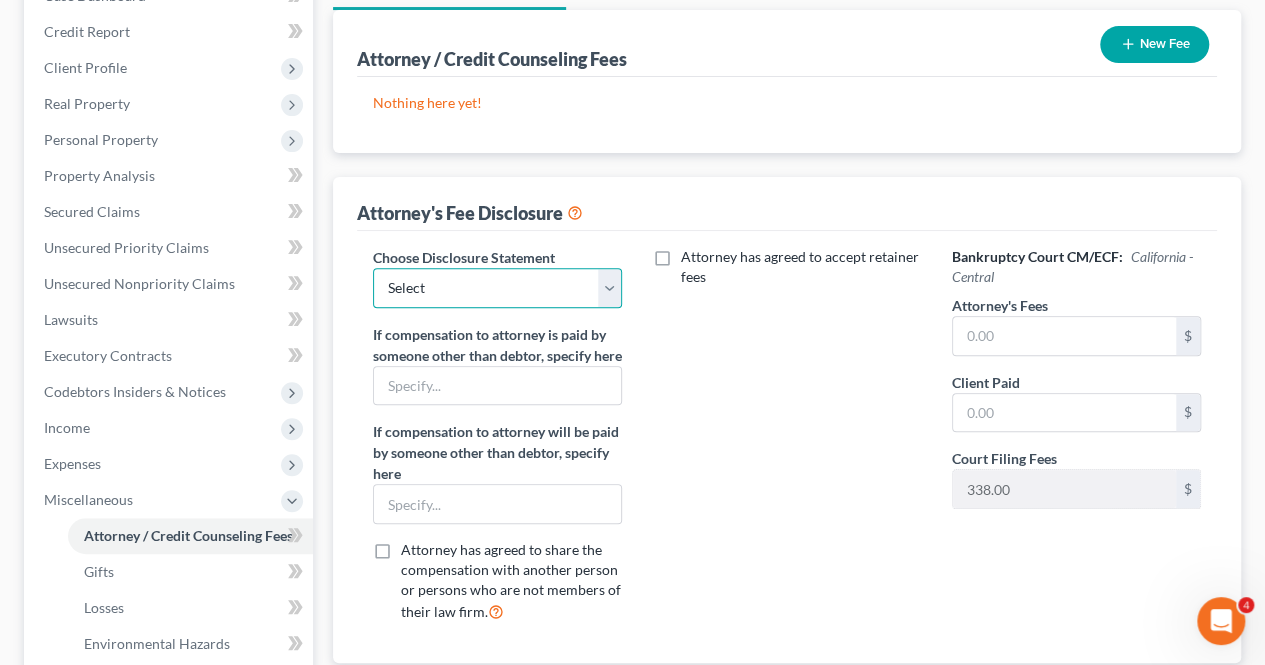 click on "Select Disclosure" at bounding box center (497, 288) 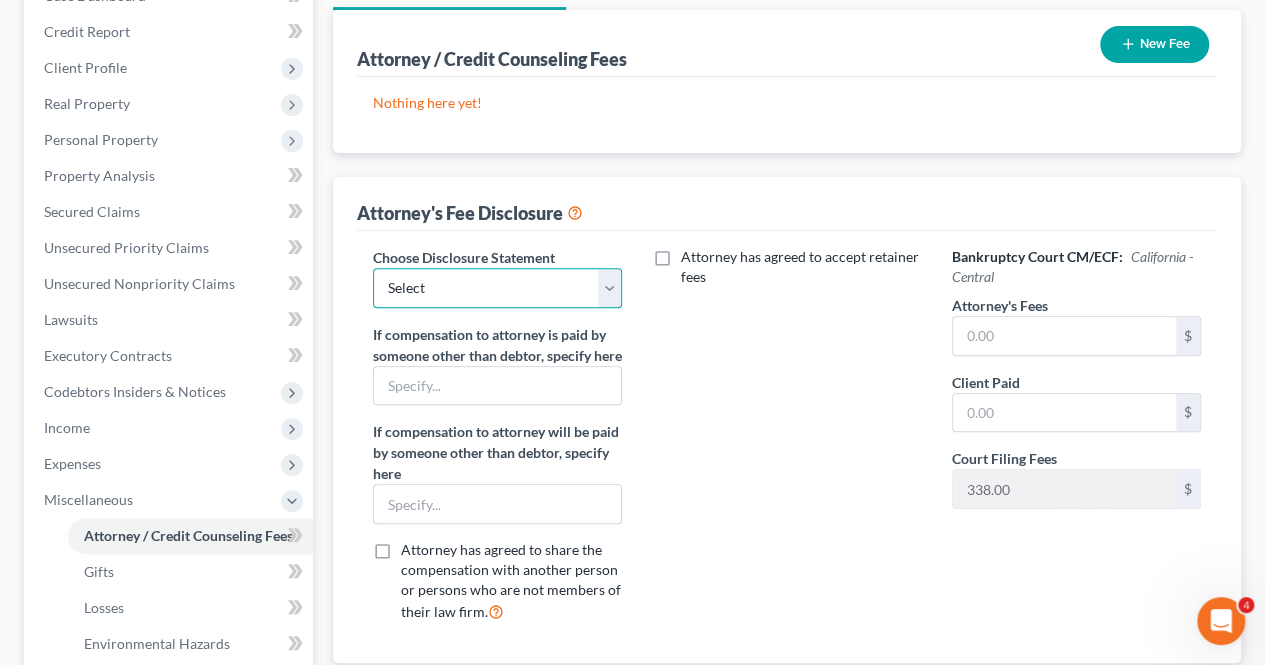 select on "0" 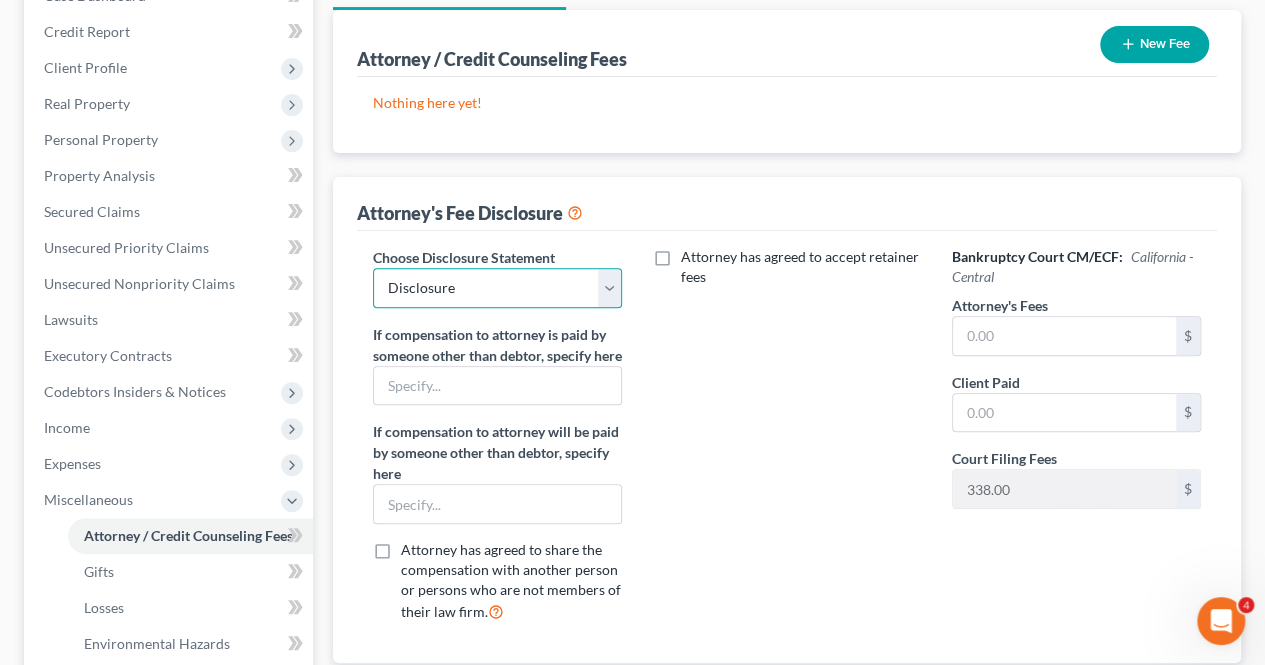 click on "Select Disclosure" at bounding box center (497, 288) 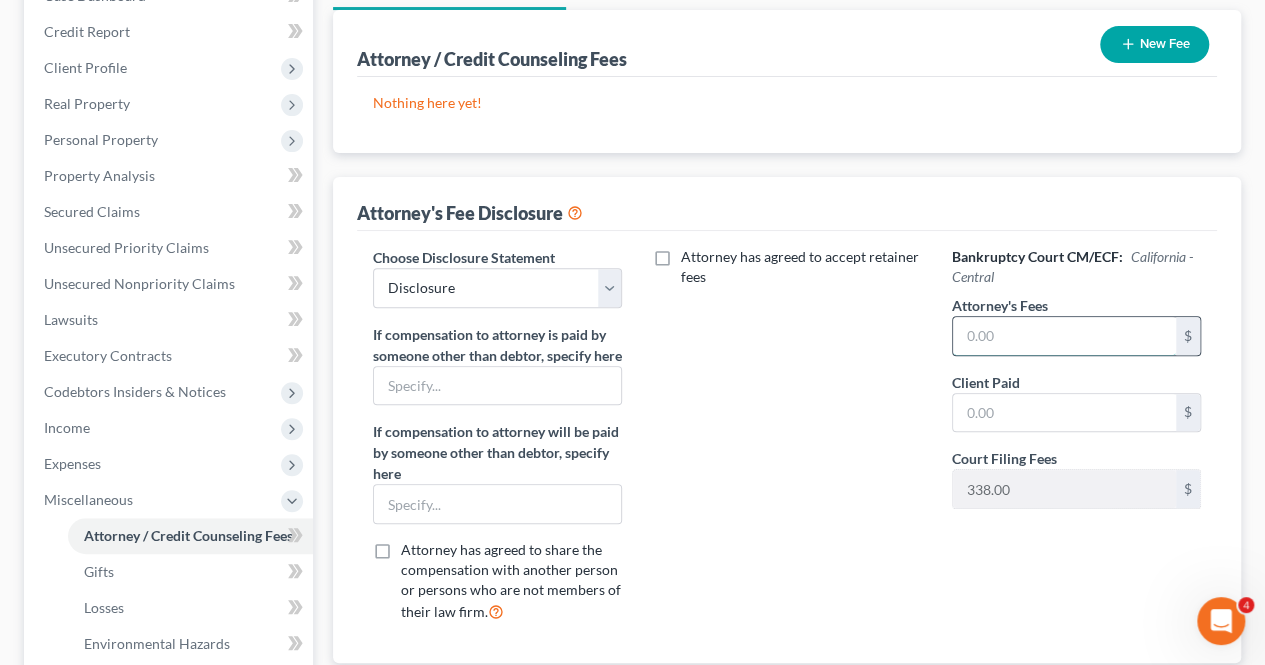 click at bounding box center (1064, 336) 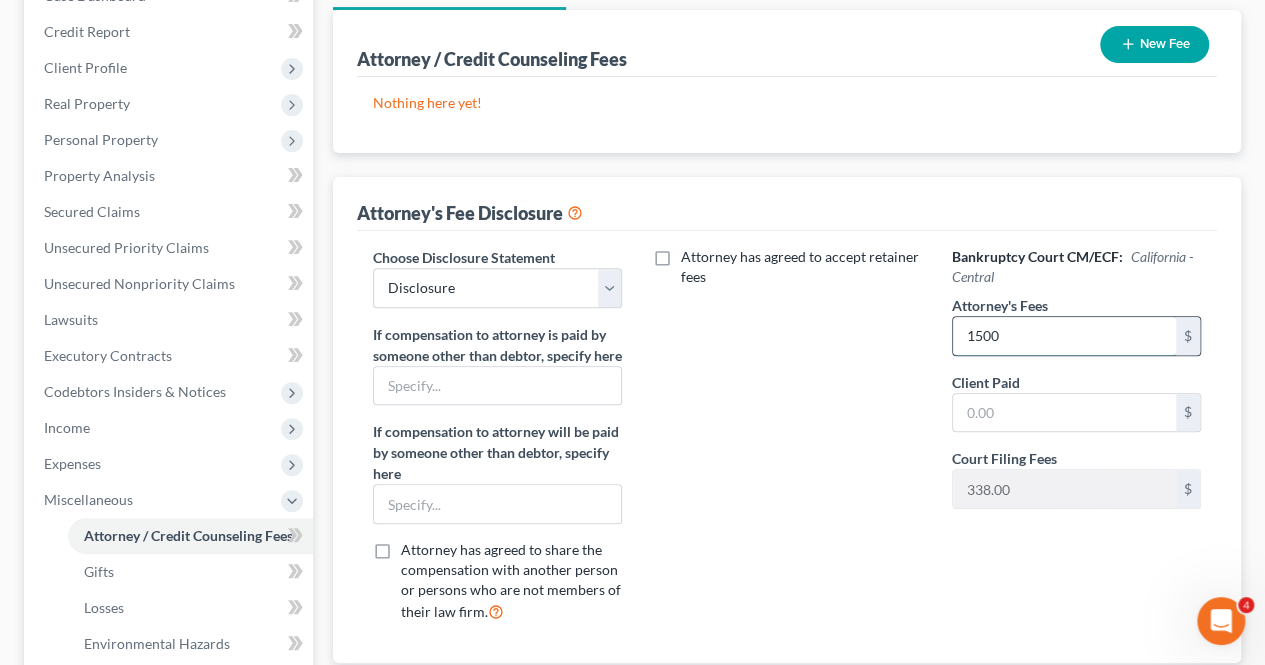 type on "1500" 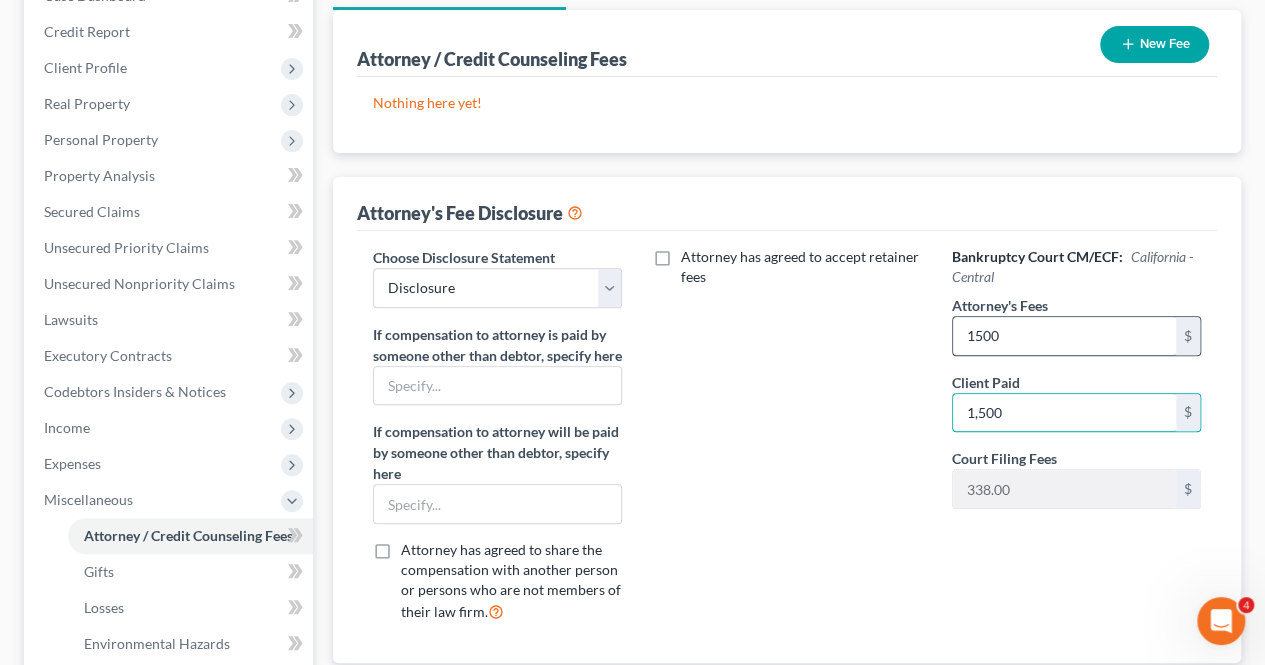 type on "1,500" 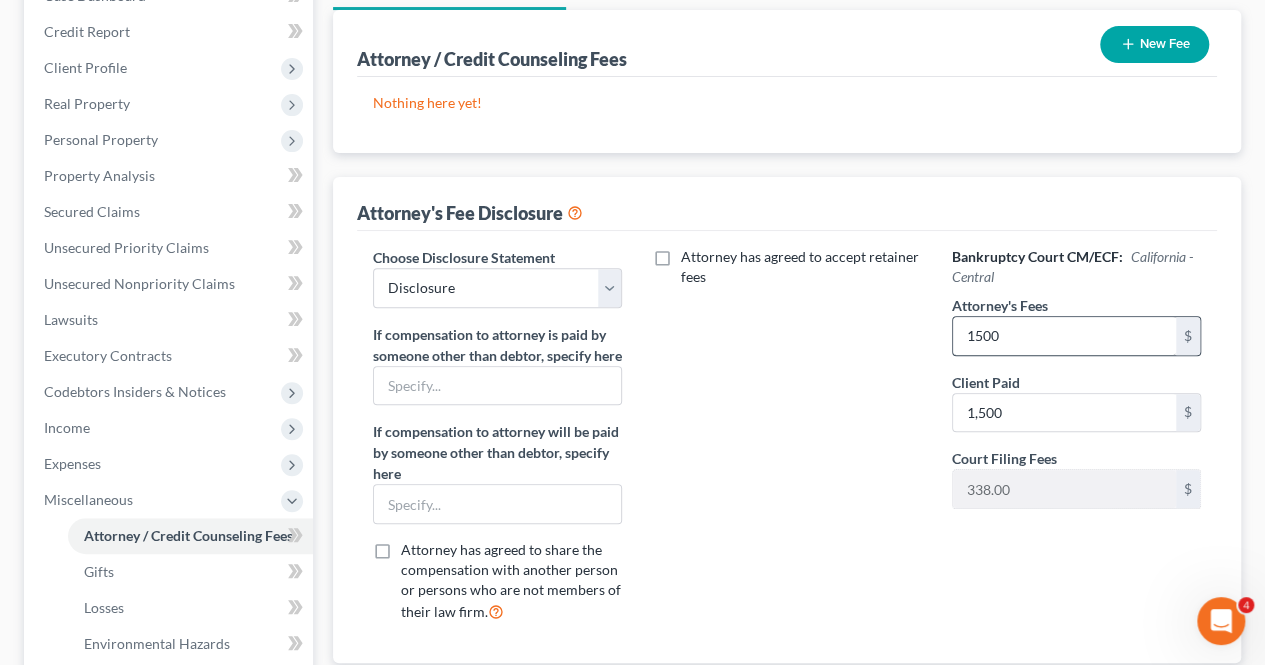 scroll, scrollTop: 610, scrollLeft: 0, axis: vertical 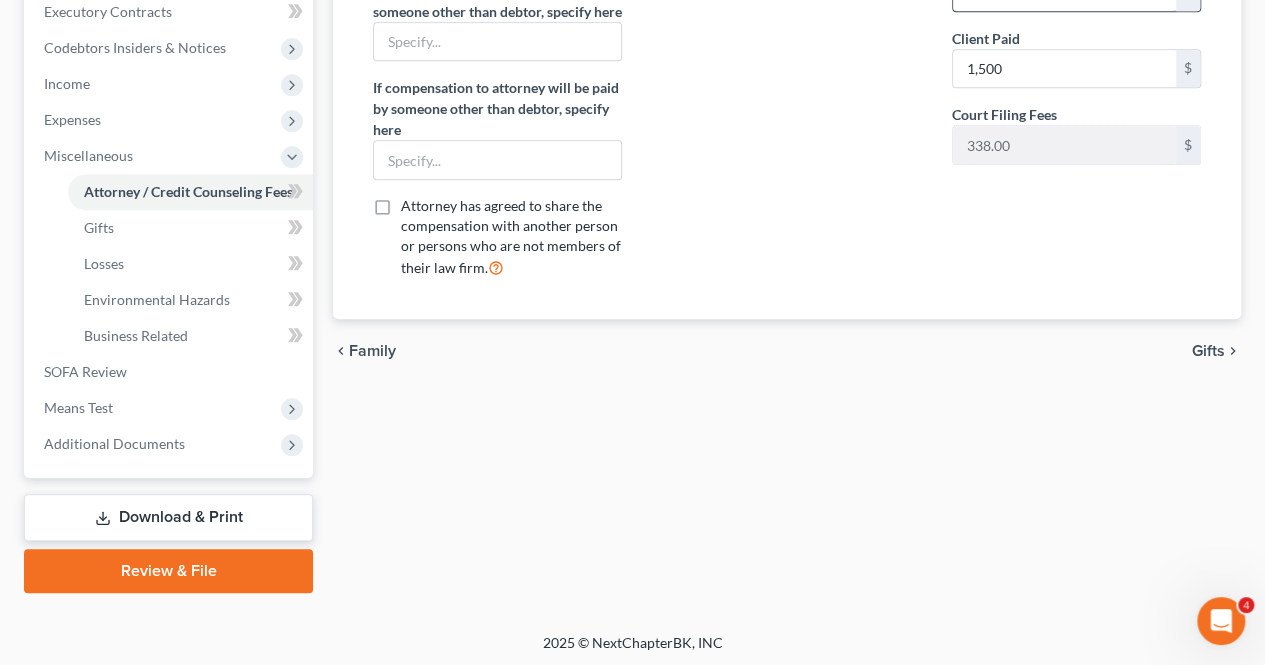 type 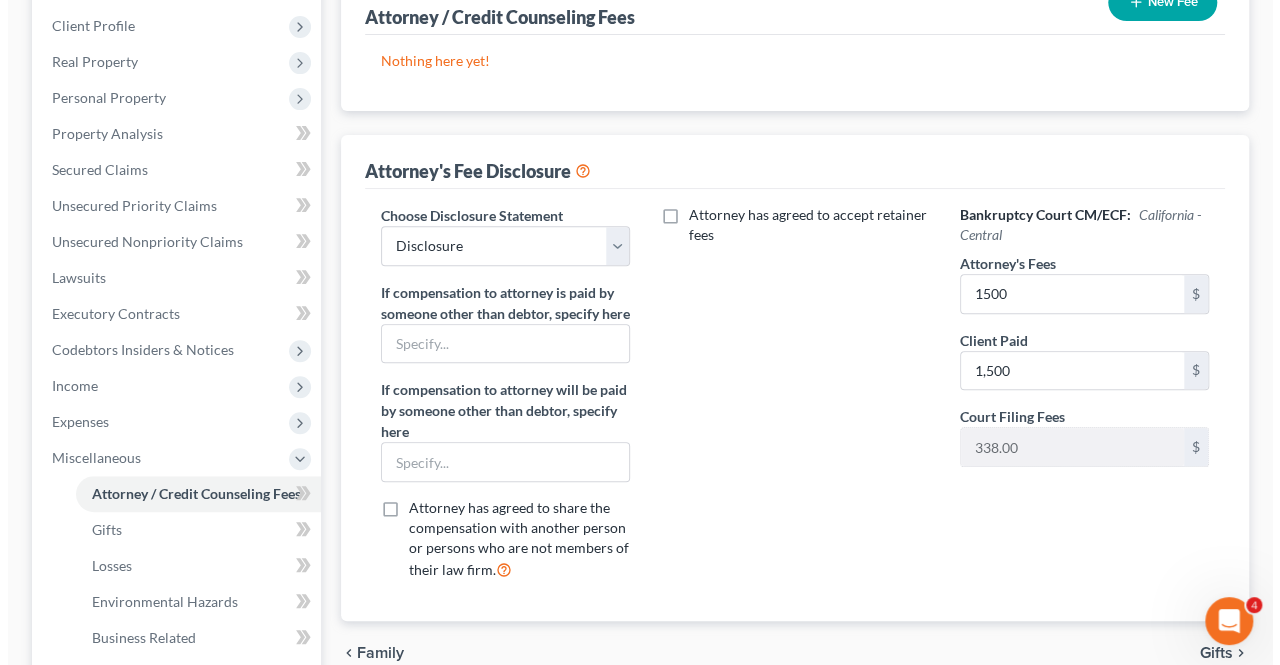 scroll, scrollTop: 123, scrollLeft: 0, axis: vertical 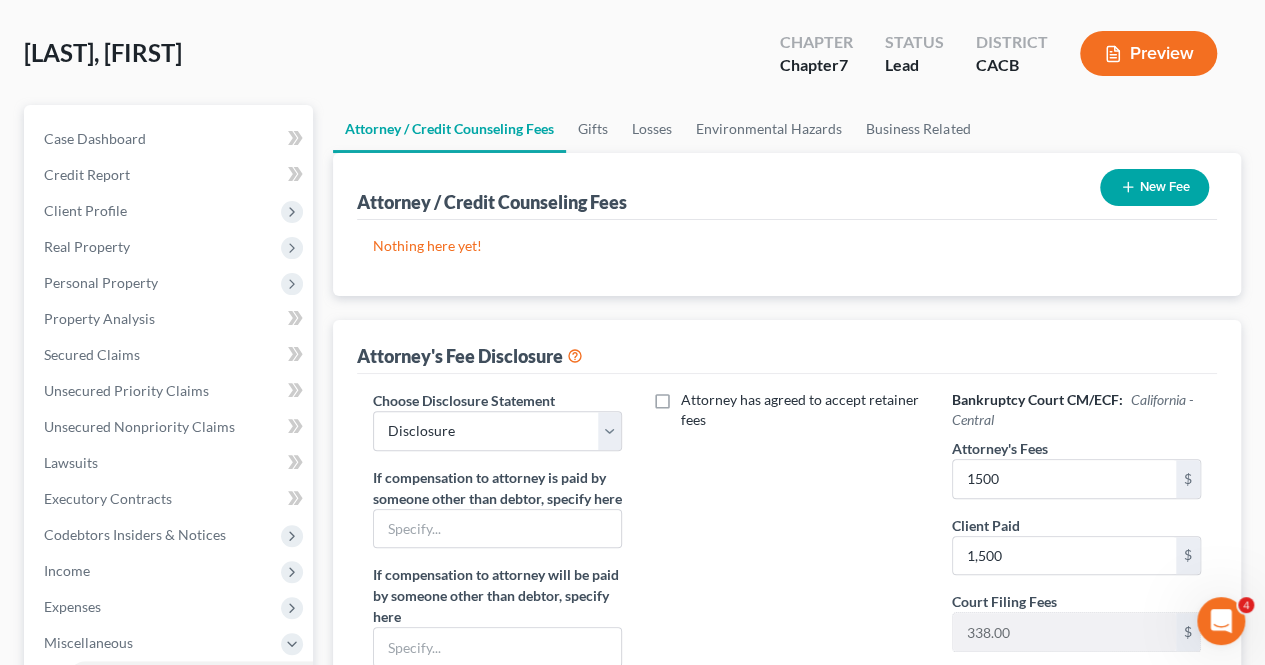 click on "New Fee" at bounding box center (1154, 187) 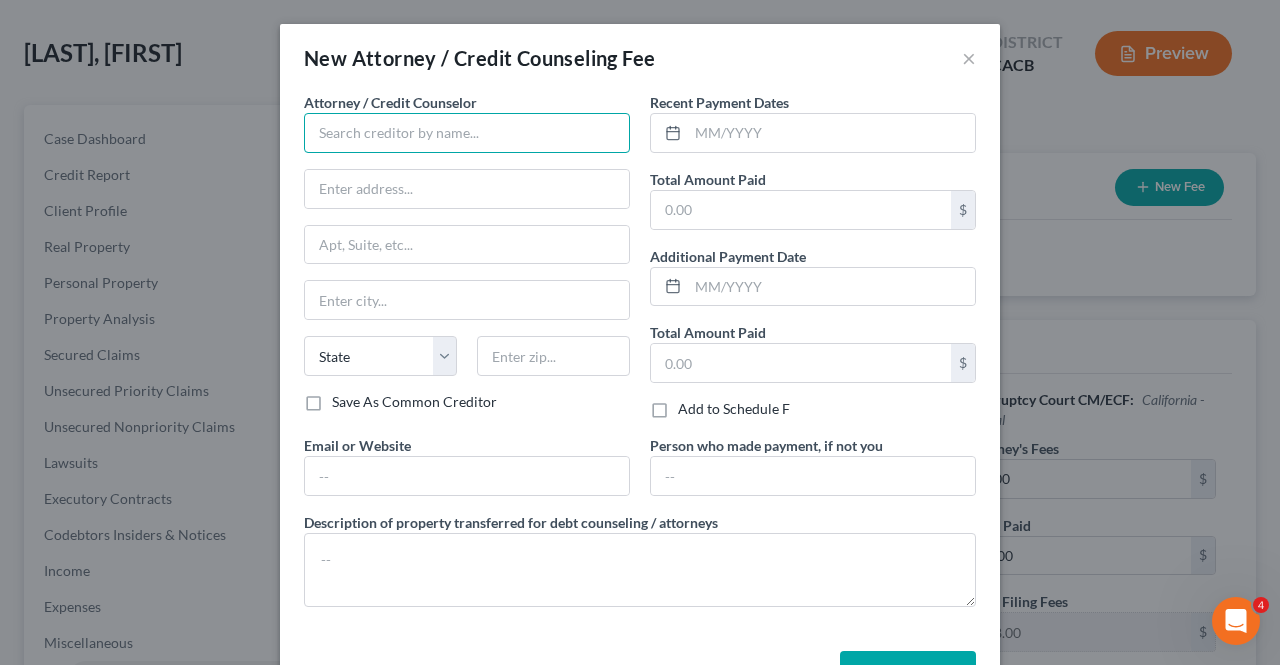 click at bounding box center (467, 133) 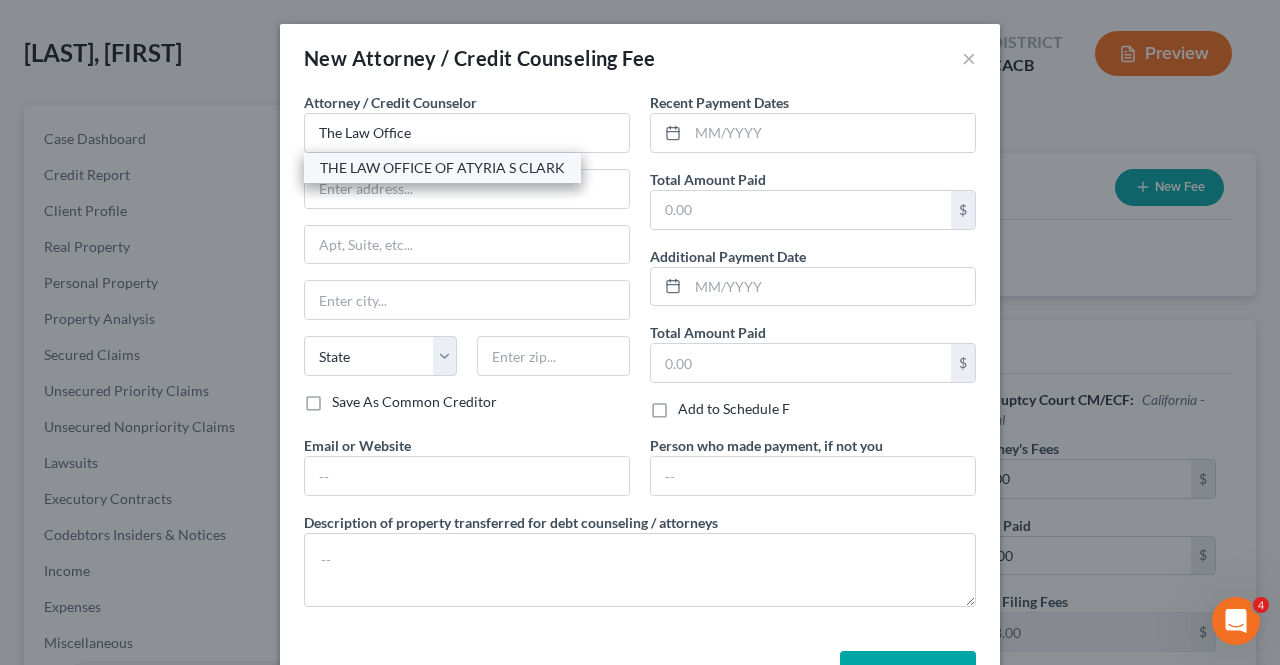 click on "THE LAW OFFICE OF ATYRIA S CLARK" at bounding box center [442, 168] 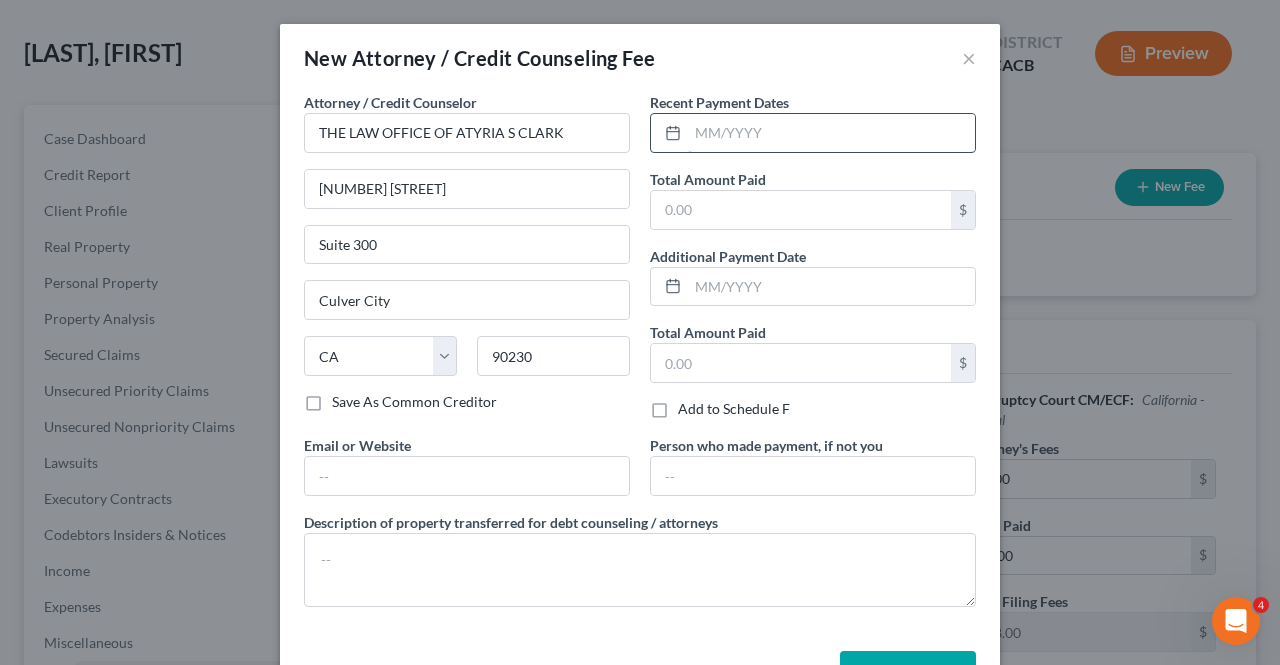 click at bounding box center (831, 133) 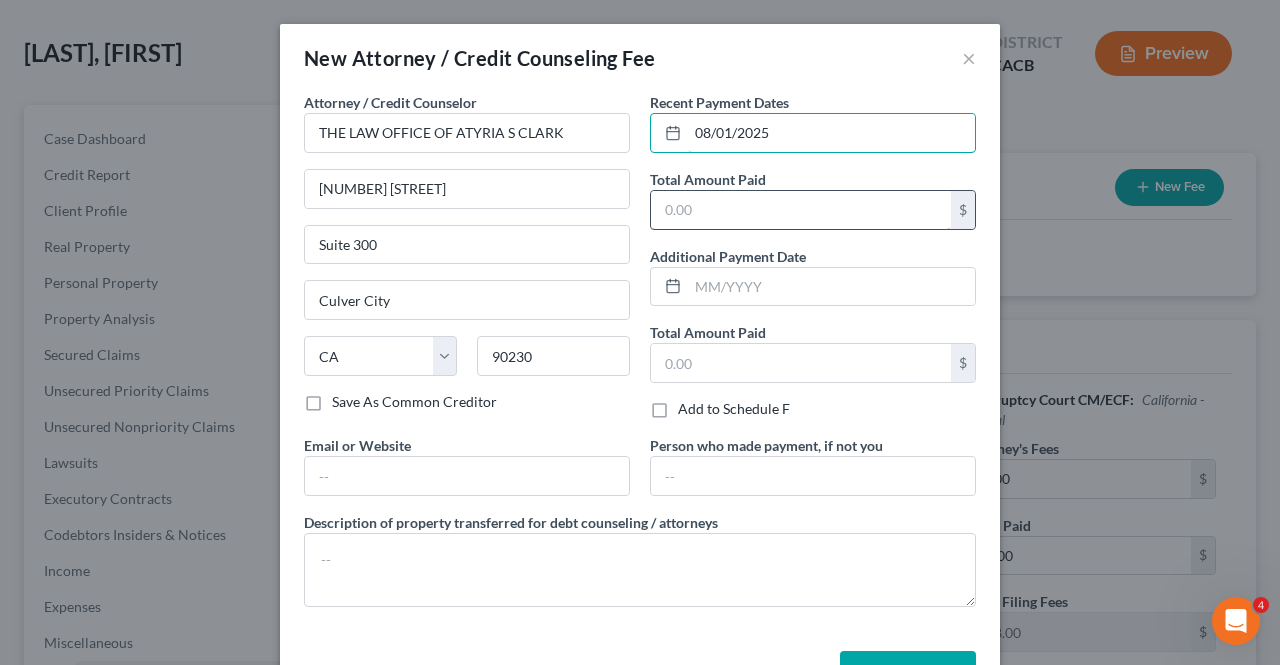 type on "08/01/2025" 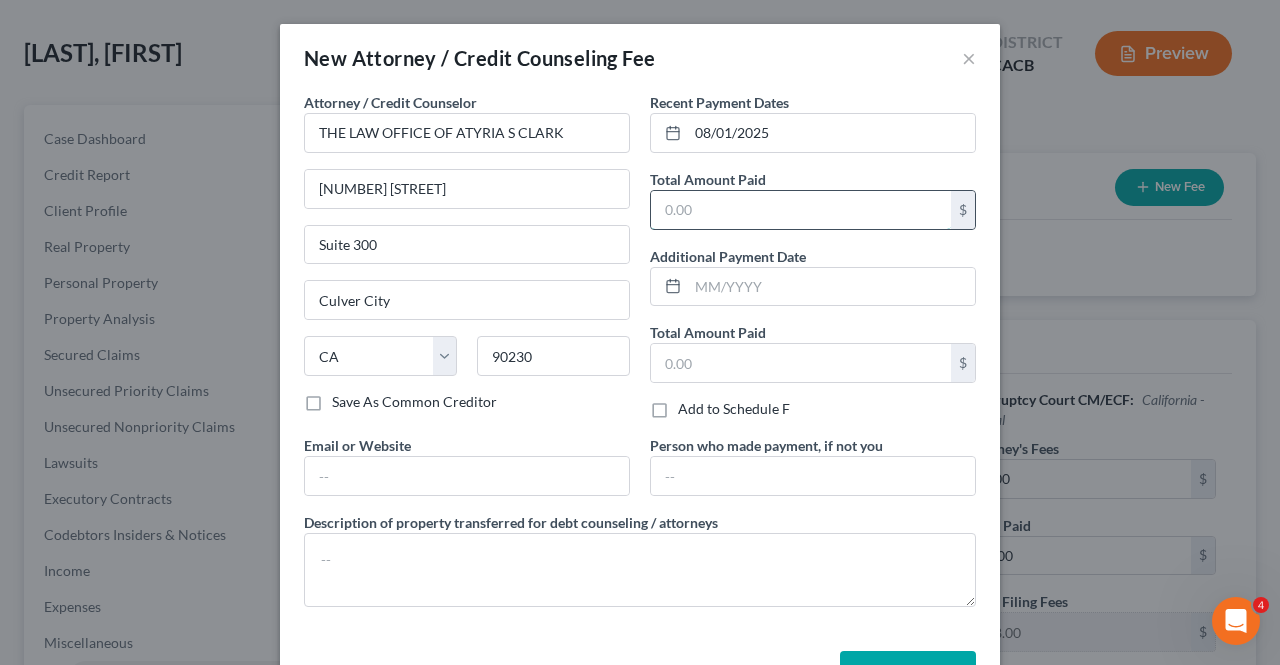 click at bounding box center (801, 210) 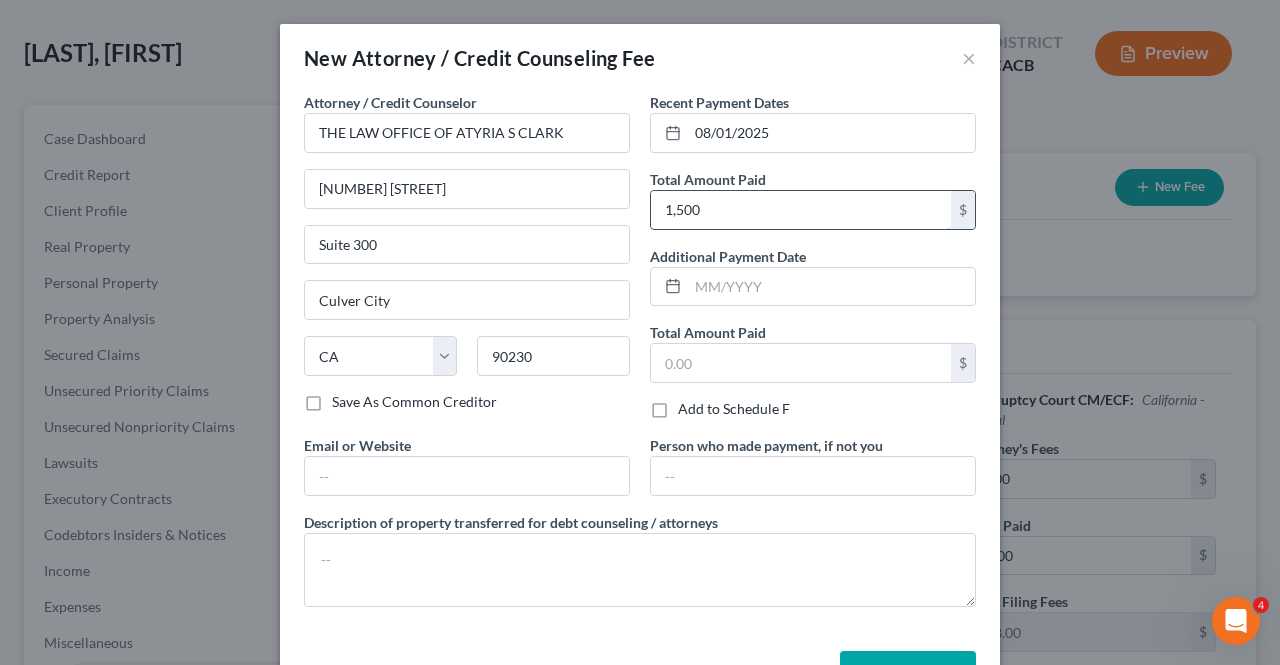 type on "1,500" 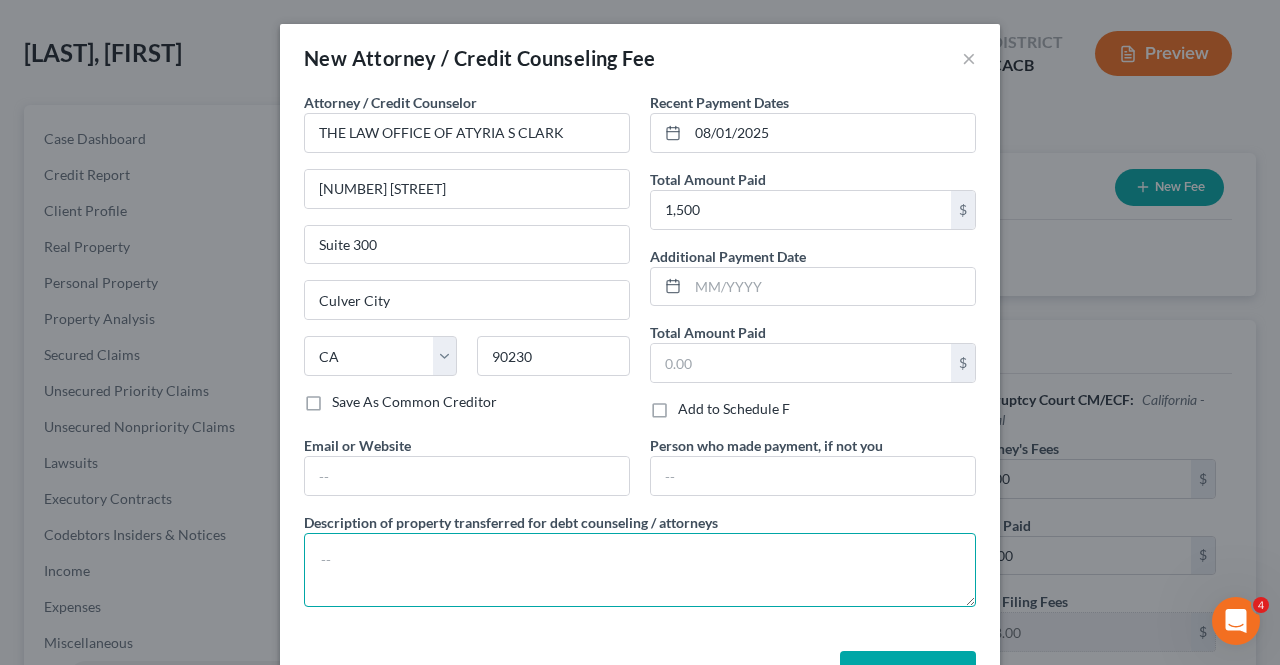 click at bounding box center (640, 570) 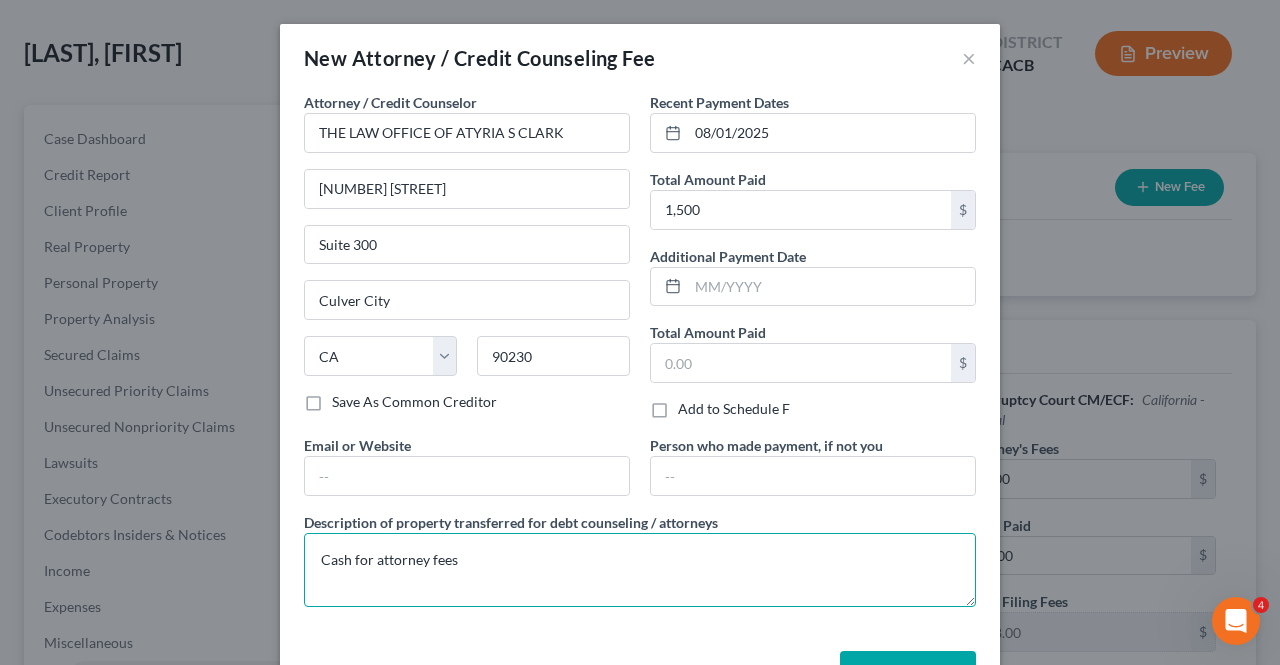 type on "Cash for attorney fees" 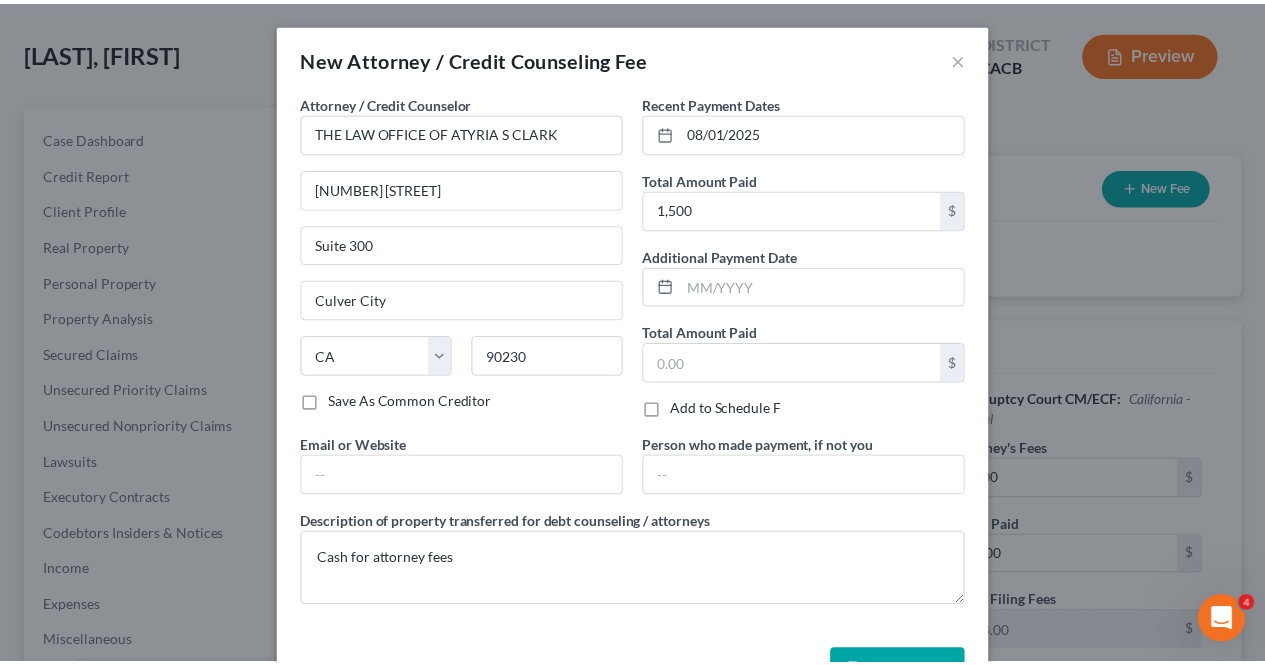 scroll, scrollTop: 63, scrollLeft: 0, axis: vertical 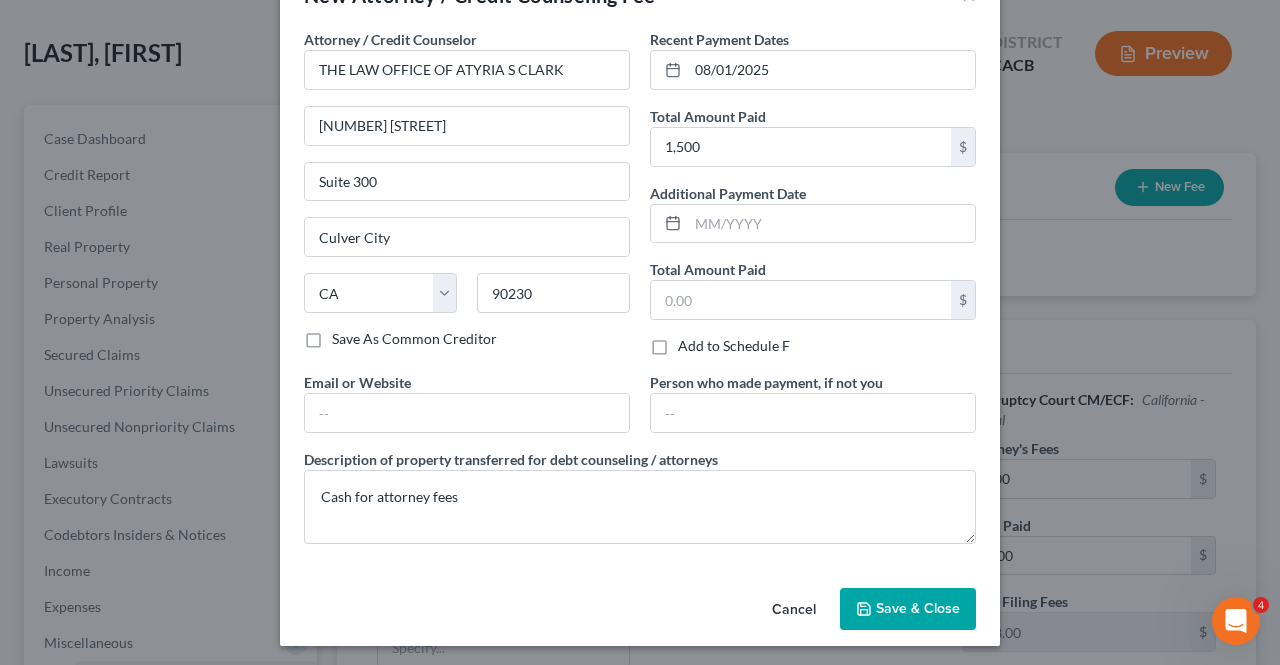 click on "Save & Close" at bounding box center [918, 608] 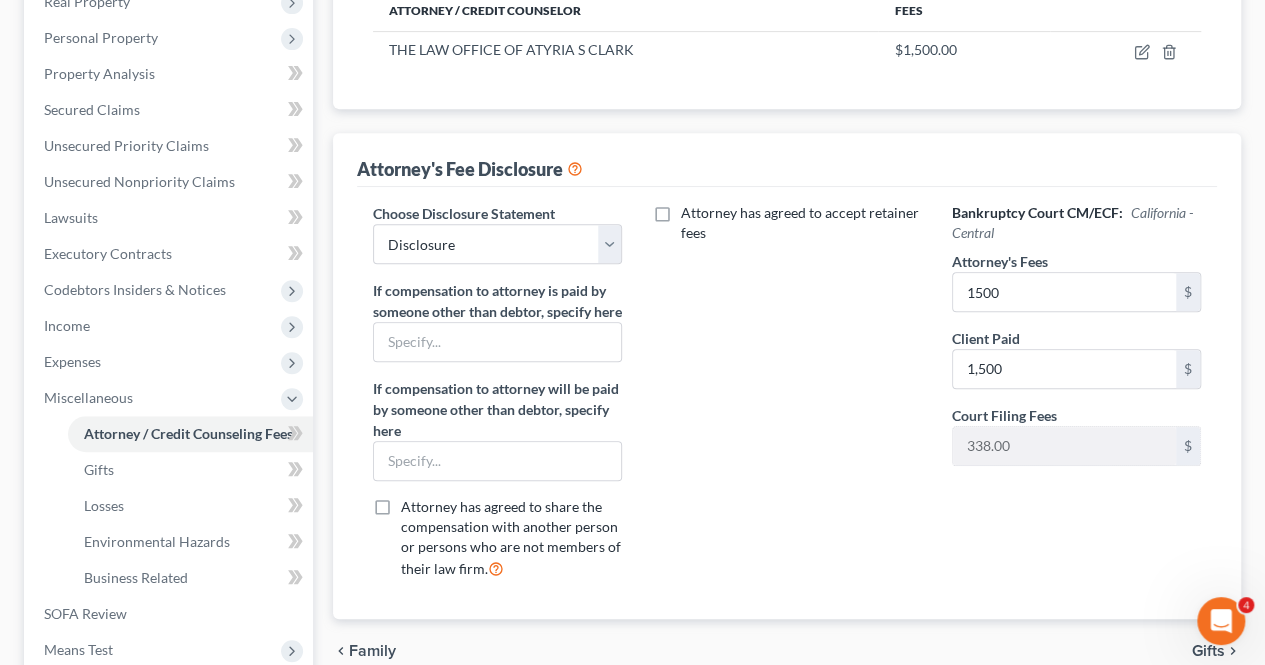 scroll, scrollTop: 526, scrollLeft: 0, axis: vertical 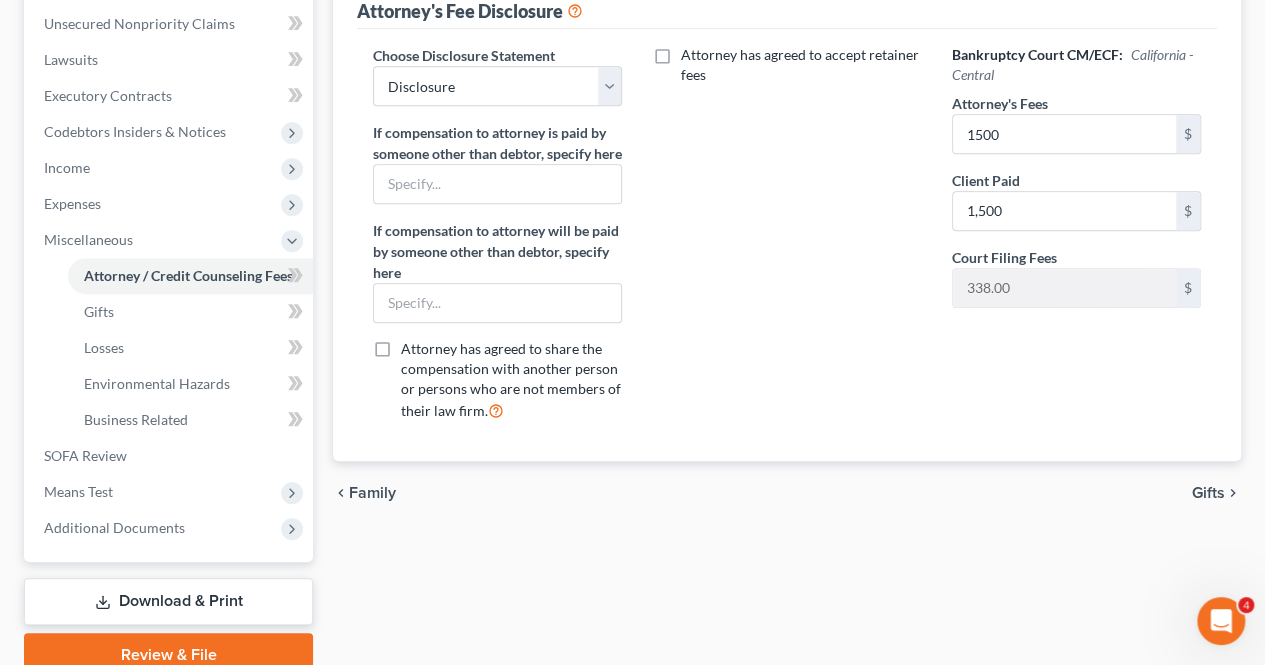 click on "Gifts" at bounding box center [1208, 493] 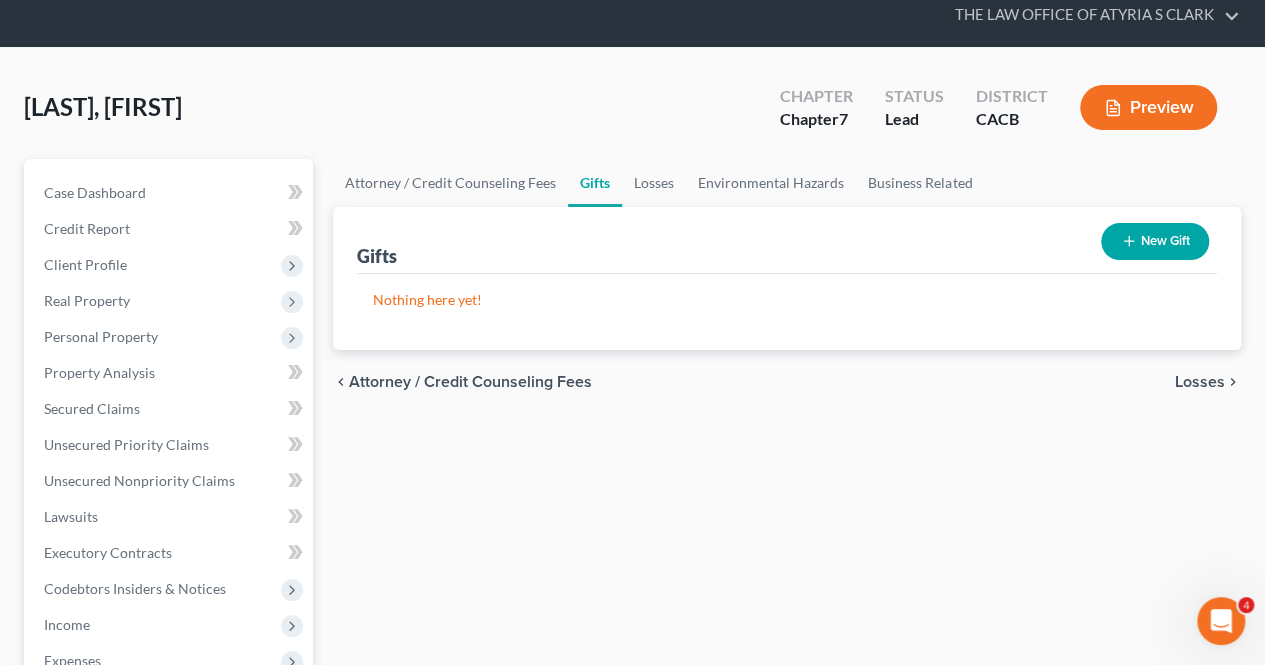 scroll, scrollTop: 0, scrollLeft: 0, axis: both 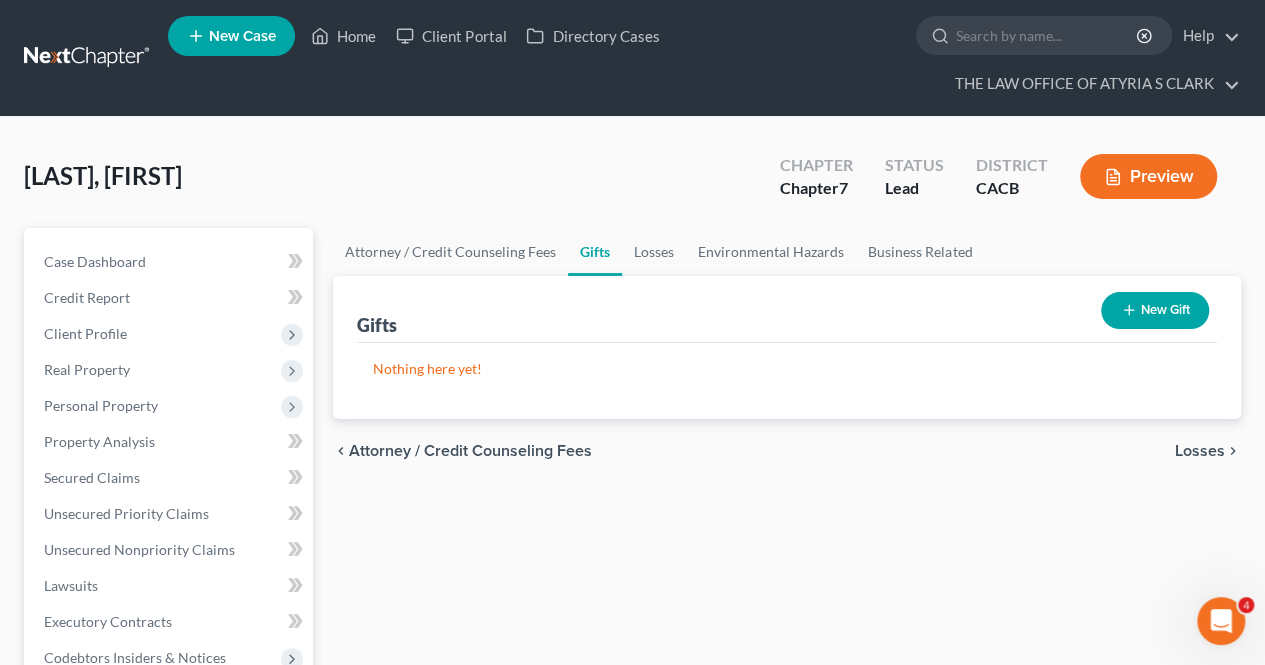 click on "Losses" at bounding box center [1200, 451] 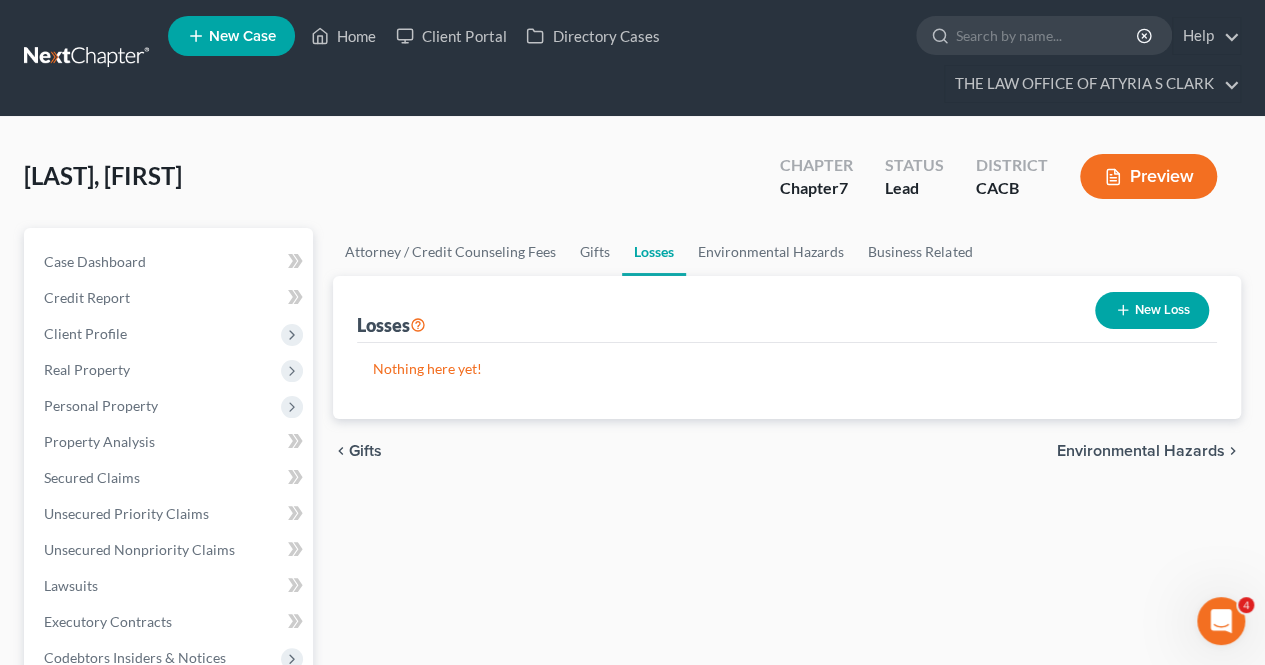 click on "Environmental Hazards" at bounding box center (1141, 451) 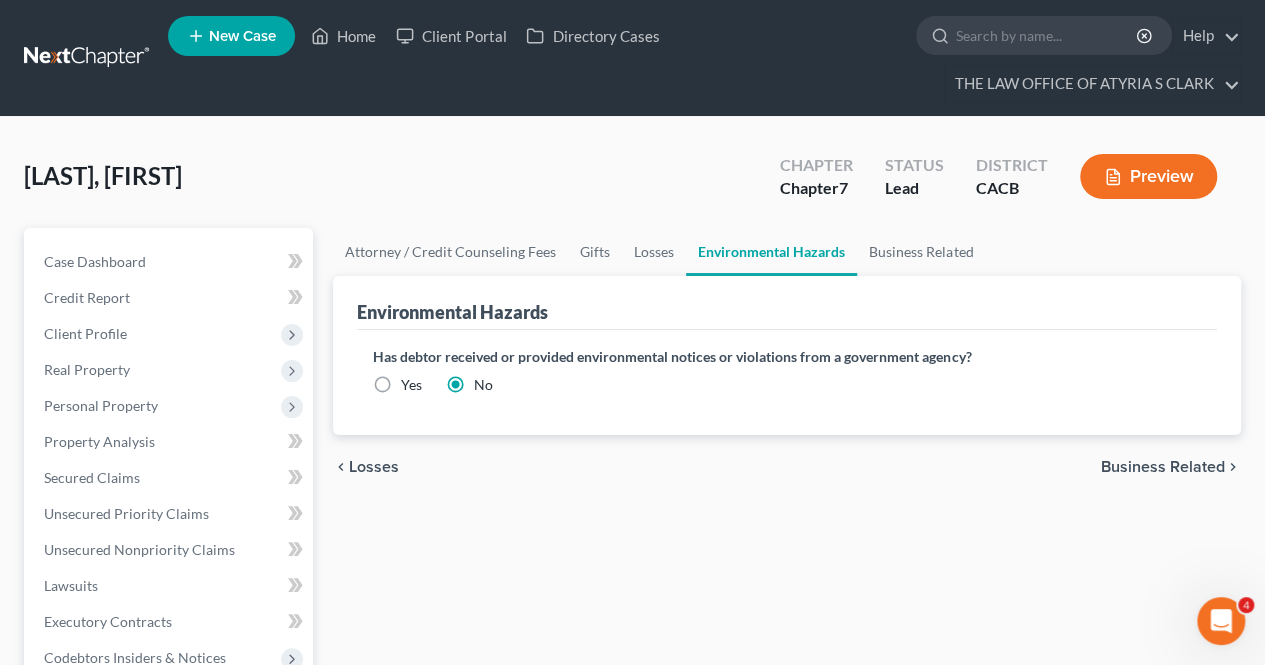 click on "Business Related" at bounding box center (1163, 467) 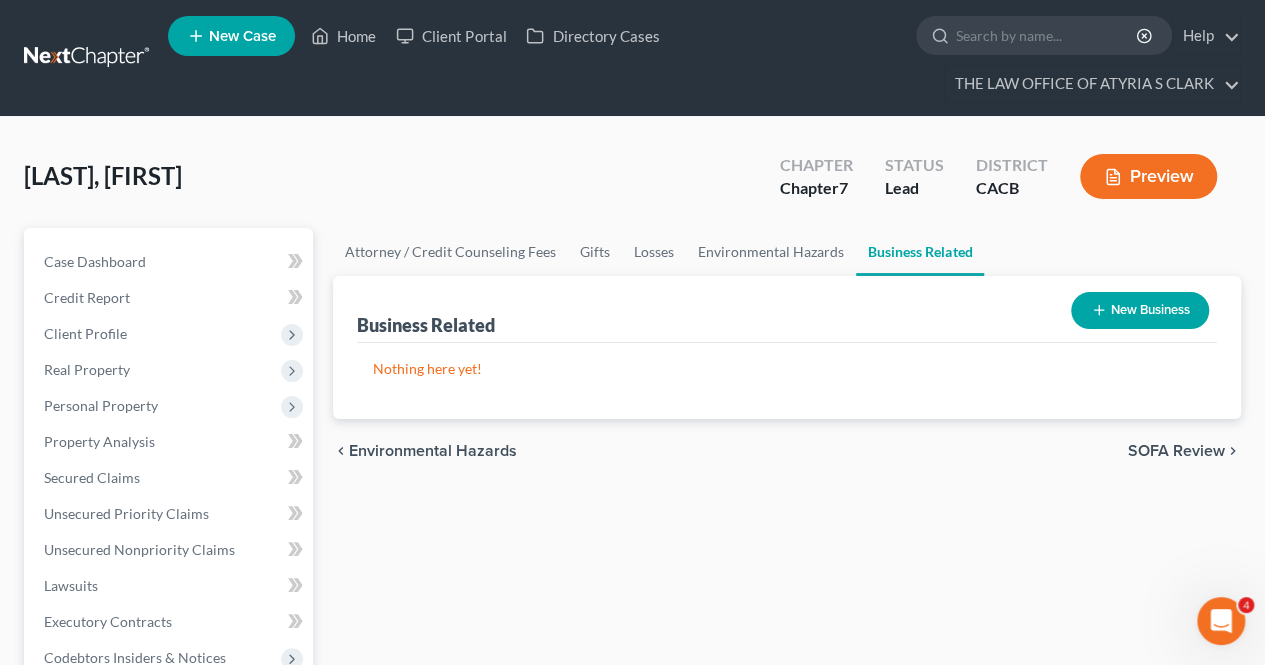 click on "SOFA Review" at bounding box center (1176, 451) 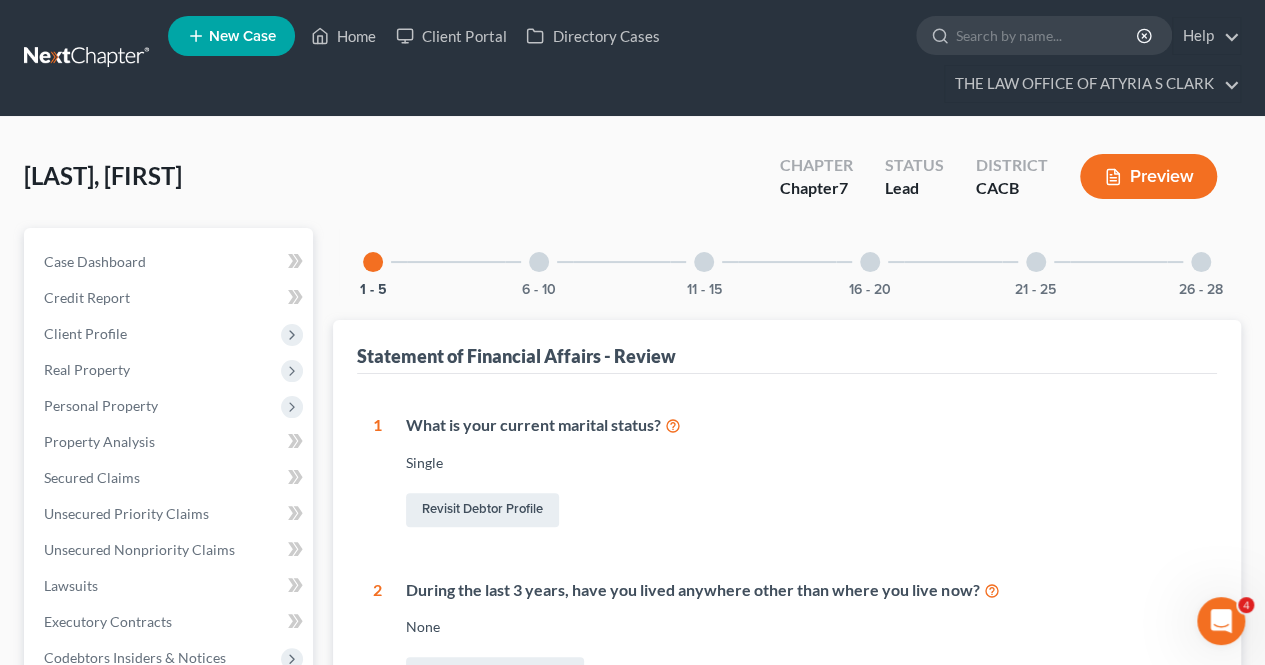click on "What is your current marital status? Single Revisit Debtor Profile" at bounding box center [791, 472] 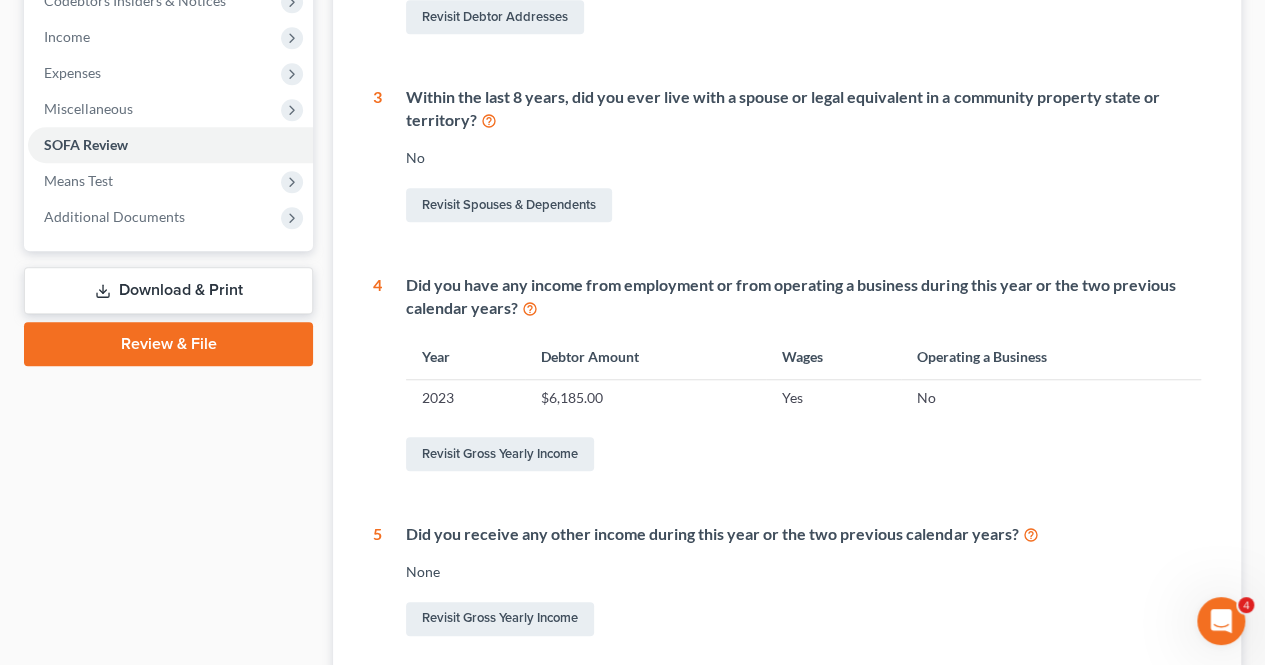 scroll, scrollTop: 842, scrollLeft: 0, axis: vertical 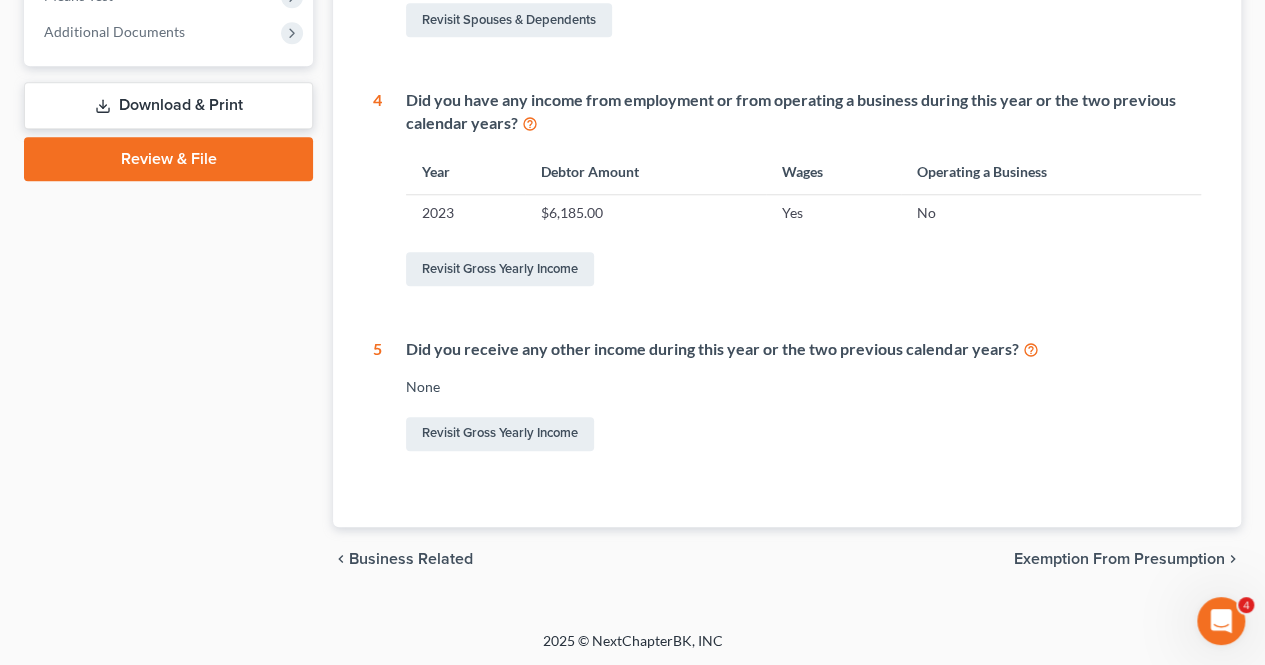 click on "Exemption from Presumption" at bounding box center (1119, 559) 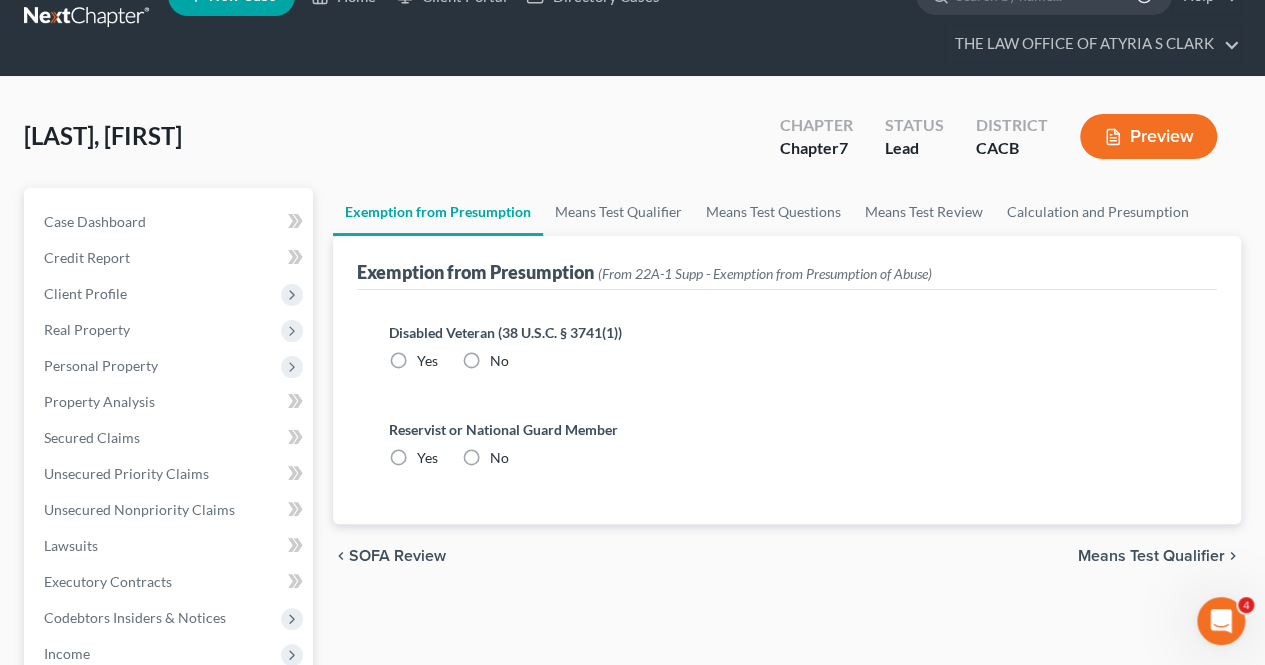 scroll, scrollTop: 0, scrollLeft: 0, axis: both 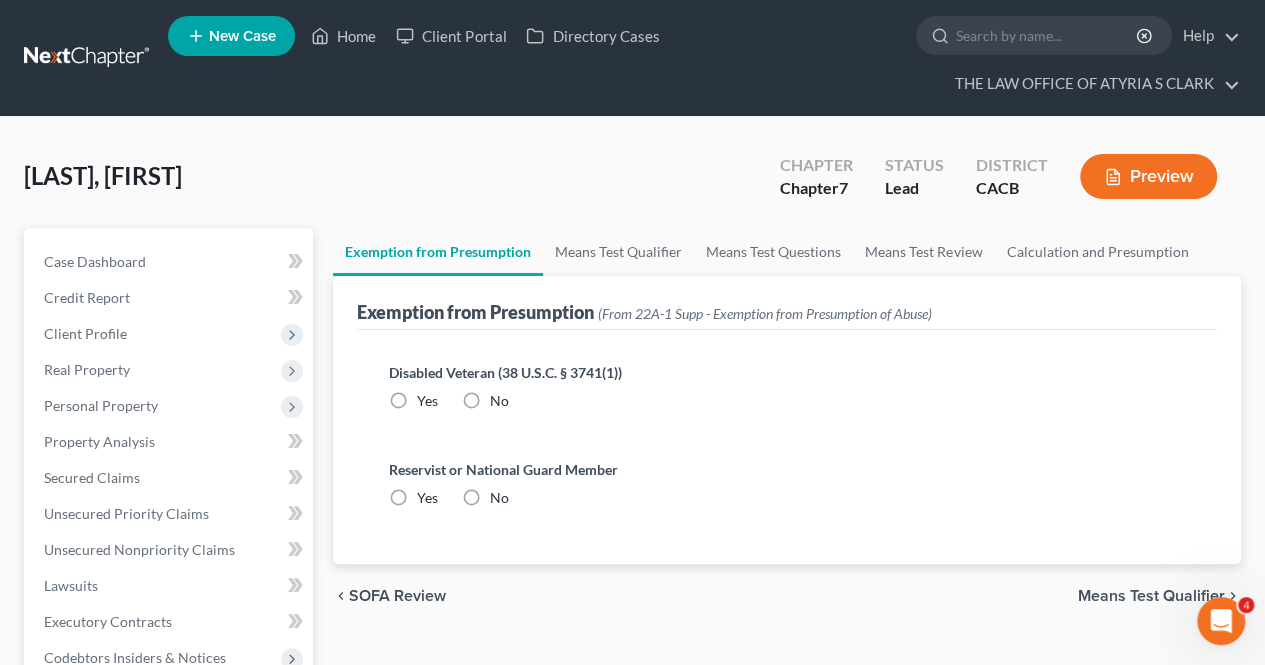 click on "No" at bounding box center [499, 401] 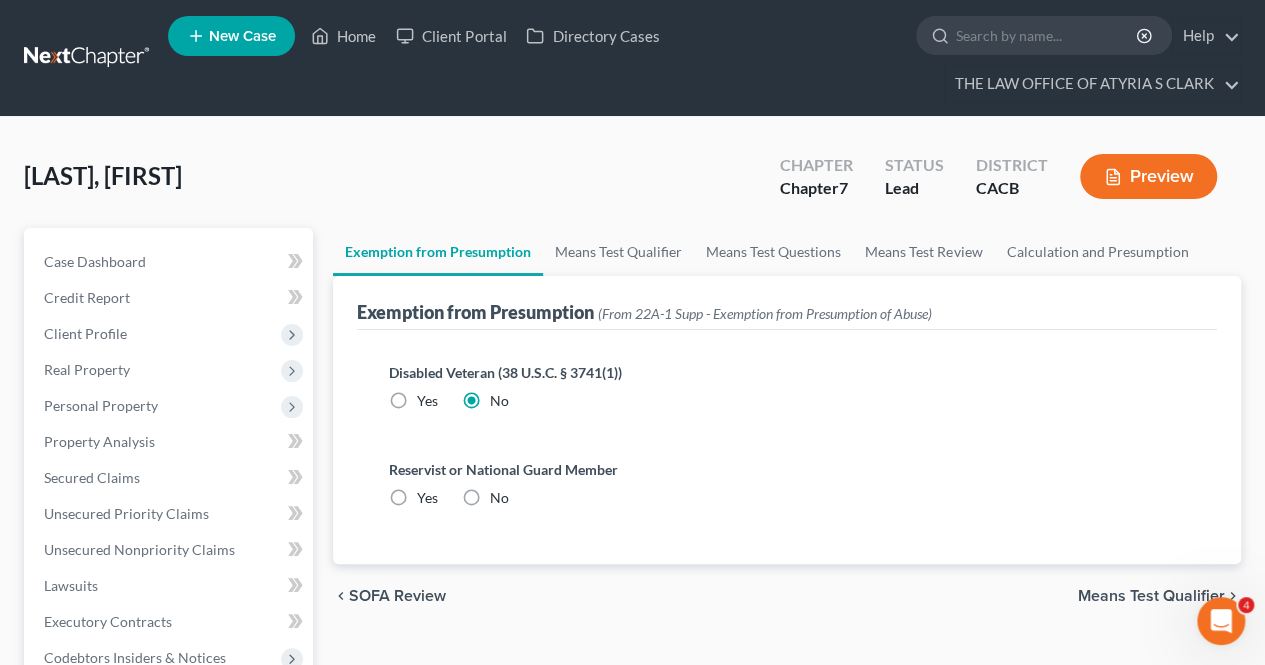 click on "No" at bounding box center (499, 498) 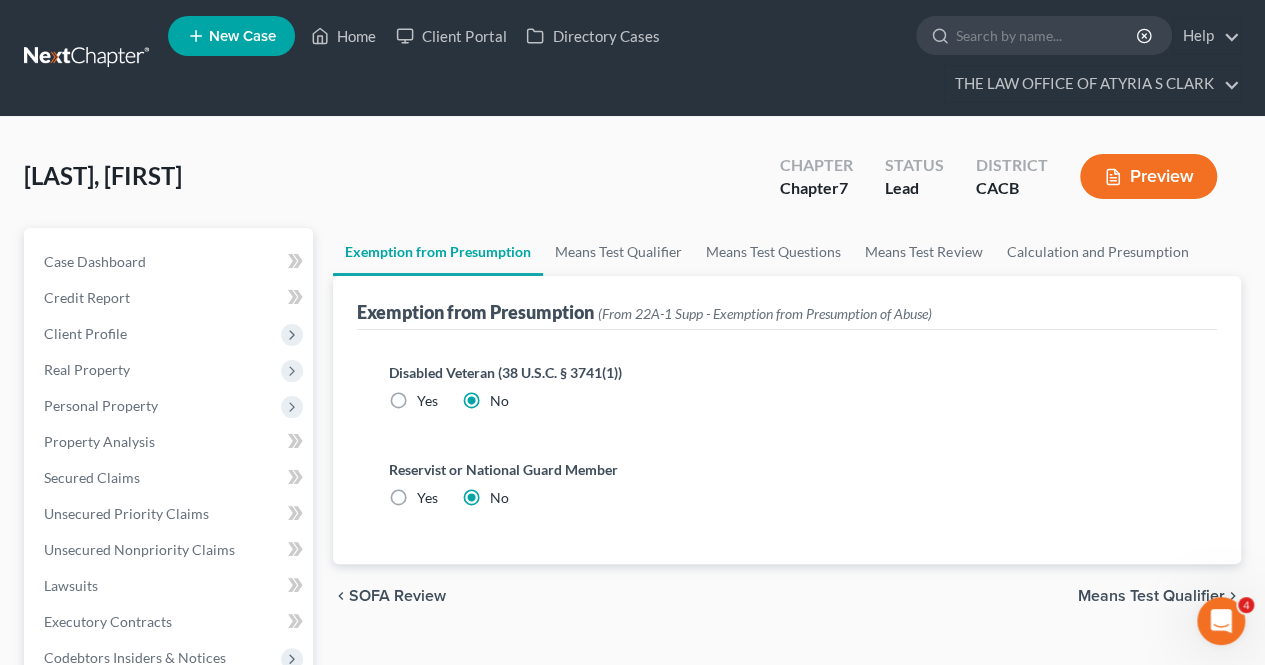 click on "Means Test Qualifier" at bounding box center (1151, 596) 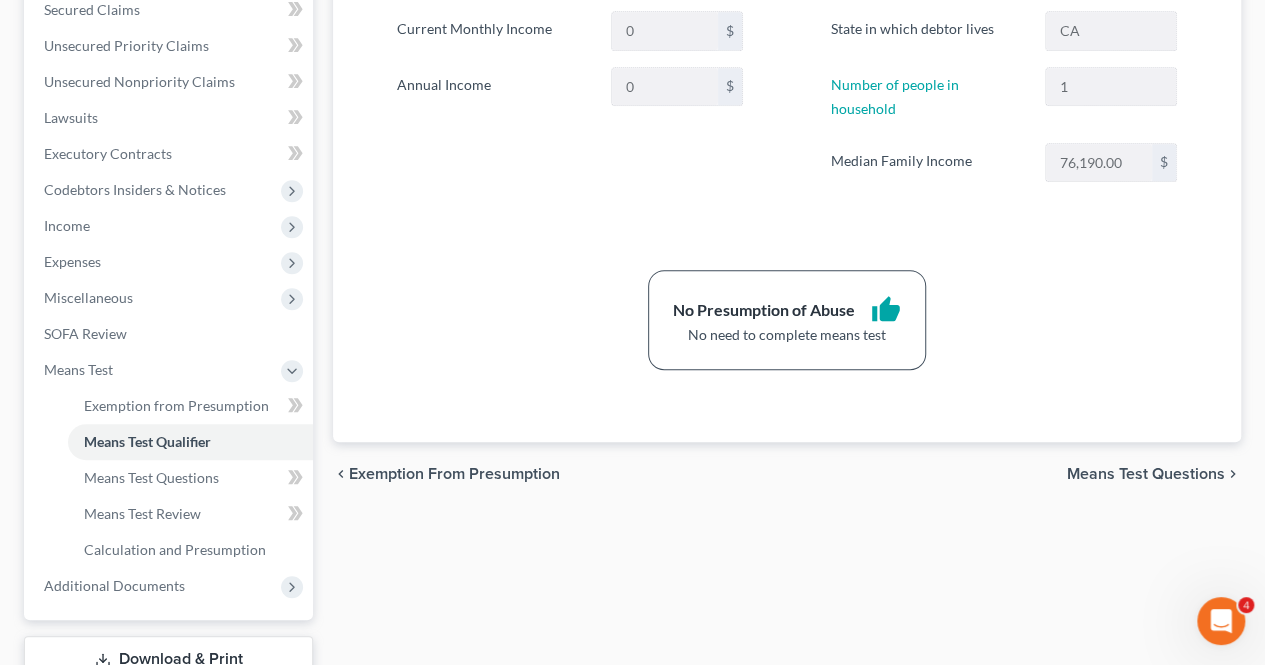 scroll, scrollTop: 469, scrollLeft: 0, axis: vertical 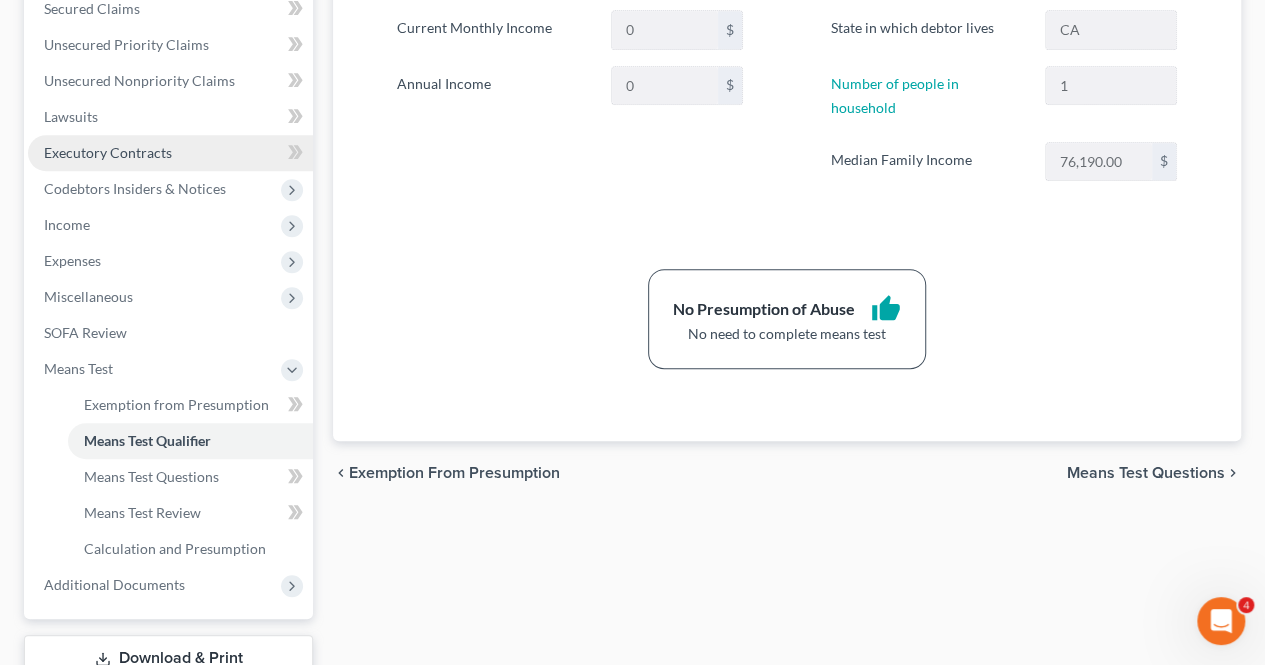 click on "Executory Contracts" at bounding box center (170, 153) 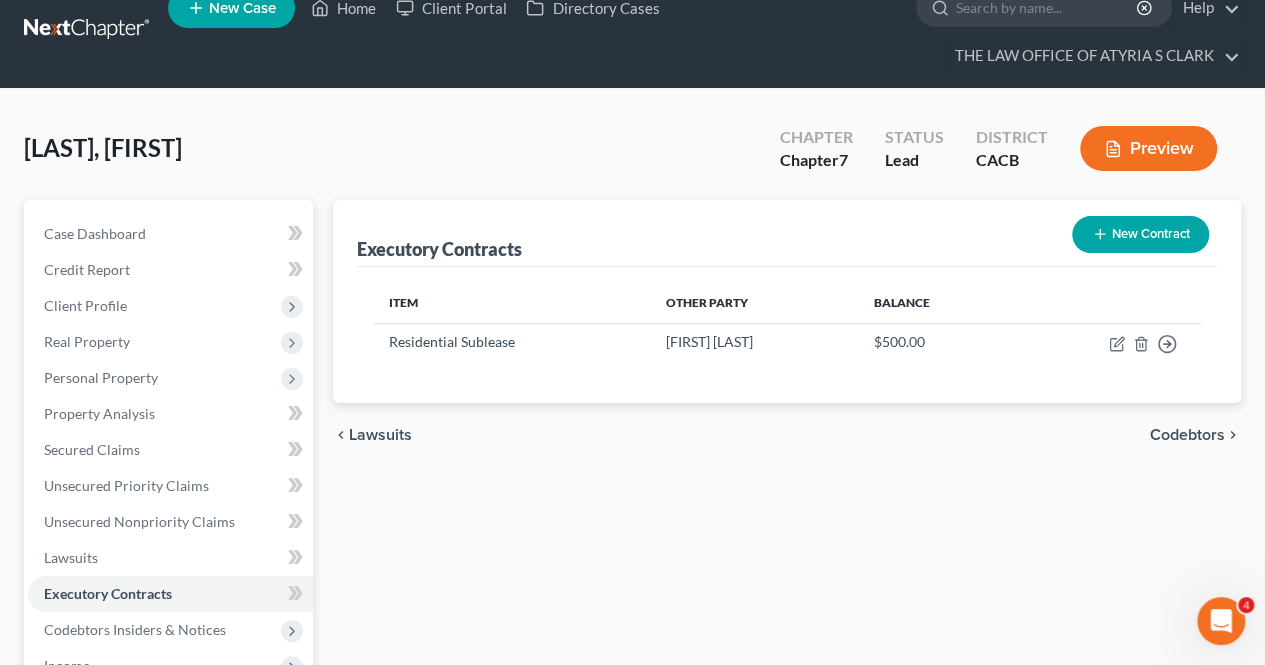 scroll, scrollTop: 0, scrollLeft: 0, axis: both 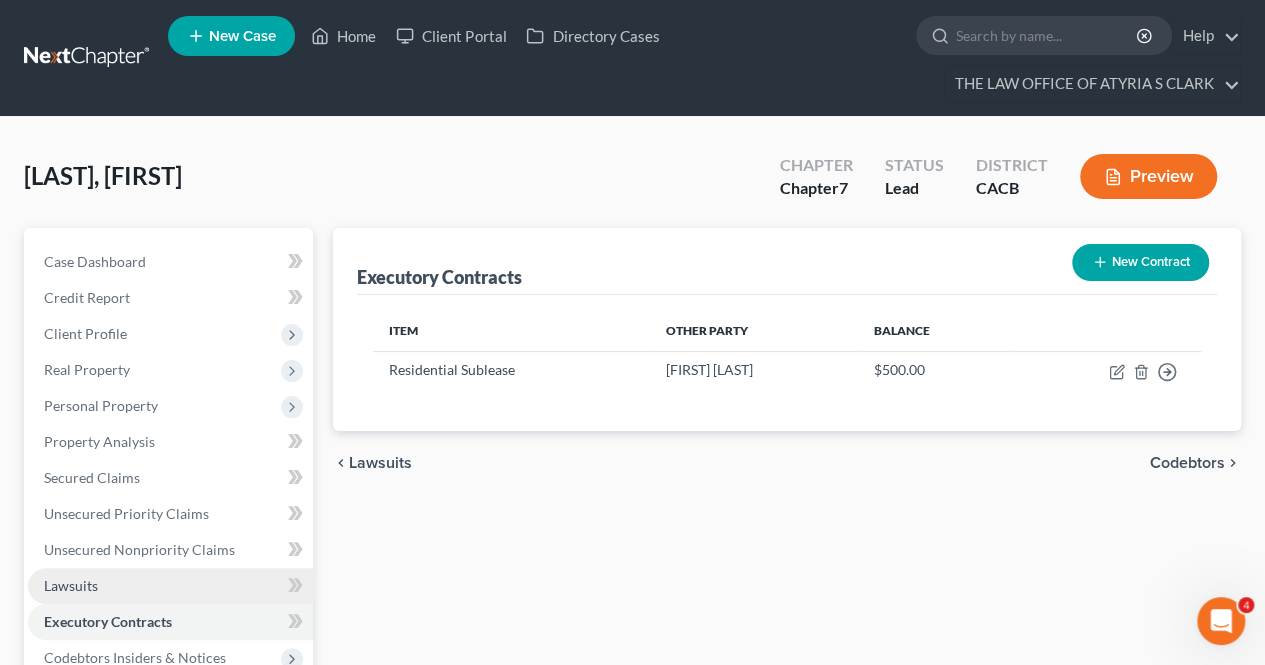 click on "Lawsuits" at bounding box center [71, 585] 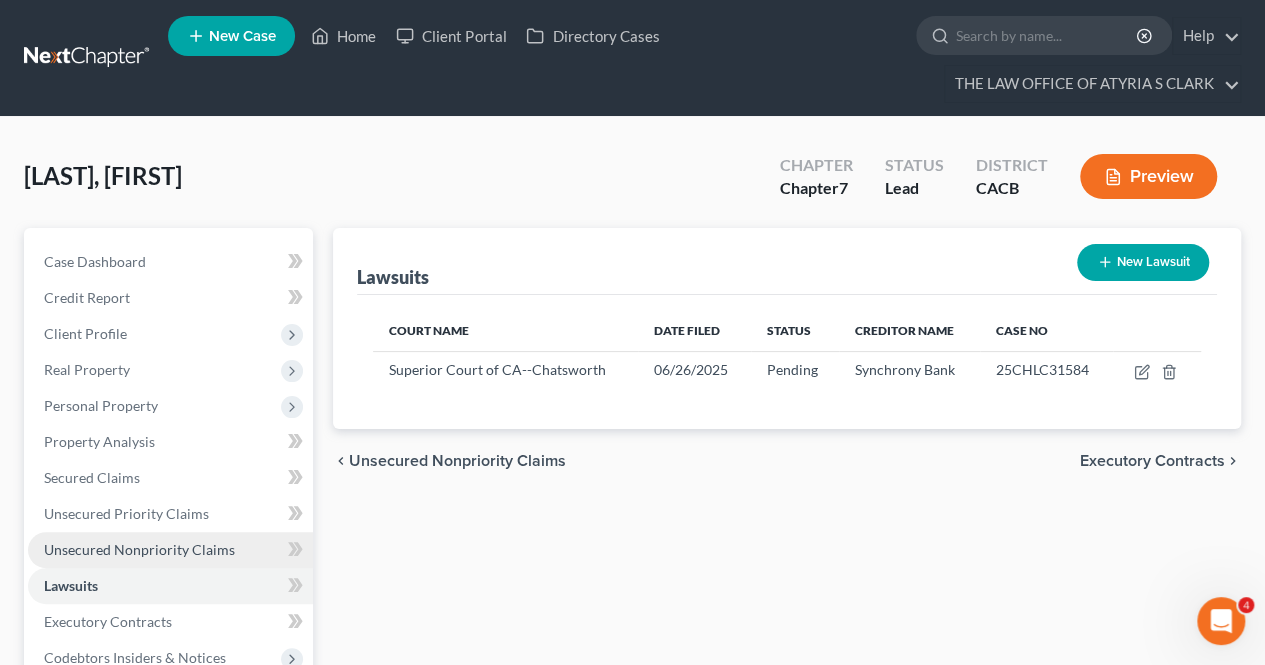 click on "Unsecured Nonpriority Claims" at bounding box center [139, 549] 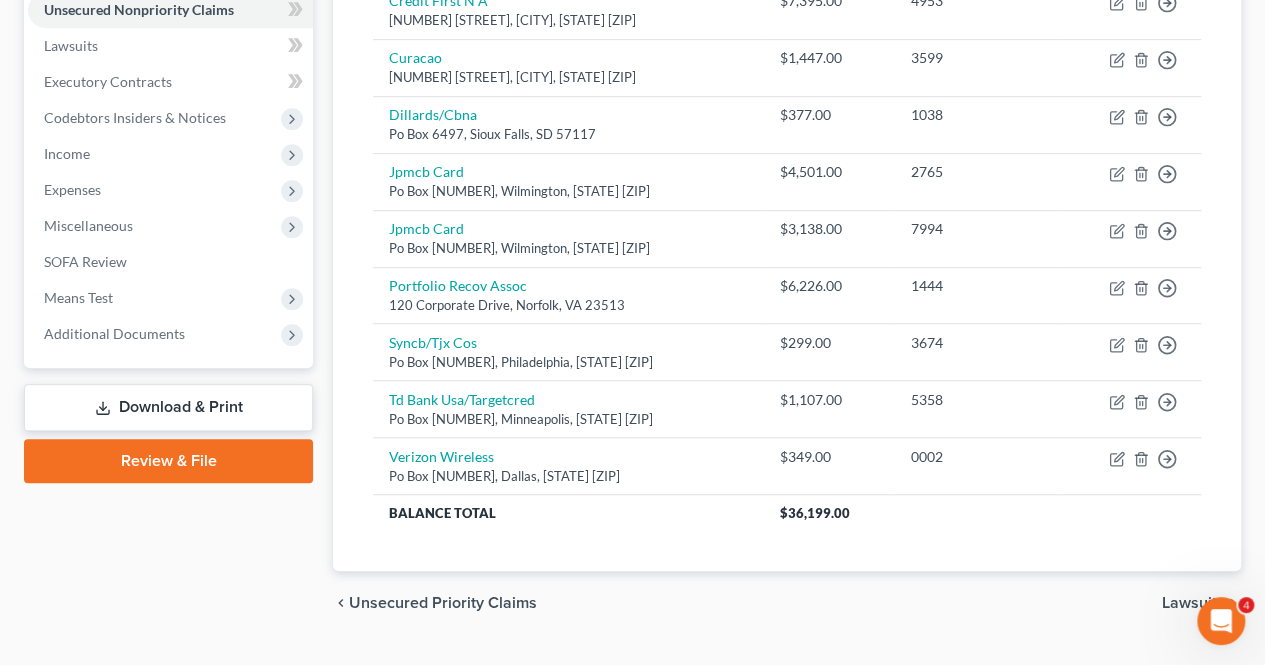 scroll, scrollTop: 541, scrollLeft: 0, axis: vertical 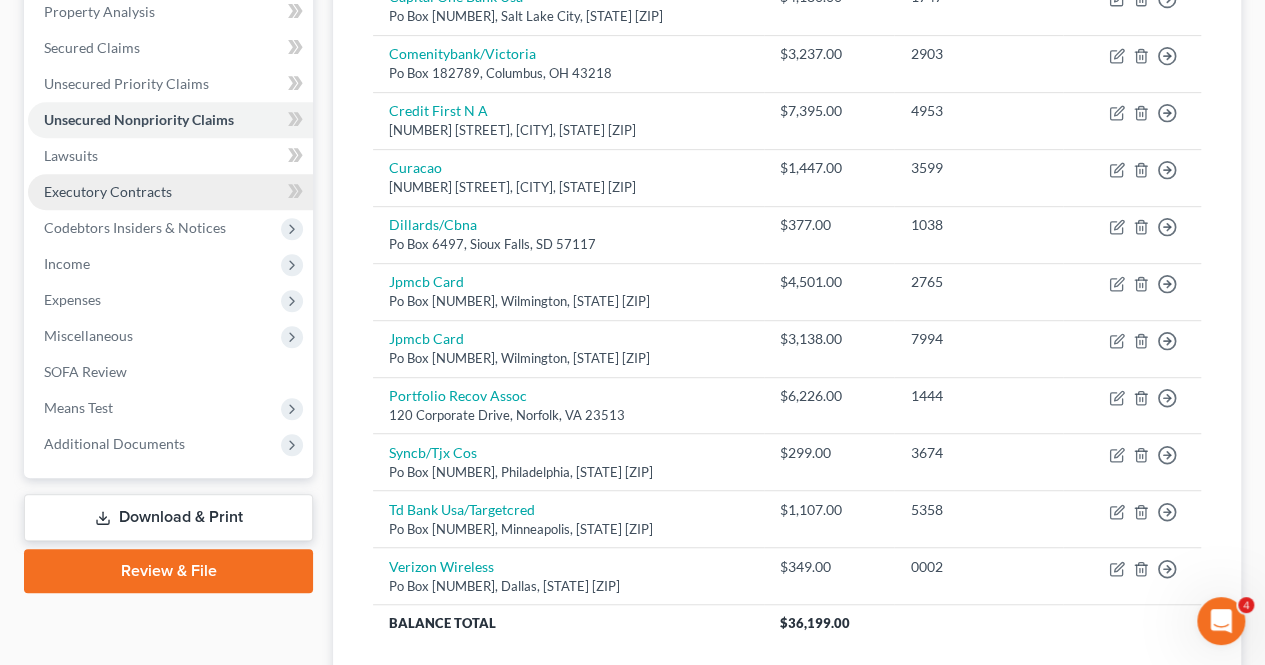 click on "Executory Contracts" at bounding box center [108, 191] 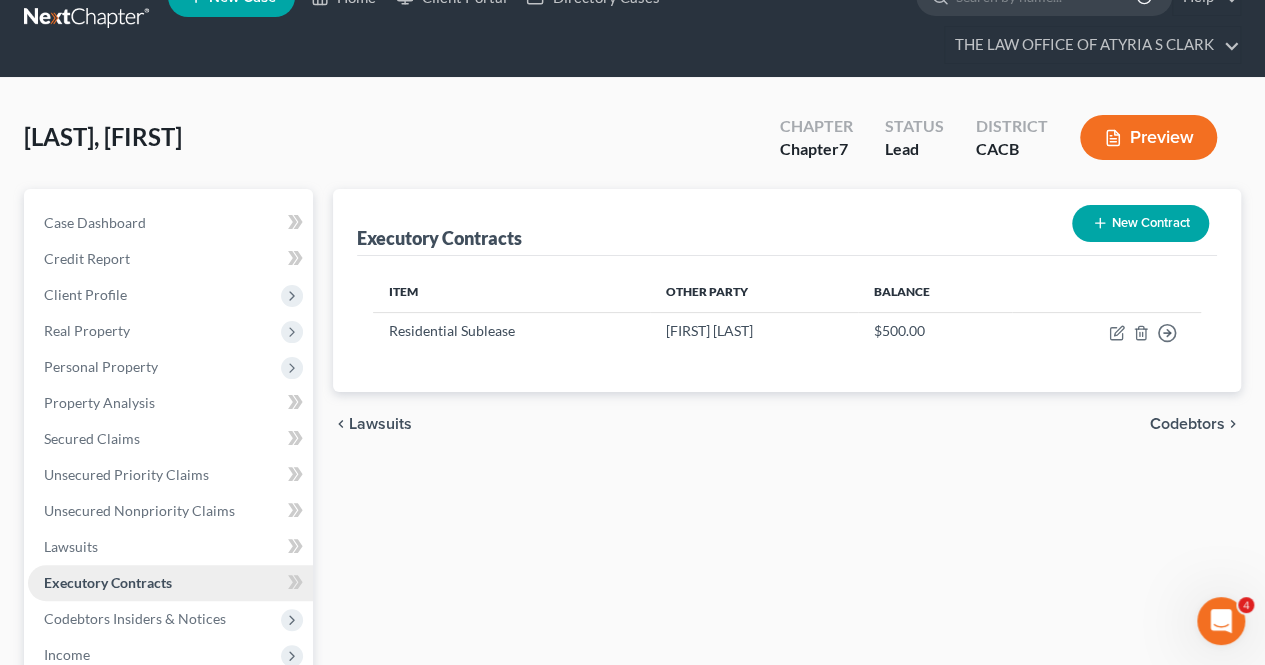 scroll, scrollTop: 0, scrollLeft: 0, axis: both 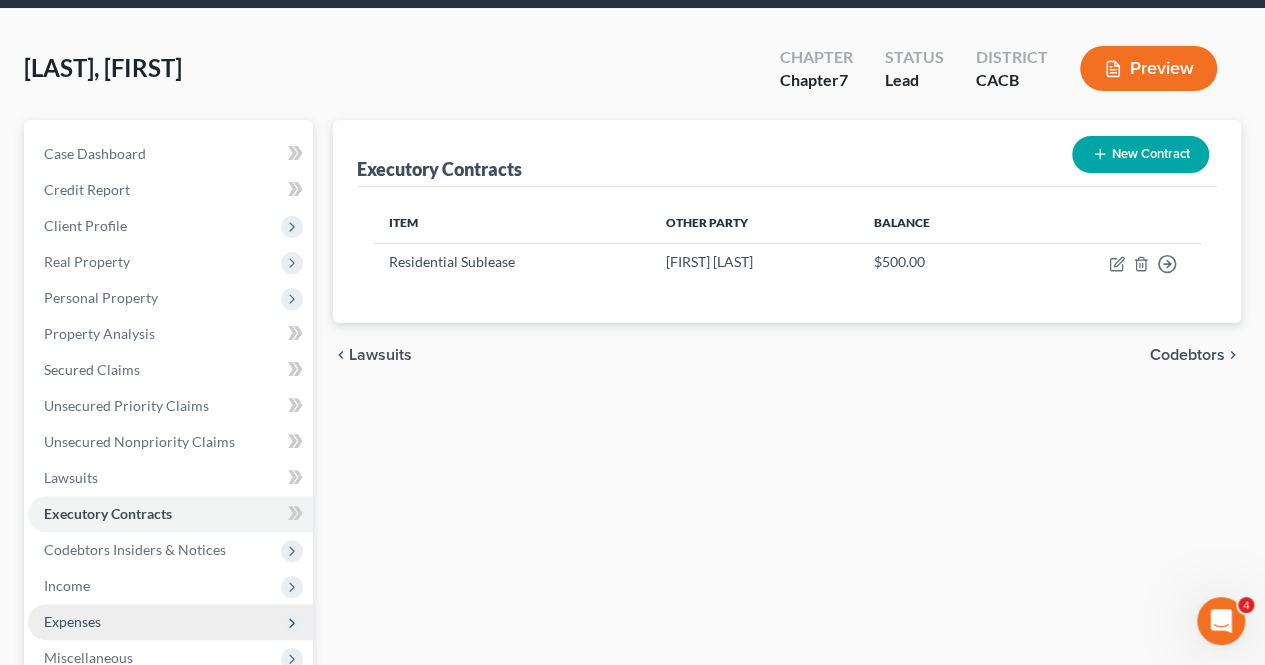 click on "Expenses" at bounding box center (170, 622) 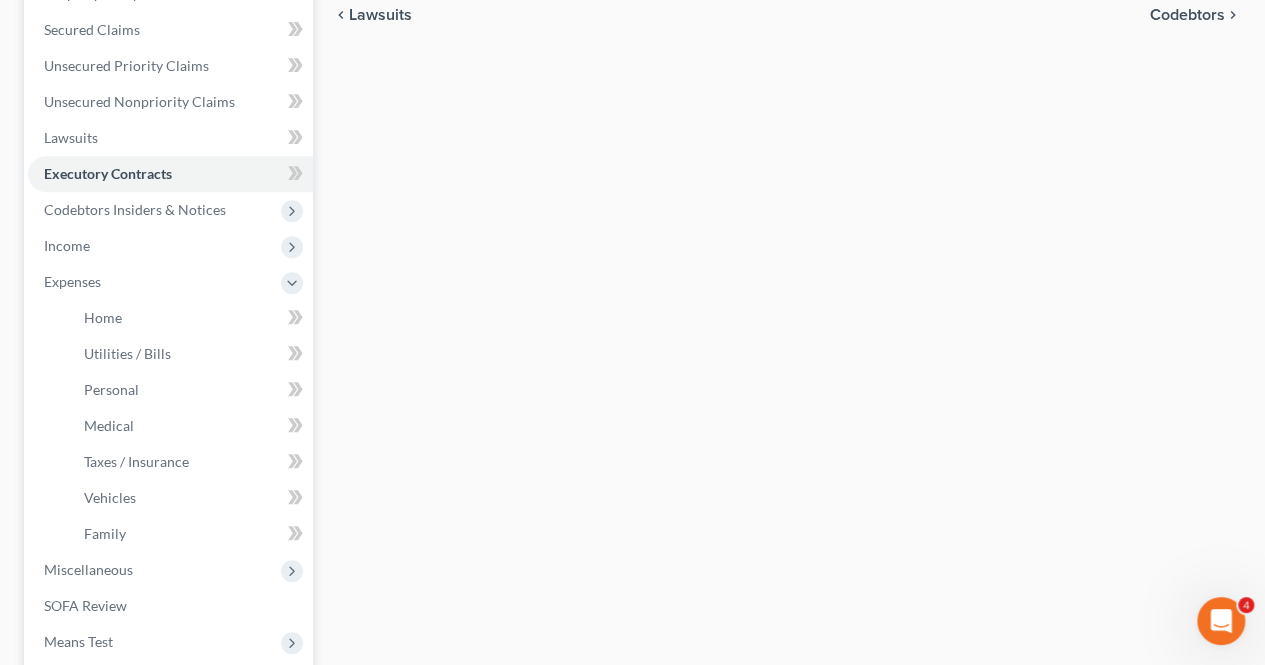scroll, scrollTop: 449, scrollLeft: 0, axis: vertical 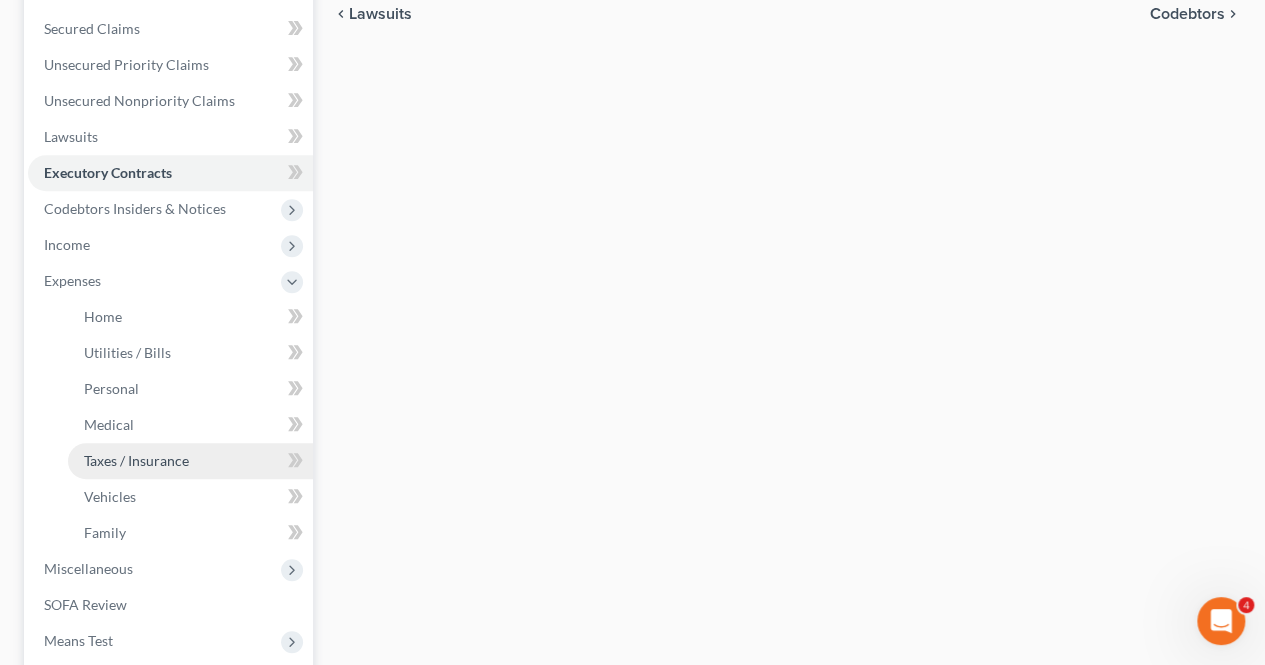 click on "Taxes / Insurance" at bounding box center [136, 460] 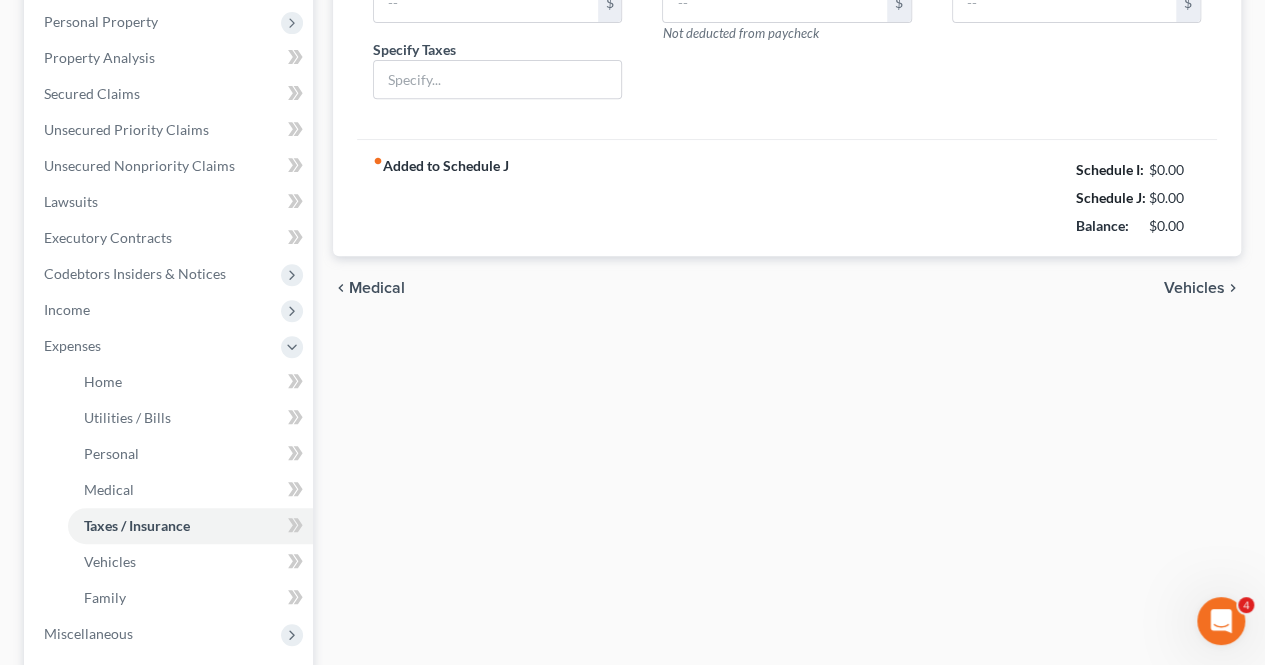 type on "0.00" 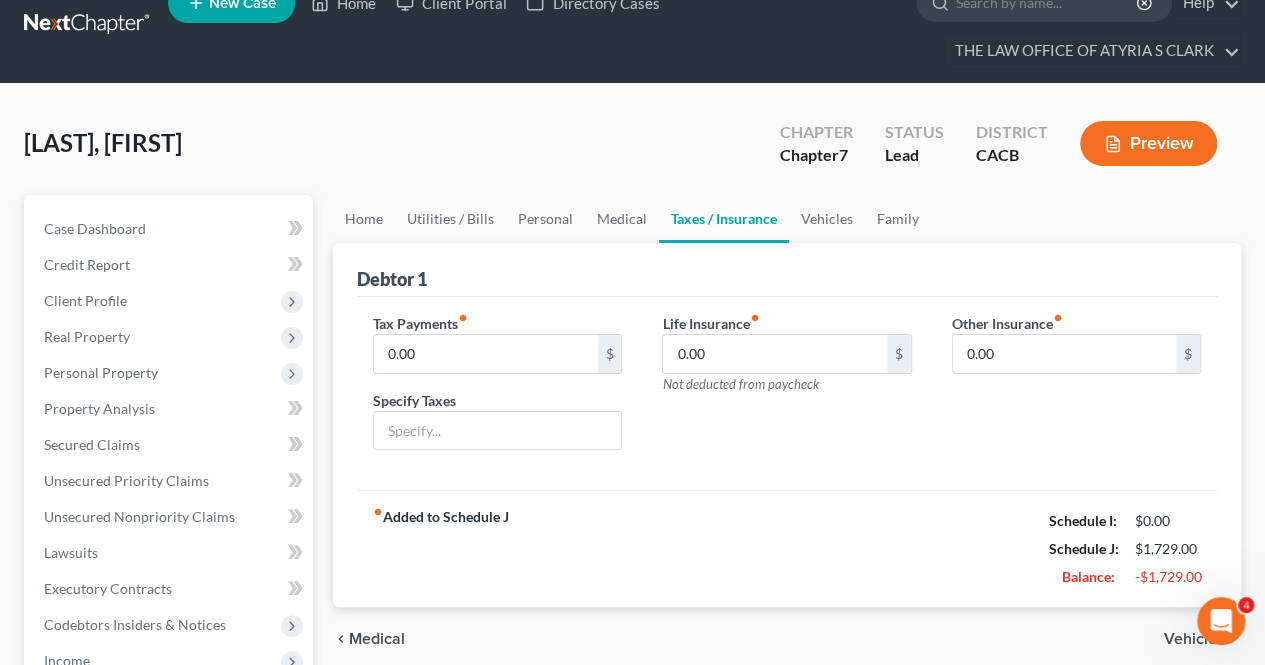 scroll, scrollTop: 0, scrollLeft: 0, axis: both 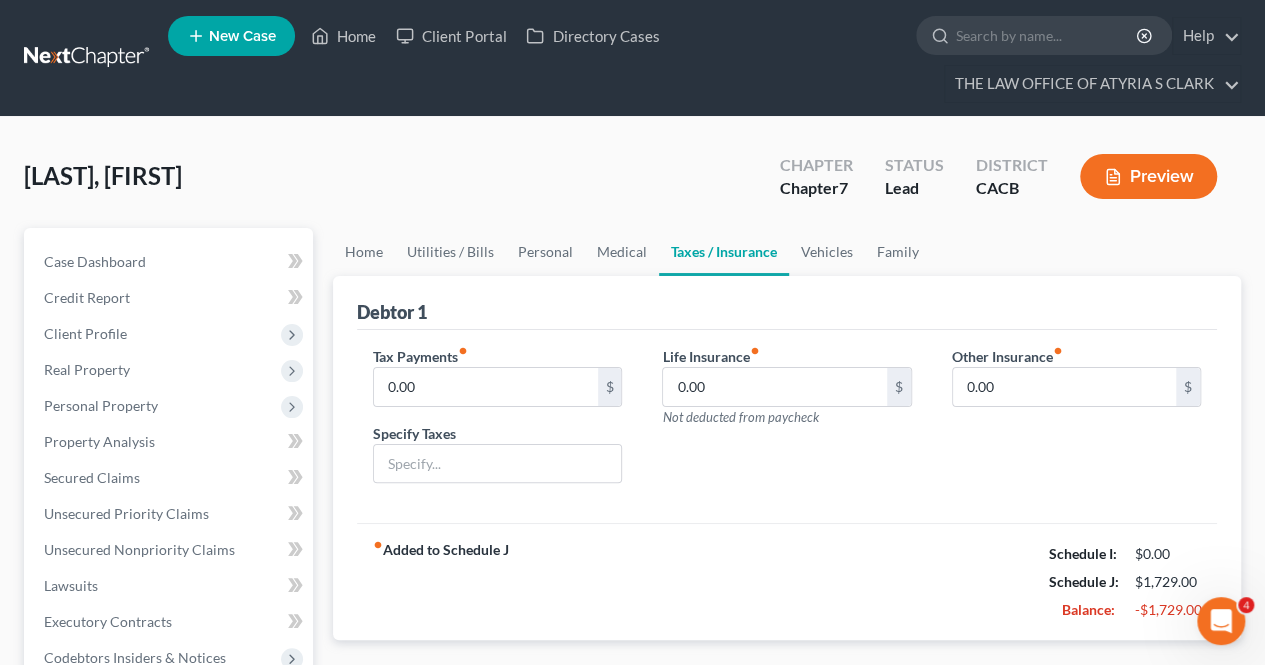 click on "Life Insurance  fiber_manual_record 0.00 $ Not deducted from paycheck" at bounding box center (786, 386) 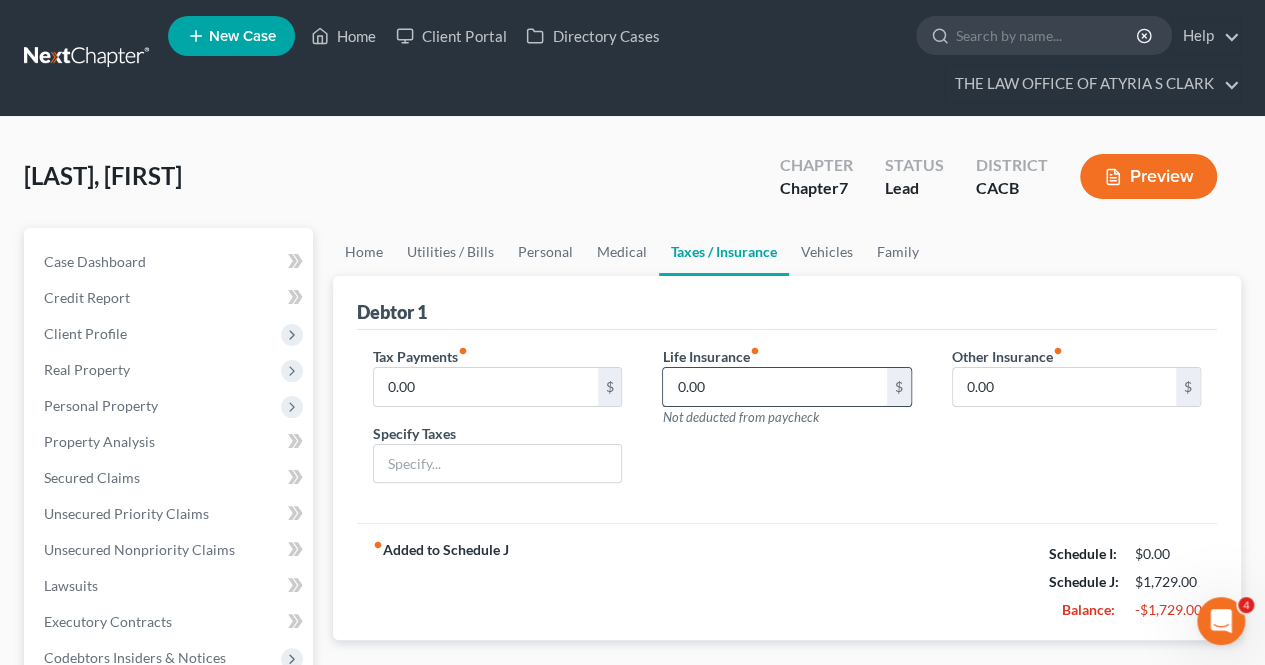 click on "0.00" at bounding box center [774, 387] 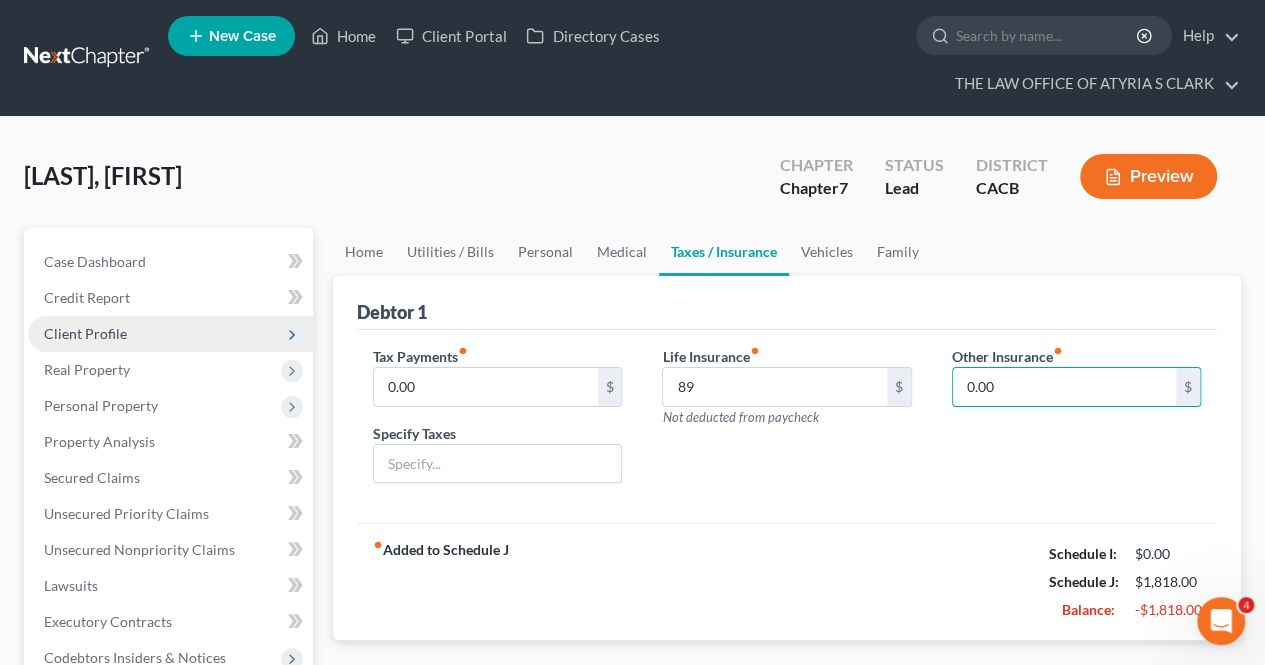 click on "Client Profile" at bounding box center (170, 334) 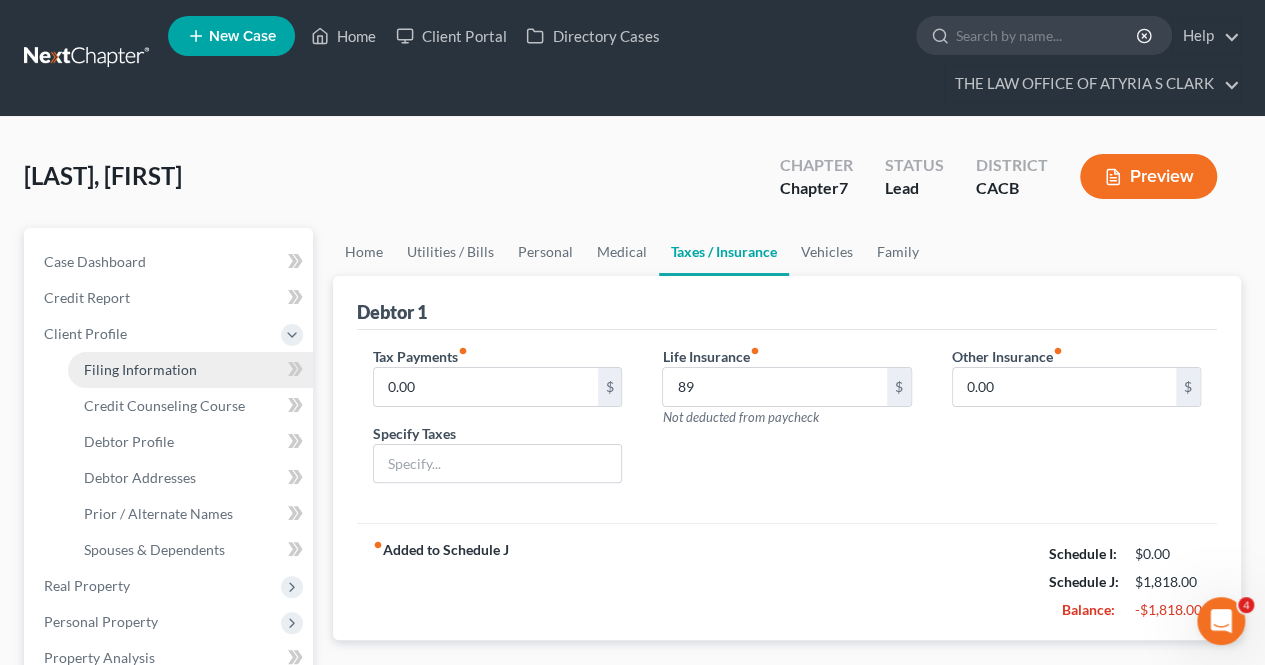 click on "Filing Information" at bounding box center [140, 369] 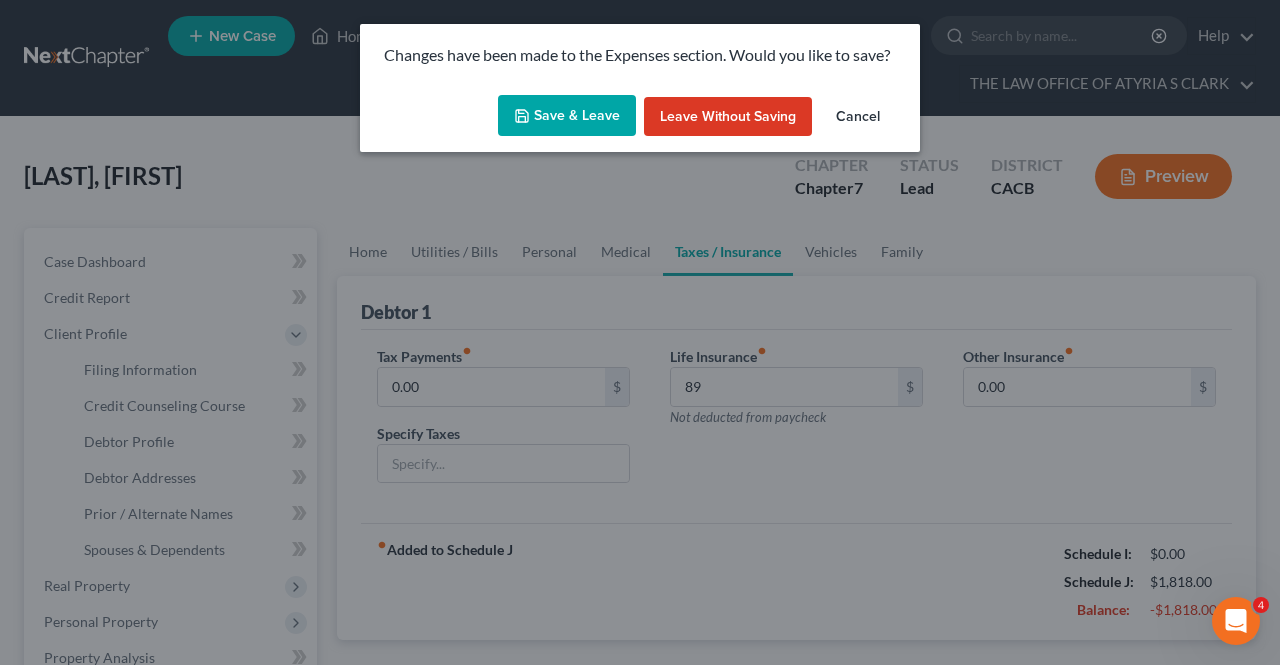 click on "Save & Leave" at bounding box center [567, 116] 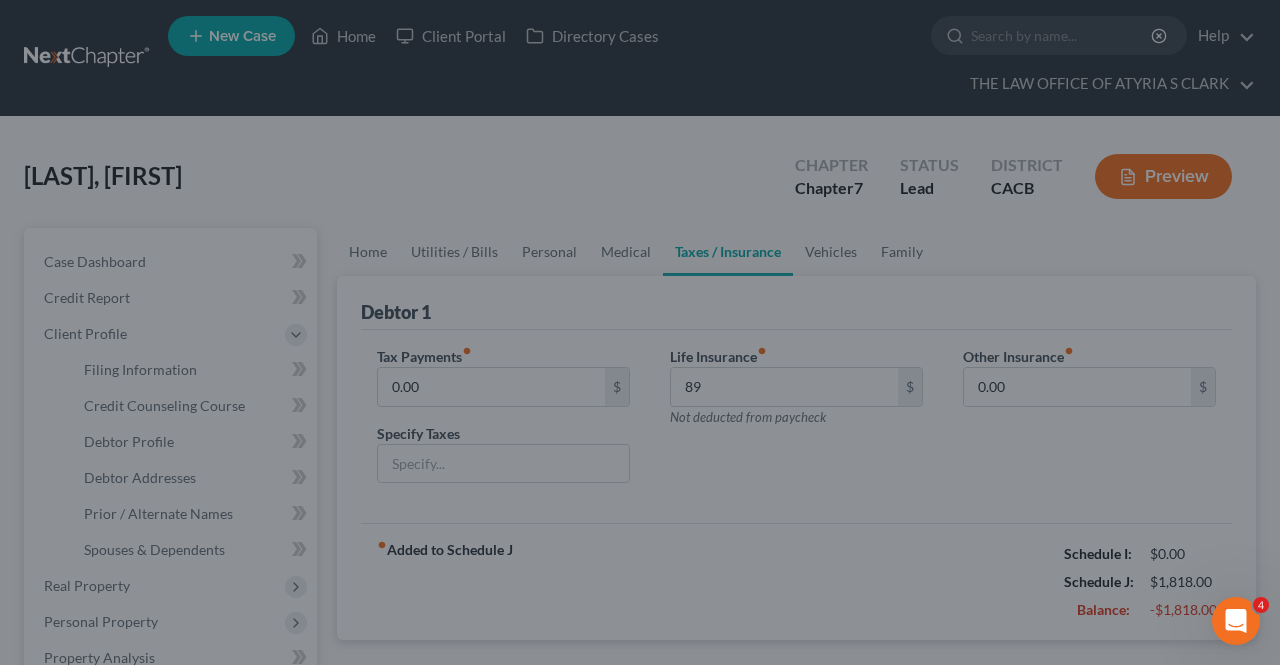 type on "89.00" 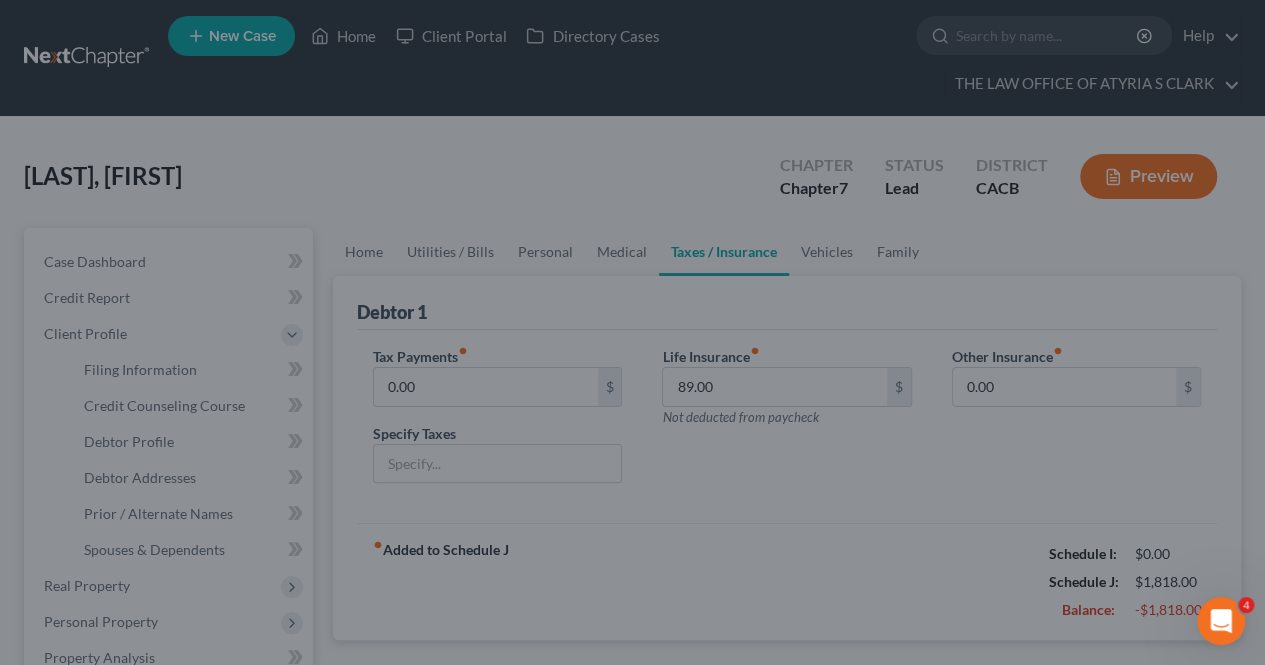 select on "1" 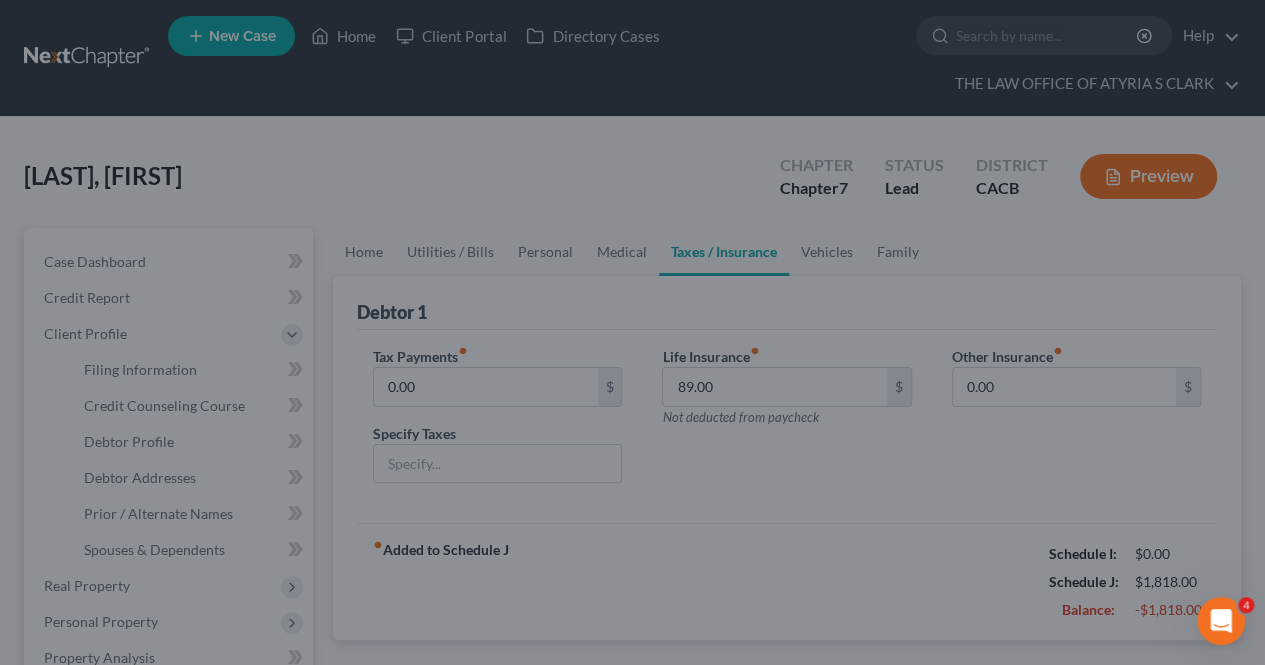 select on "0" 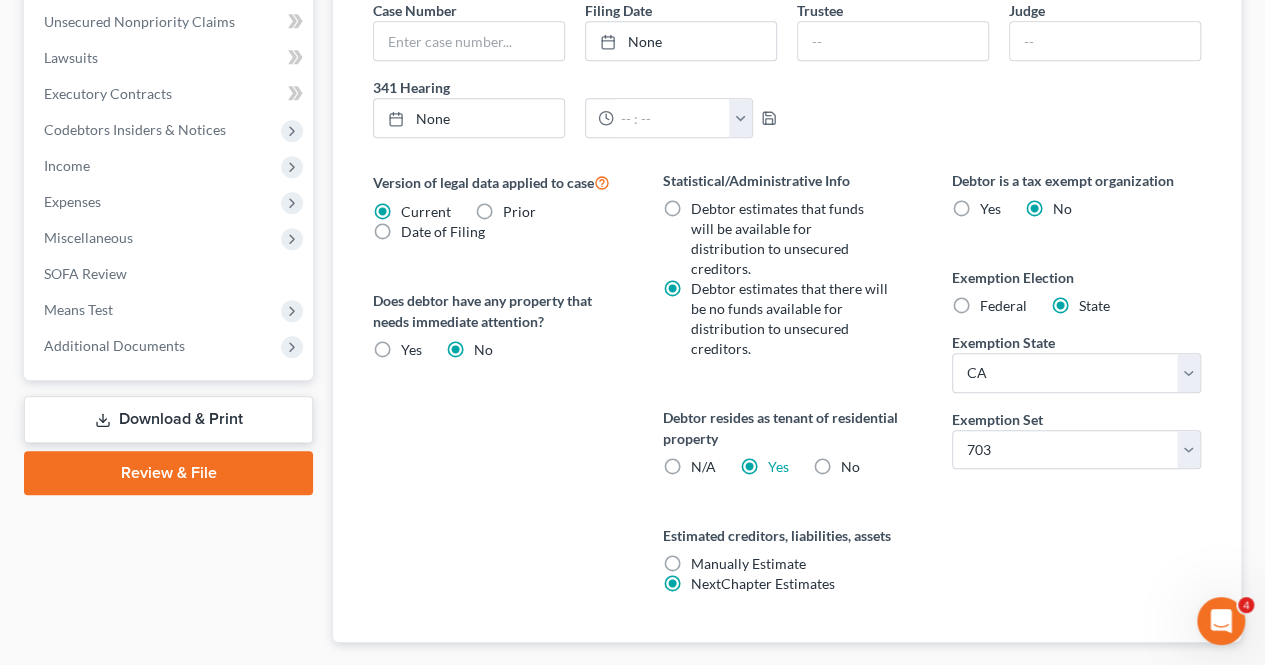 scroll, scrollTop: 788, scrollLeft: 0, axis: vertical 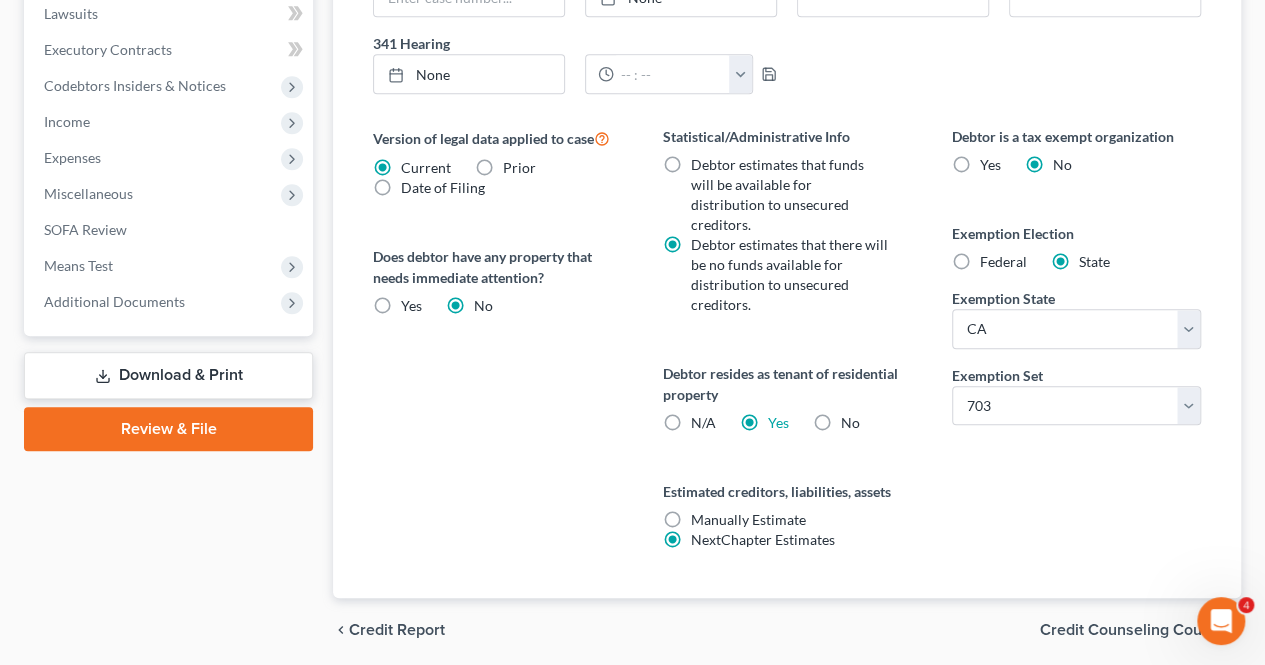 click on "Credit Counseling Course" at bounding box center [1132, 630] 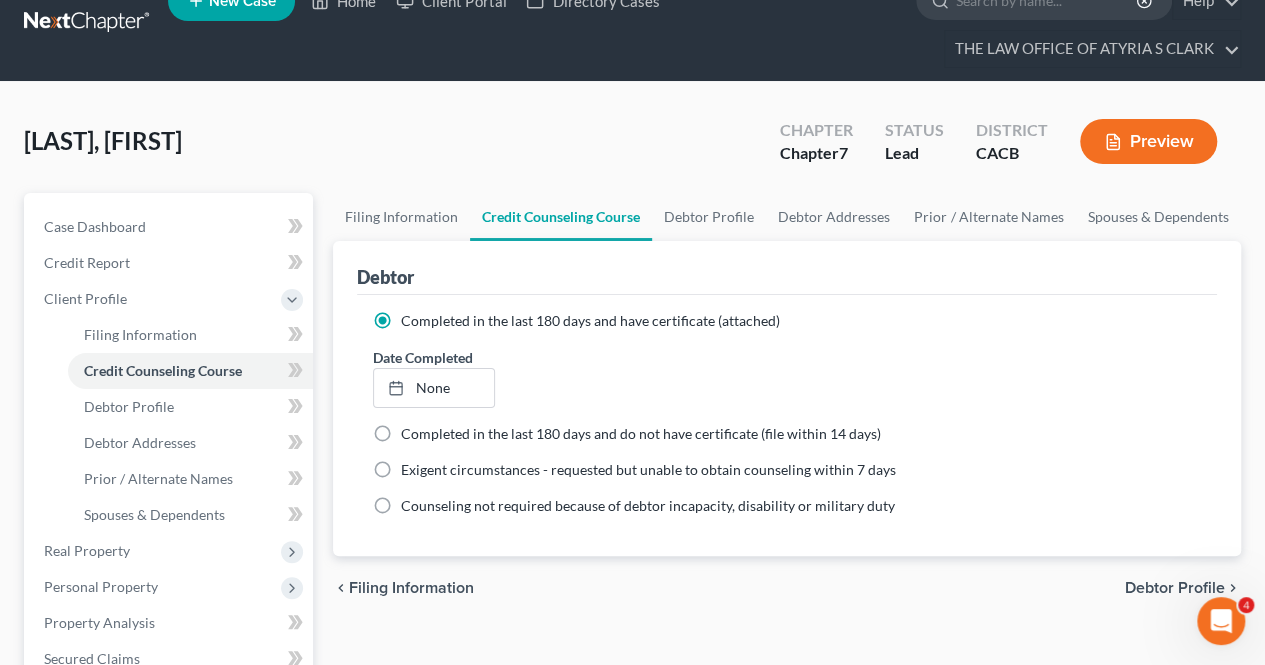 scroll, scrollTop: 0, scrollLeft: 0, axis: both 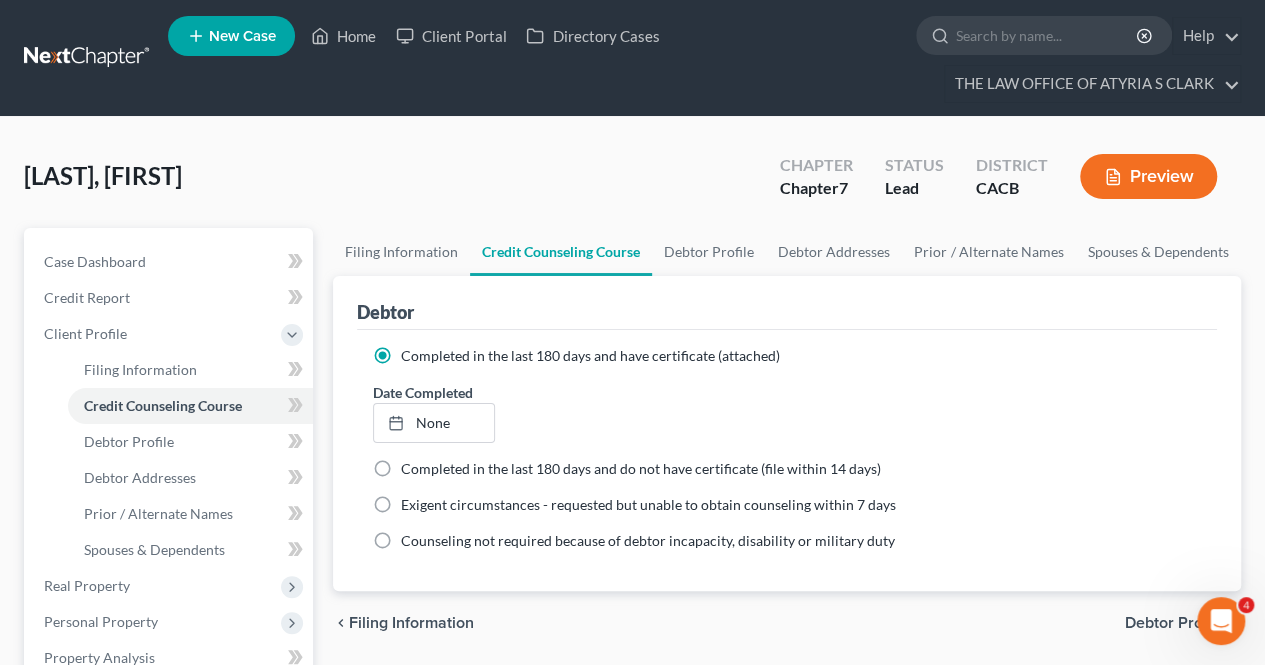 click on "Debtor Profile" at bounding box center [1175, 623] 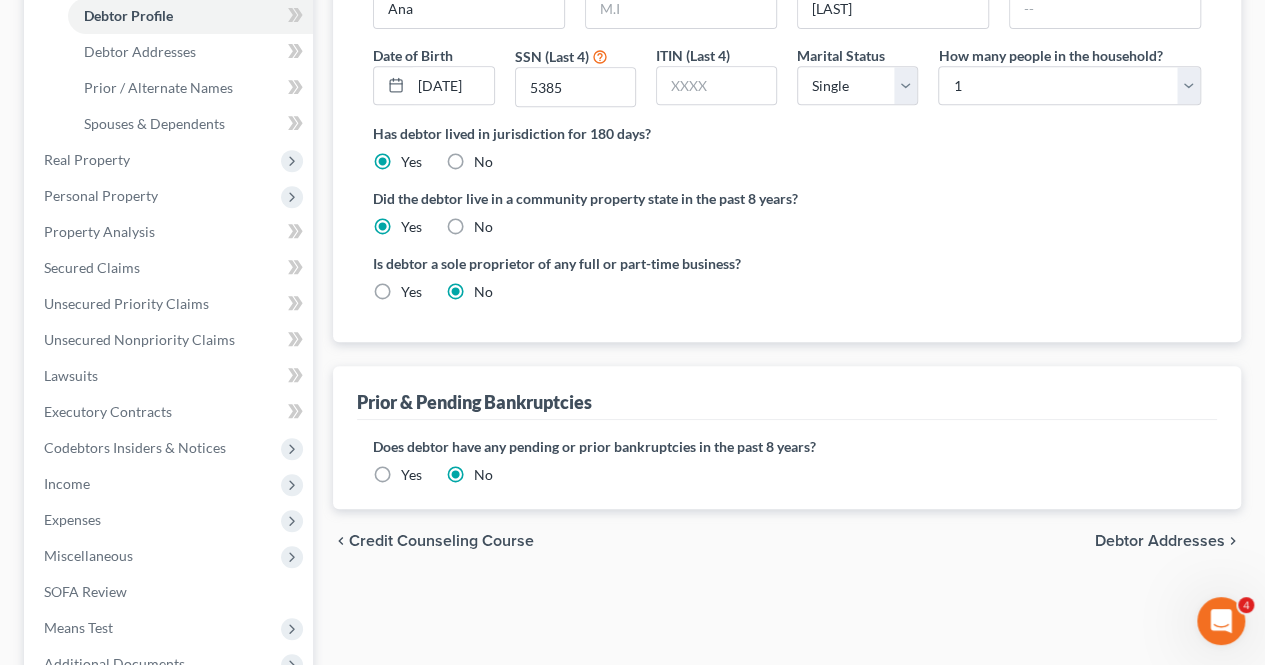 scroll, scrollTop: 430, scrollLeft: 0, axis: vertical 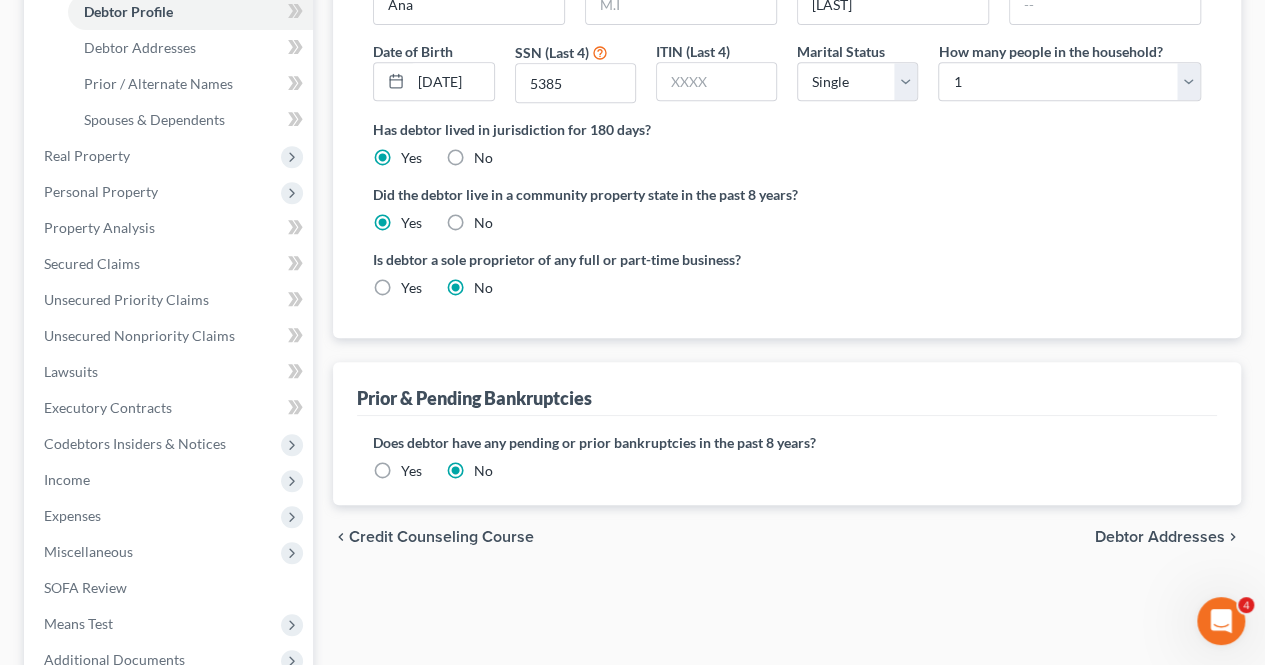 click on "Debtor Addresses" at bounding box center [1160, 537] 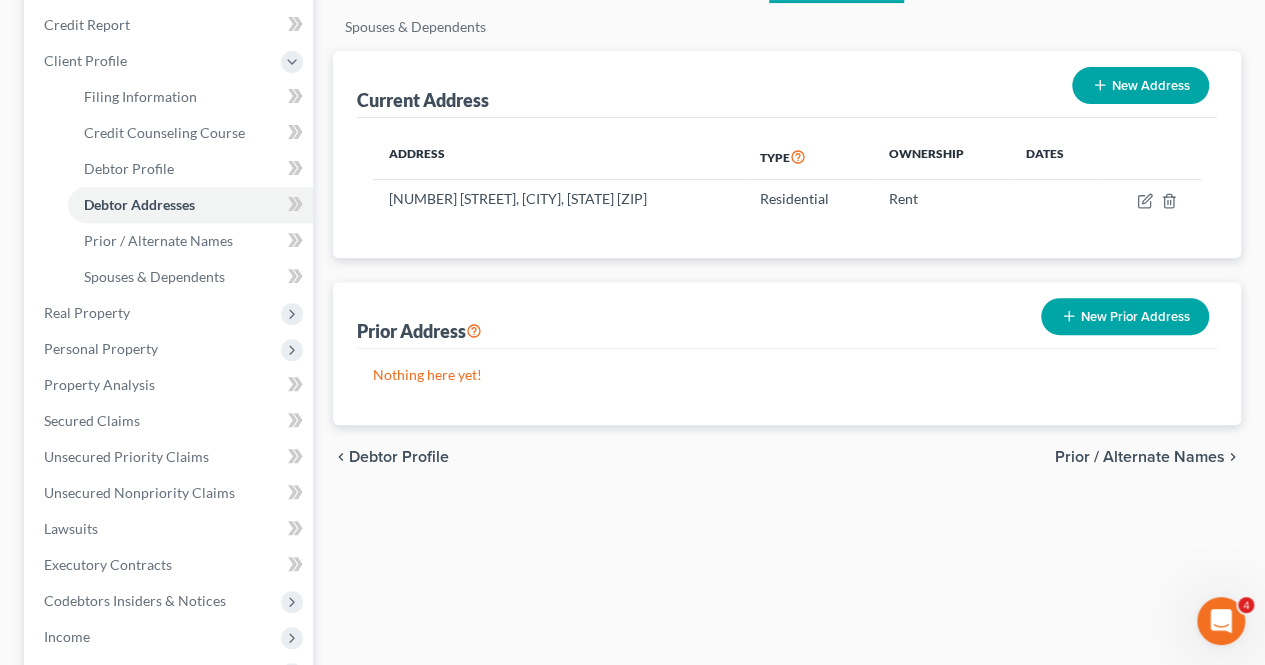 scroll, scrollTop: 274, scrollLeft: 0, axis: vertical 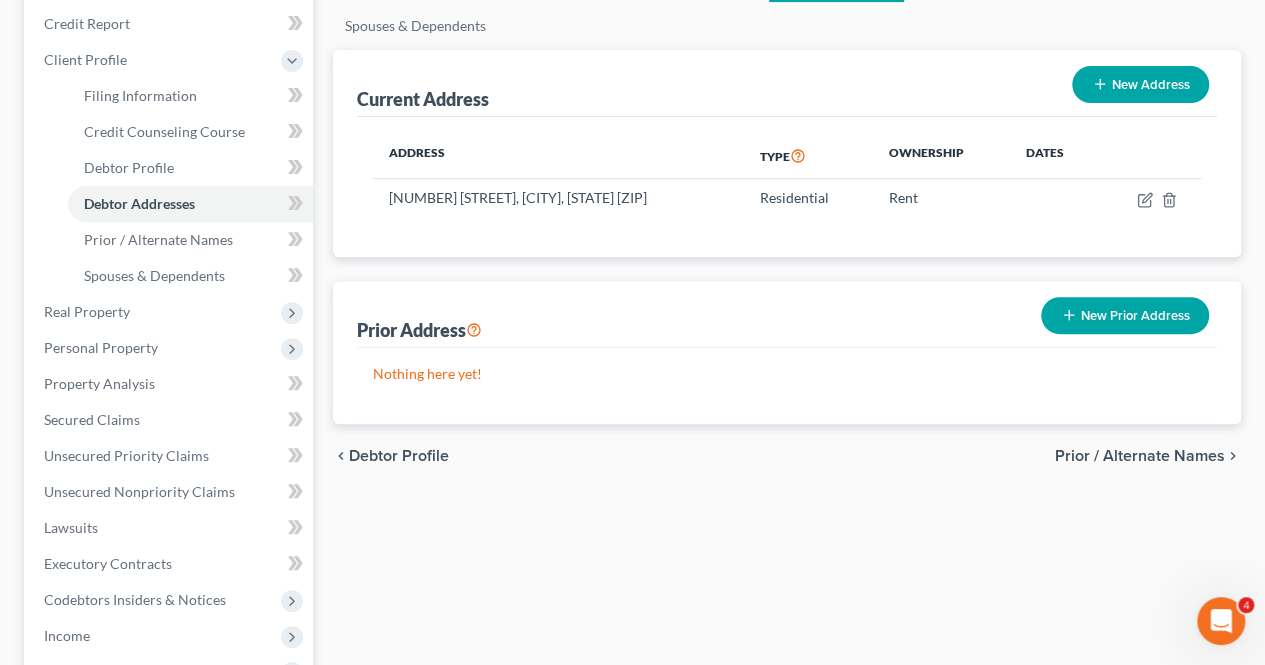 click on "Prior / Alternate Names" at bounding box center [1140, 456] 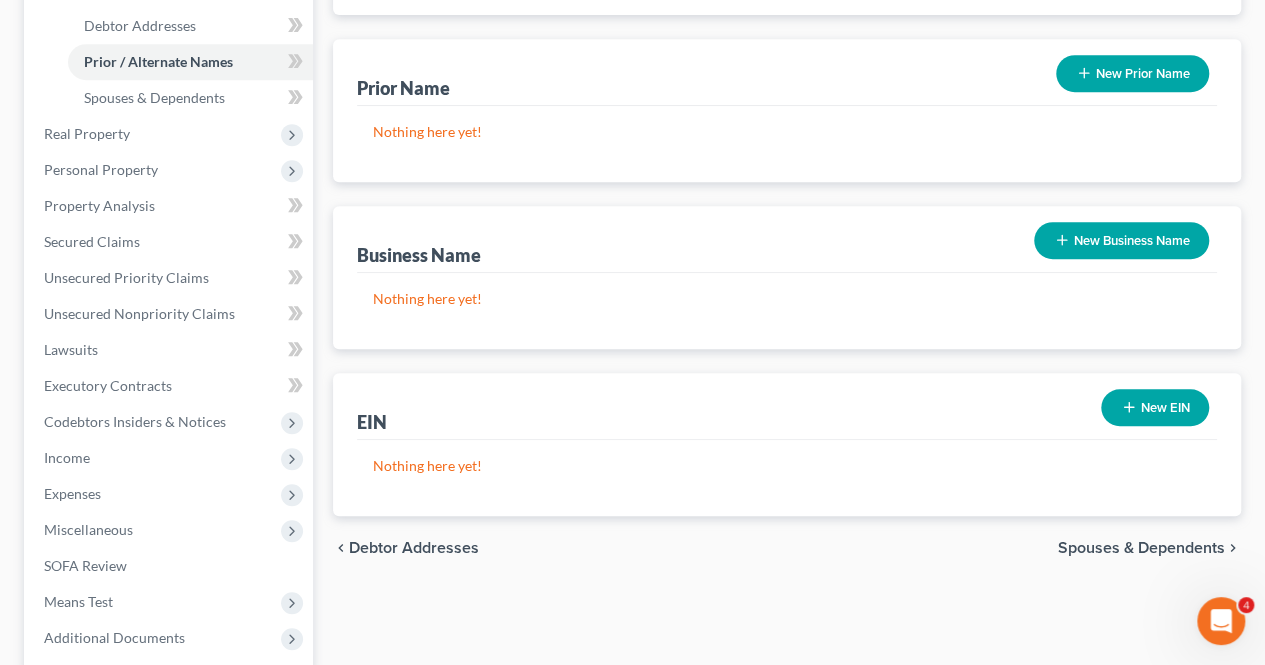 scroll, scrollTop: 480, scrollLeft: 0, axis: vertical 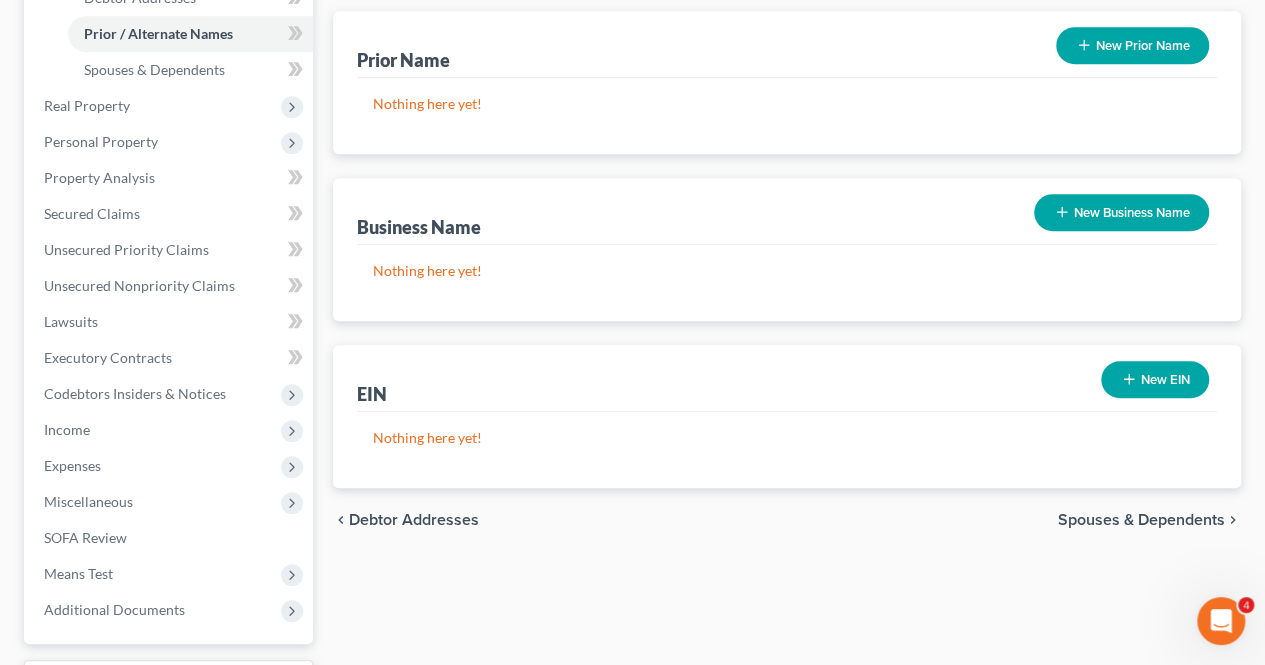 click on "Spouses & Dependents" at bounding box center [1141, 520] 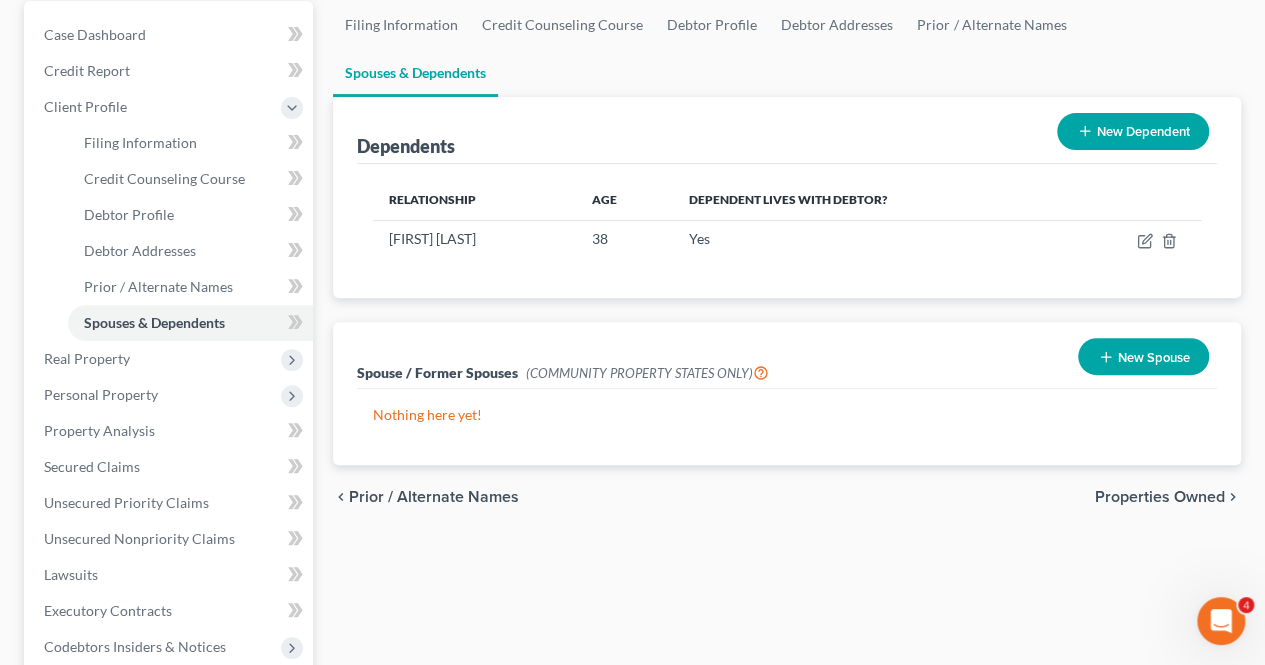 scroll, scrollTop: 230, scrollLeft: 0, axis: vertical 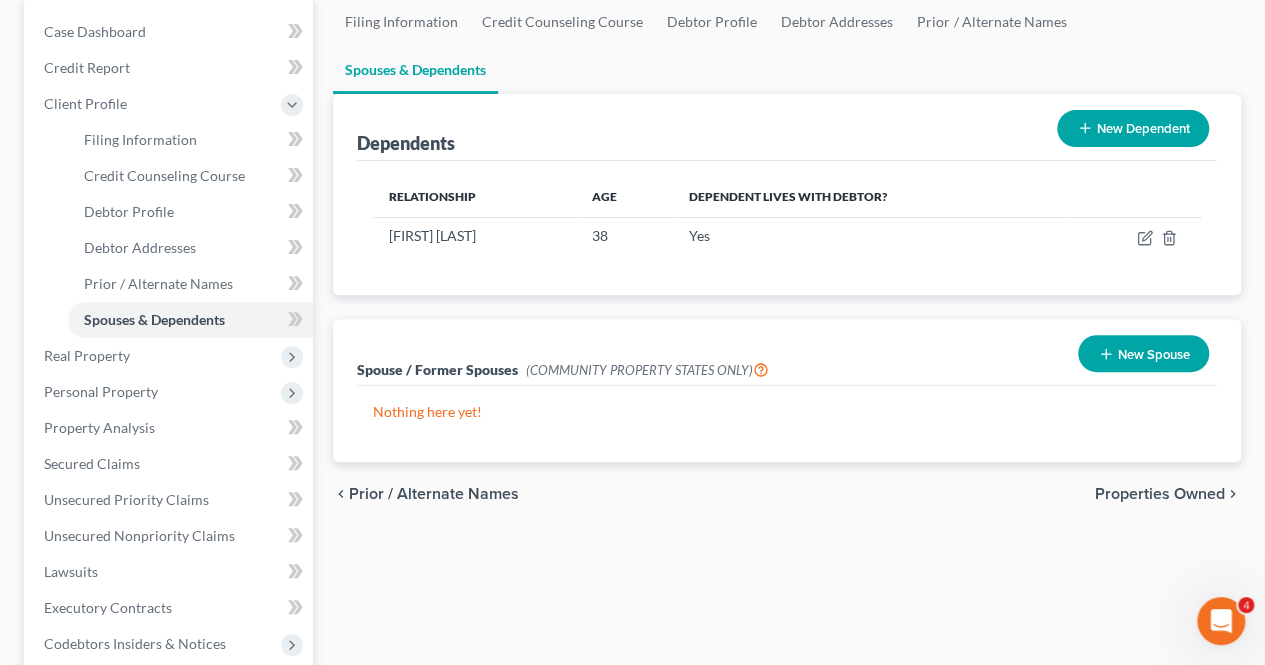 click on "Properties Owned" at bounding box center [1160, 494] 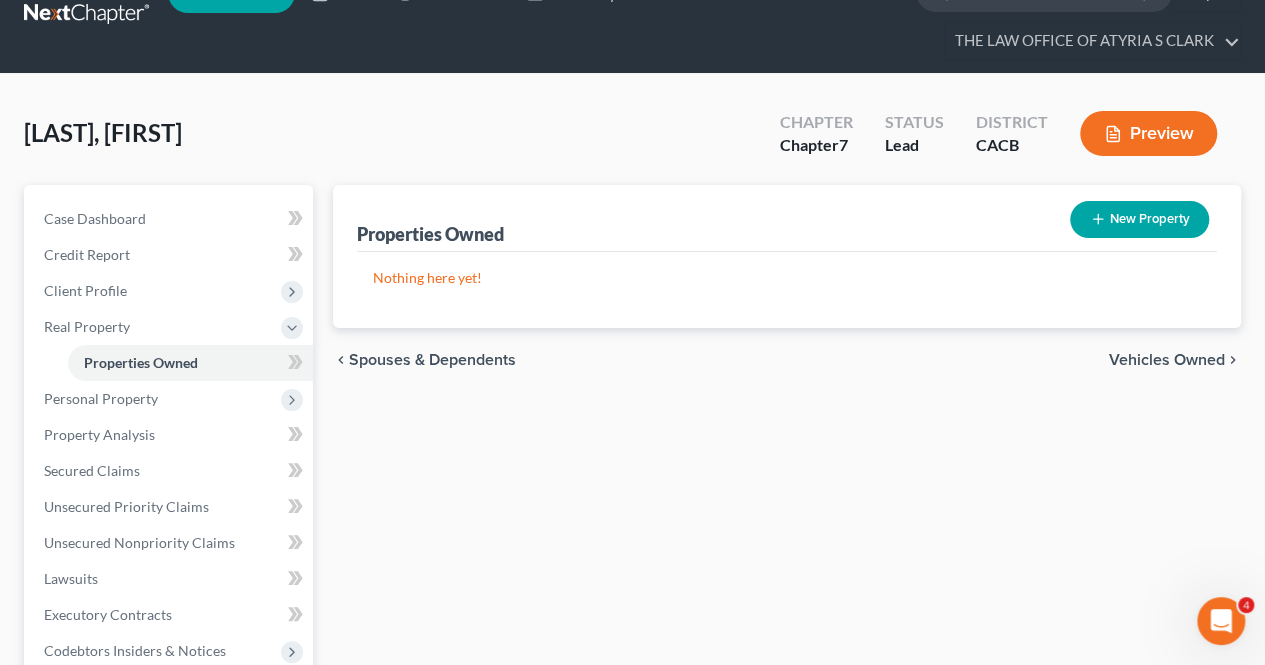 scroll, scrollTop: 0, scrollLeft: 0, axis: both 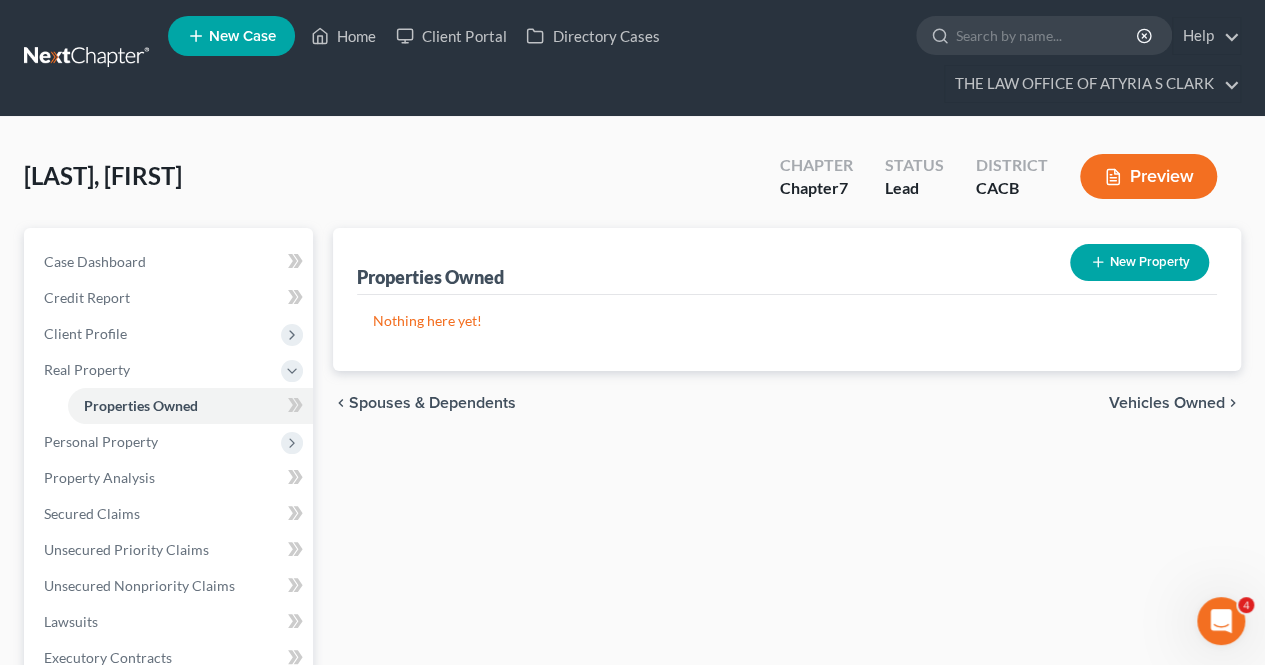 click on "Vehicles Owned" at bounding box center [1167, 403] 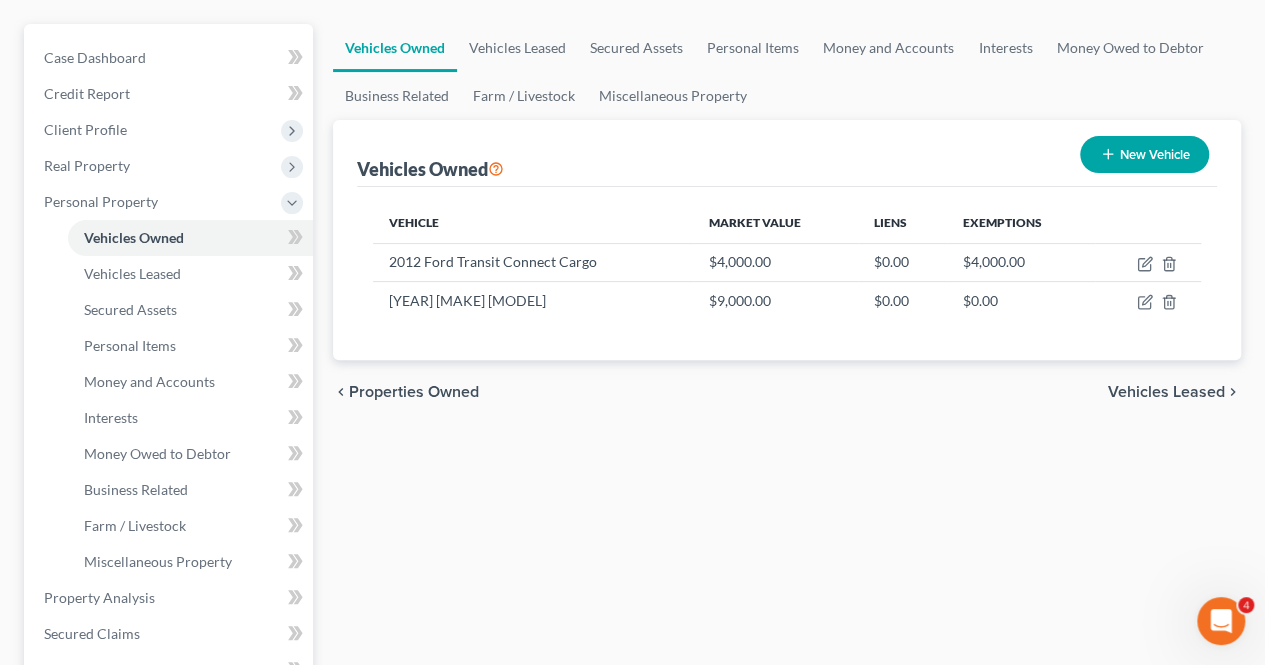 scroll, scrollTop: 206, scrollLeft: 0, axis: vertical 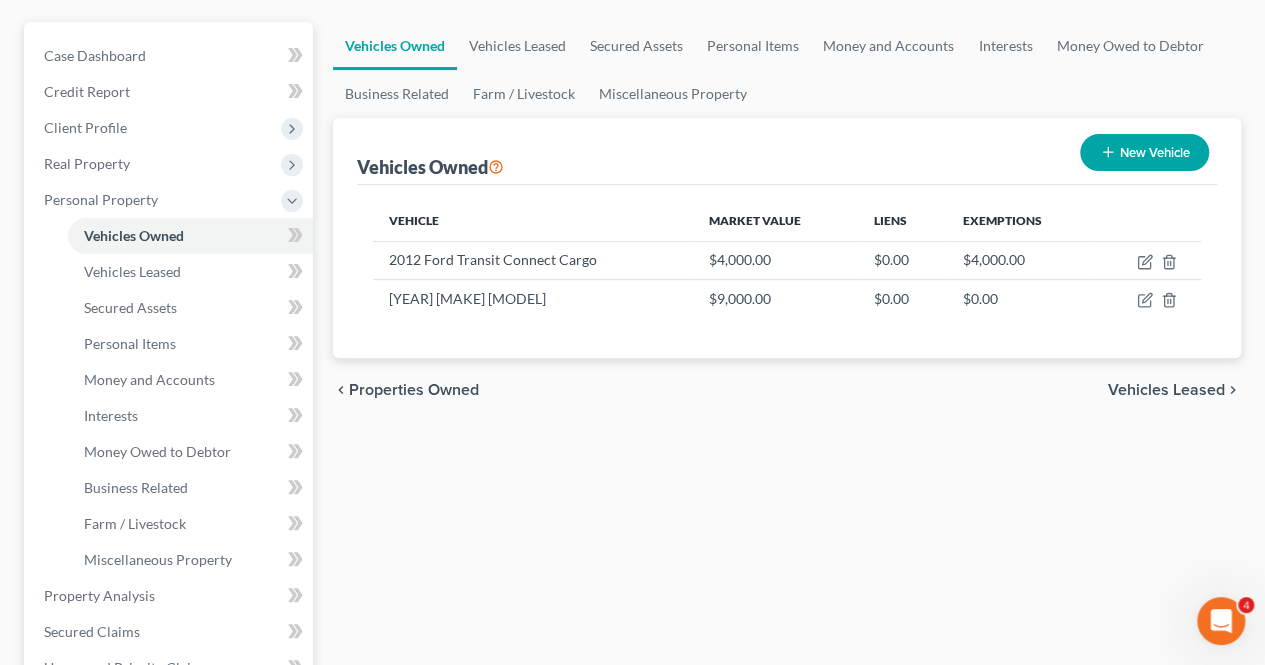 click on "Vehicles Leased" at bounding box center (1166, 390) 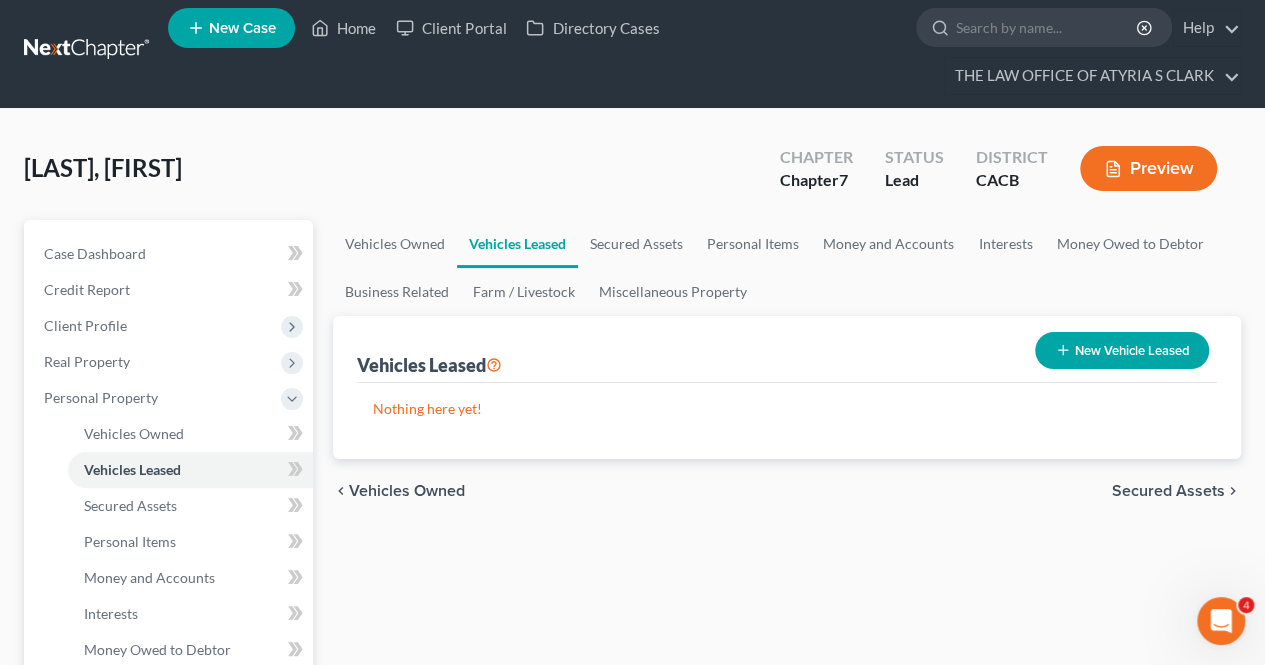 scroll, scrollTop: 0, scrollLeft: 0, axis: both 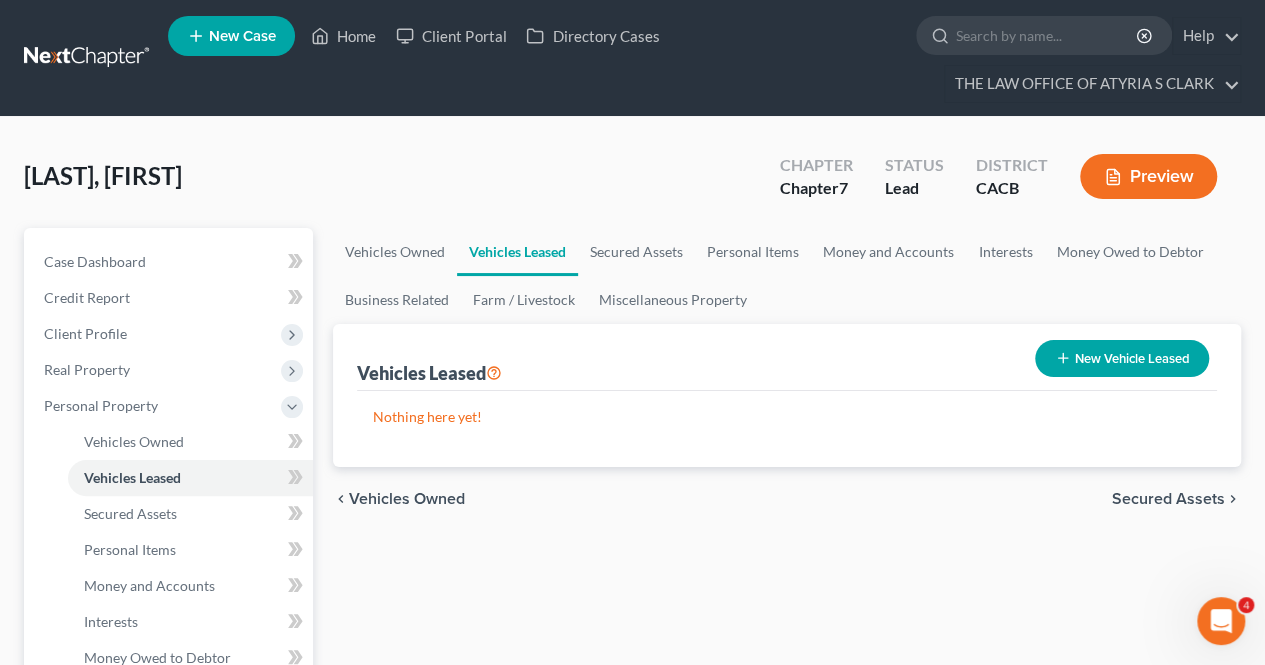 click on "Secured Assets" at bounding box center [1168, 499] 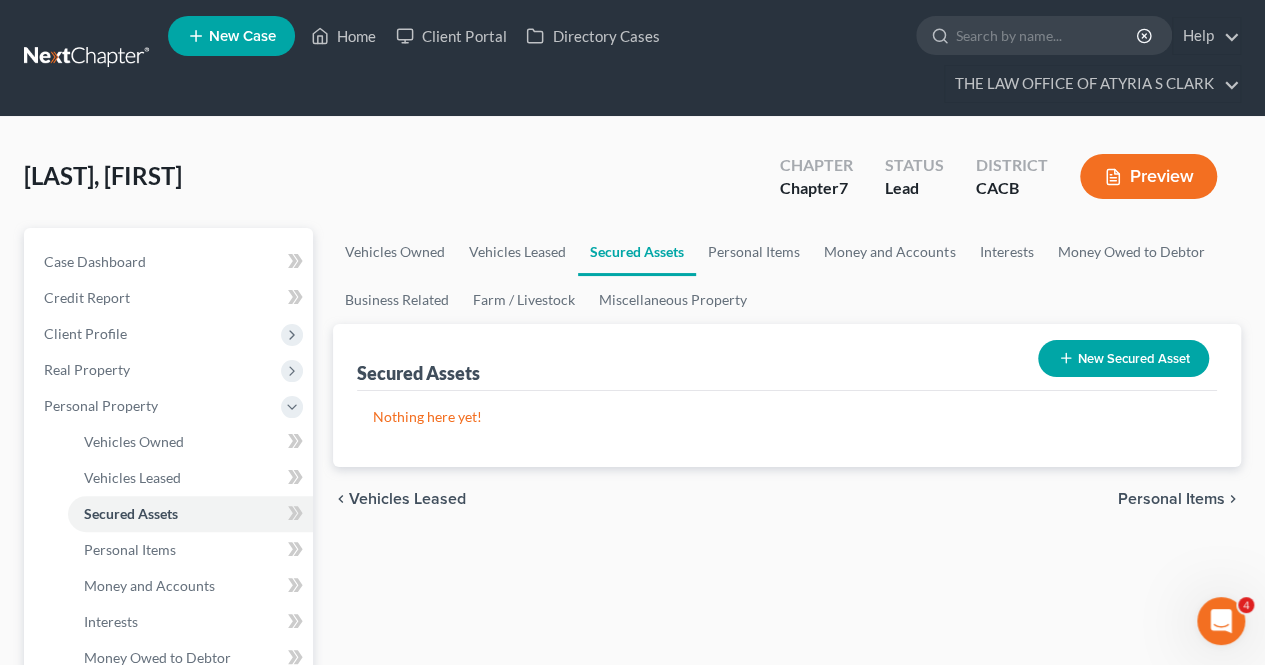 click on "Personal Items" at bounding box center (1171, 499) 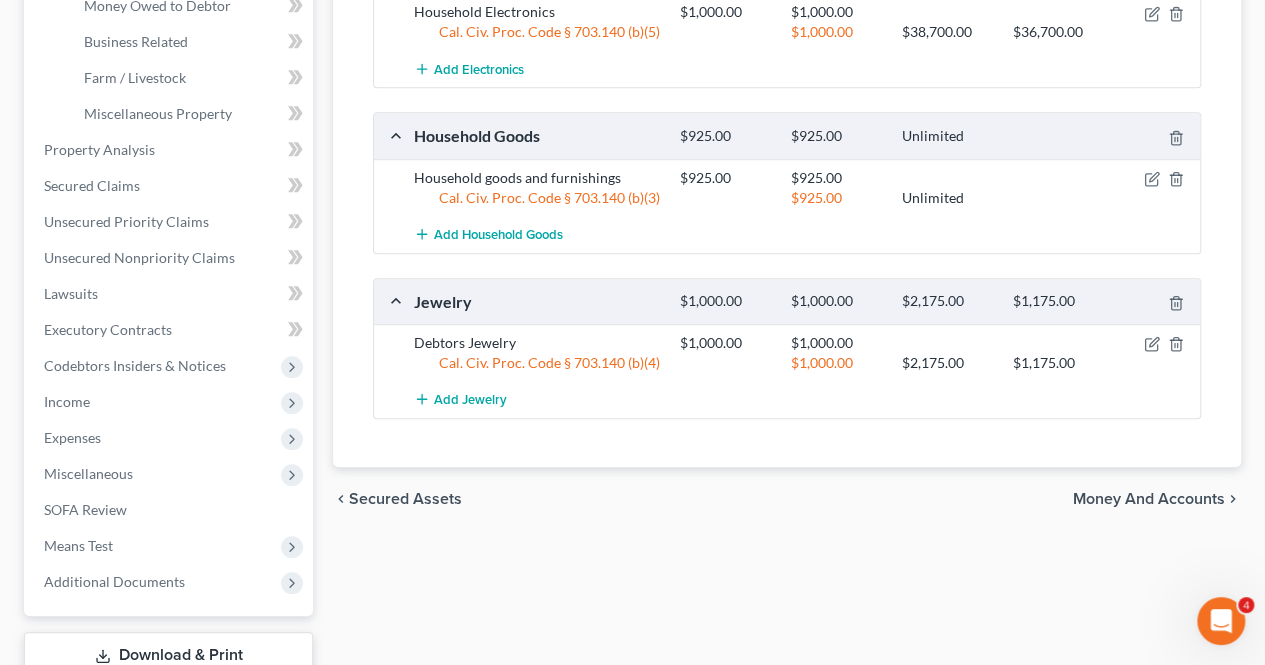 scroll, scrollTop: 790, scrollLeft: 0, axis: vertical 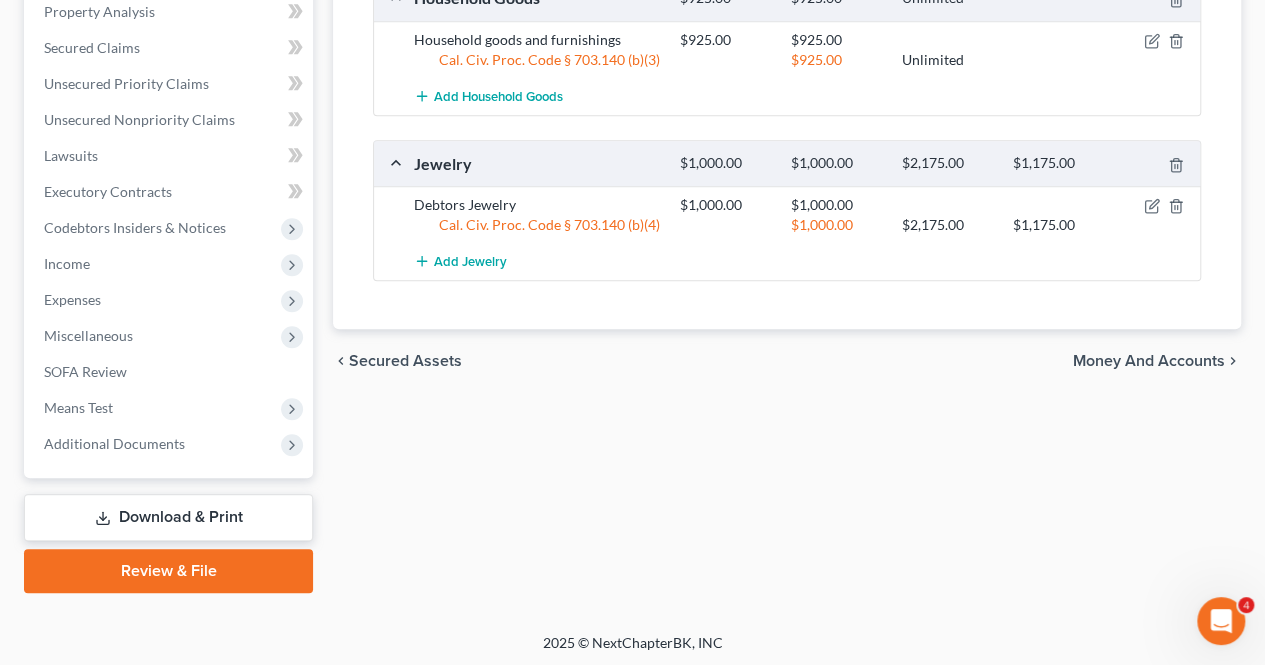 click on "Money and Accounts" at bounding box center (1149, 361) 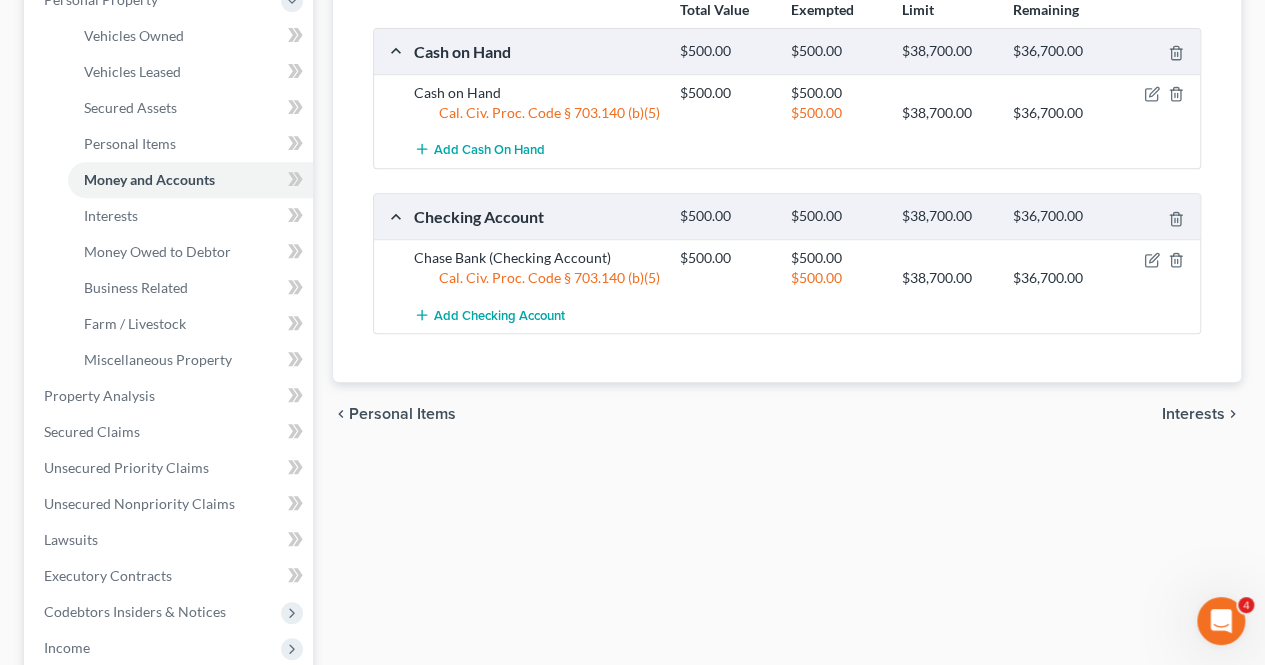 scroll, scrollTop: 409, scrollLeft: 0, axis: vertical 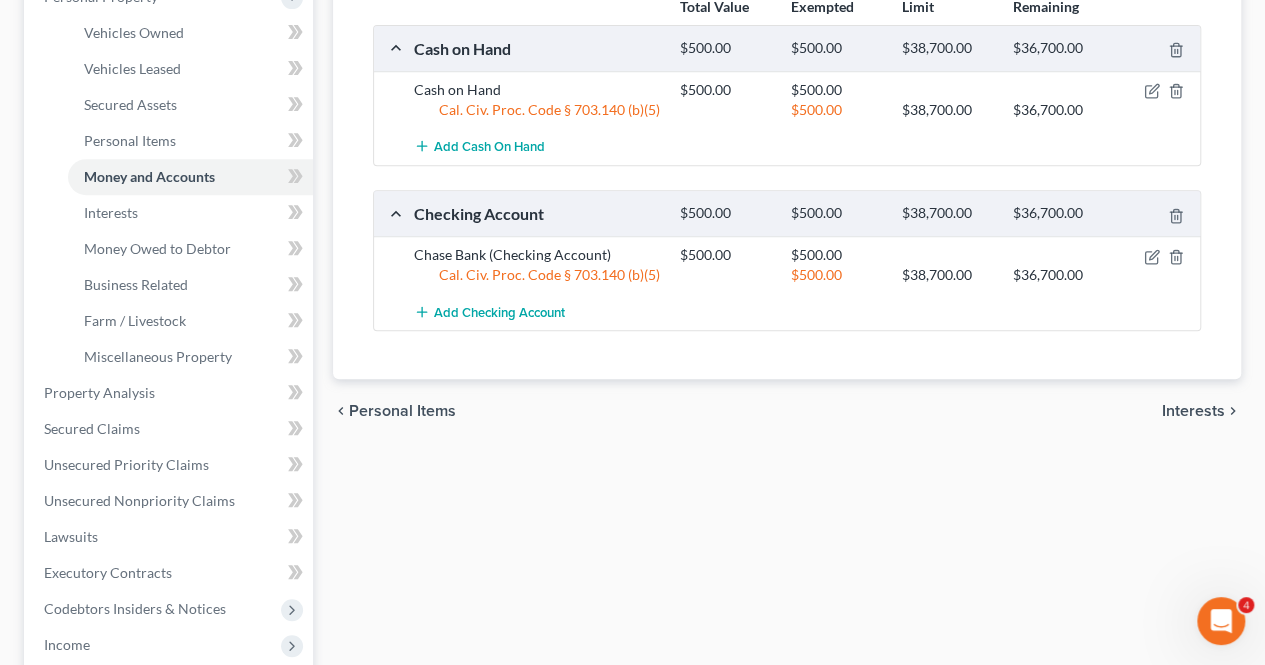 click on "Interests" at bounding box center [1193, 411] 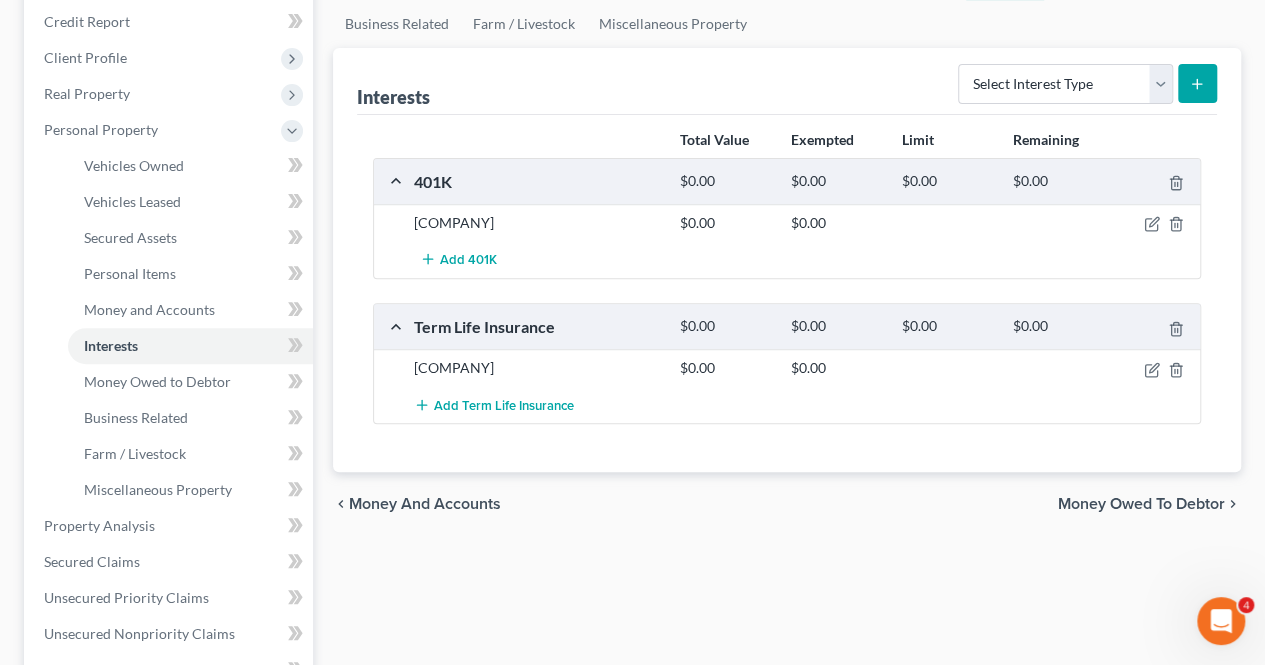 scroll, scrollTop: 287, scrollLeft: 0, axis: vertical 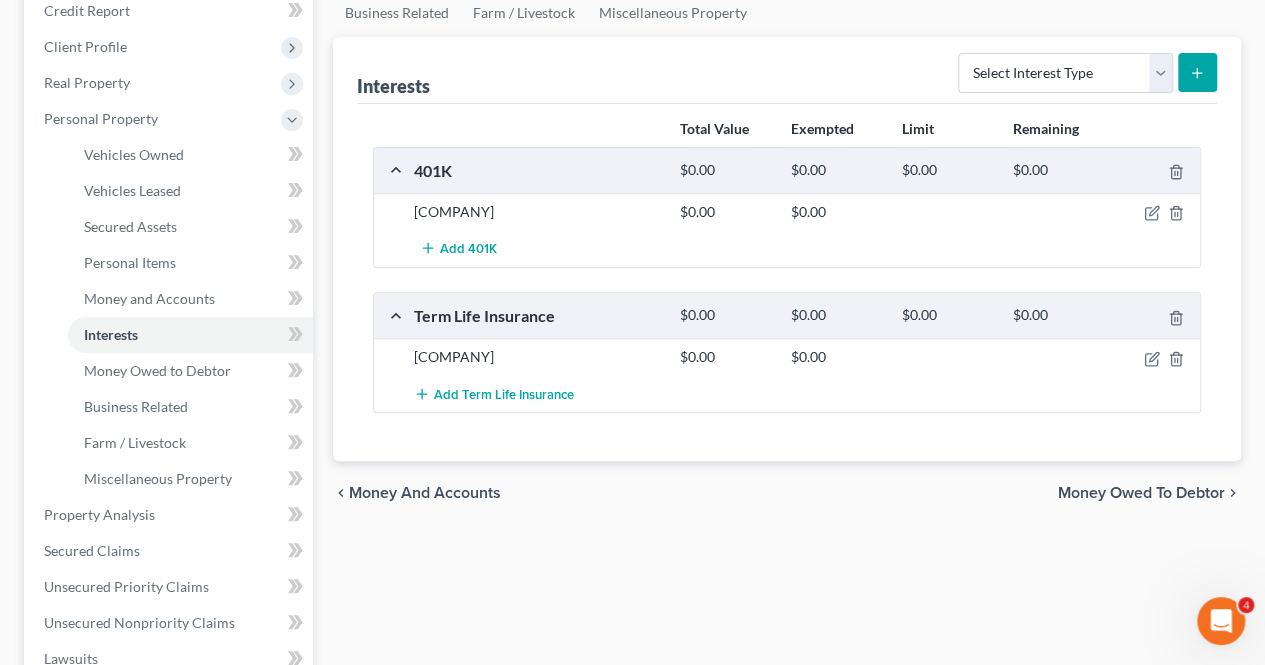 click on "Money Owed to Debtor" at bounding box center [1141, 493] 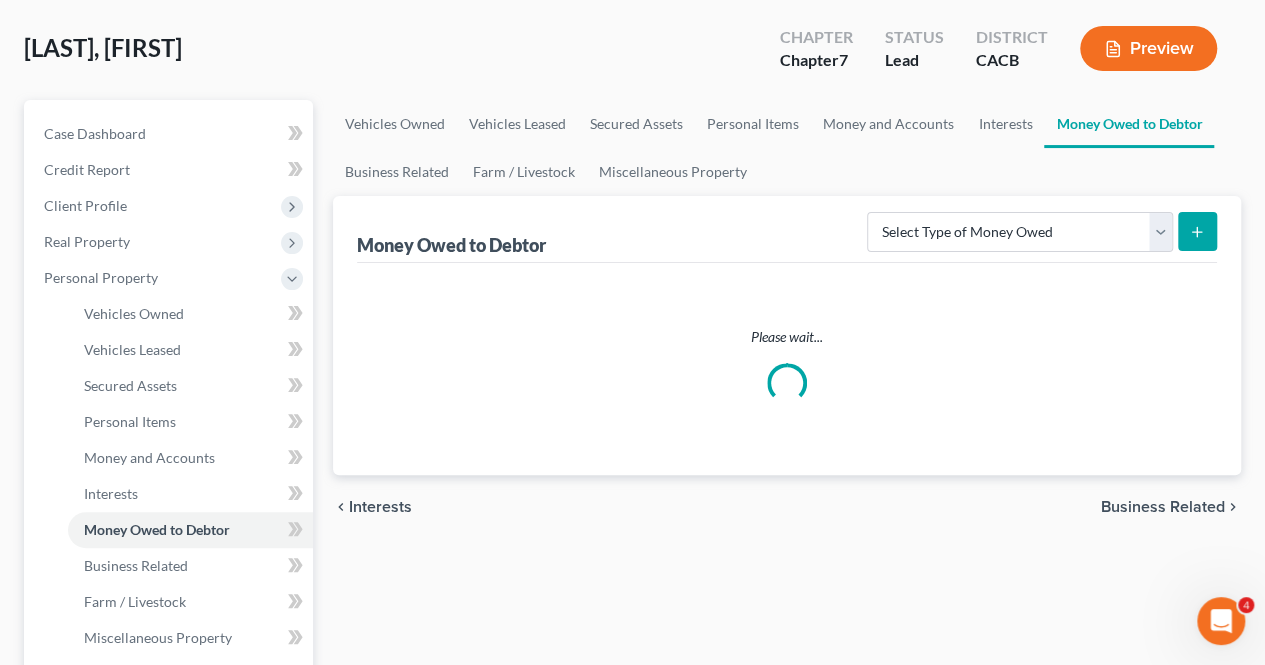 scroll, scrollTop: 0, scrollLeft: 0, axis: both 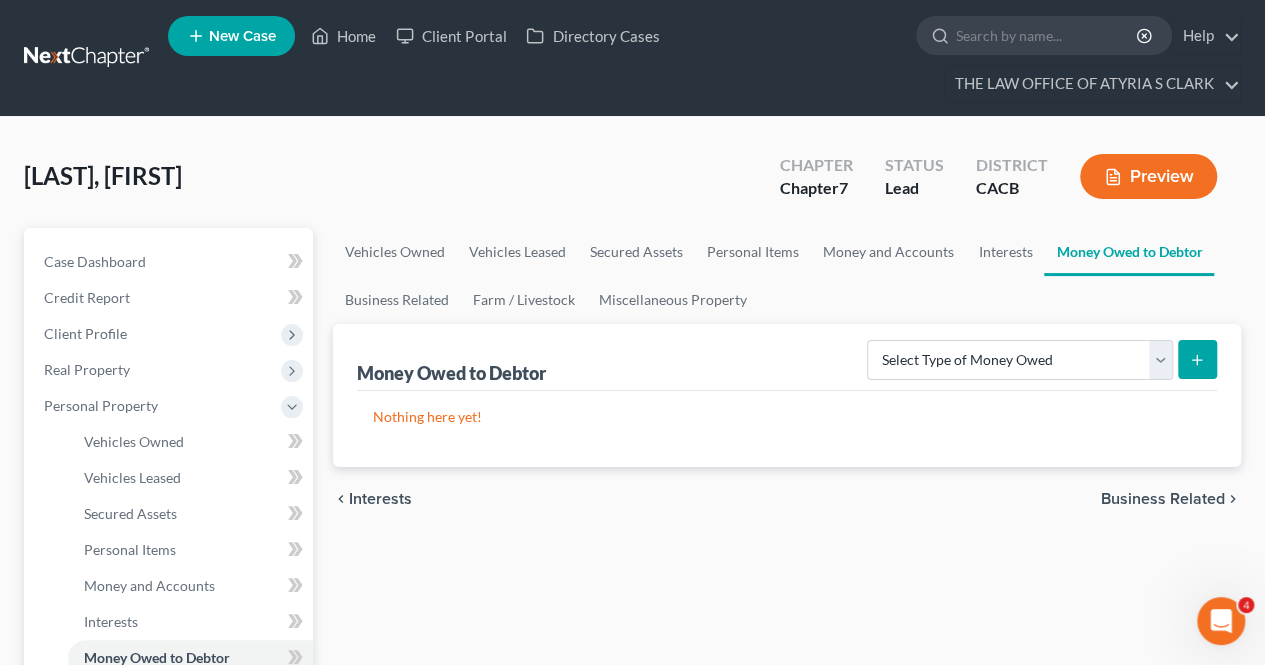 click on "Business Related" at bounding box center (1163, 499) 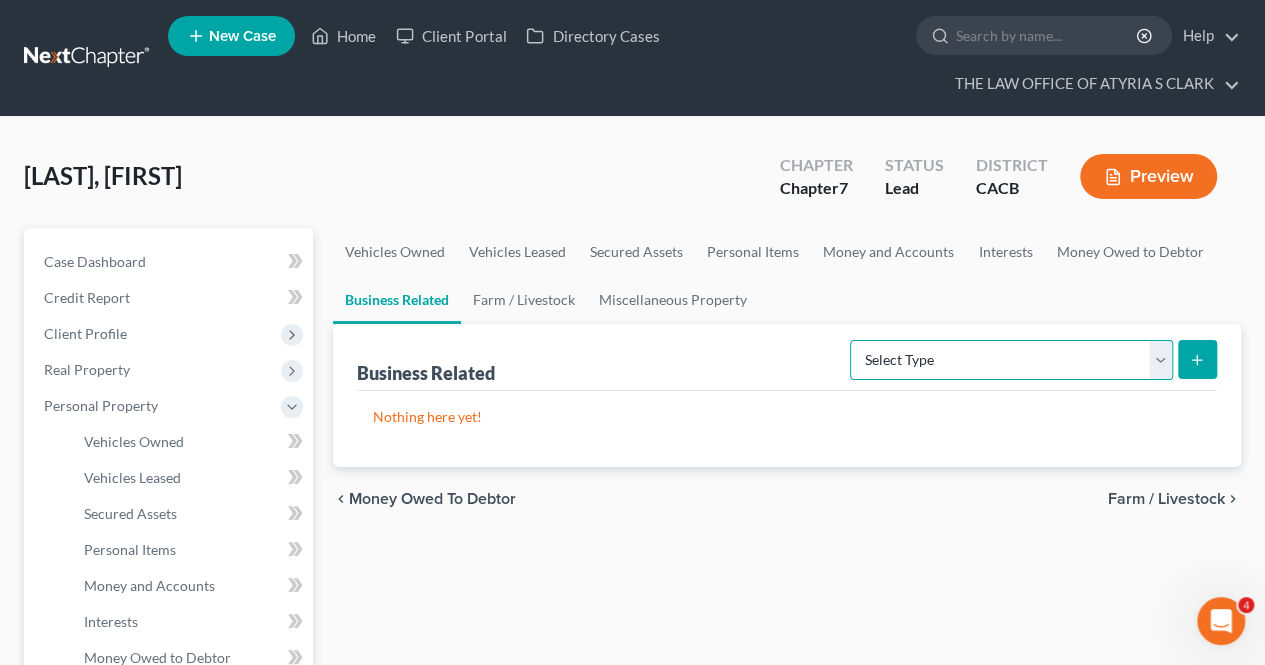 click on "Select Type Customer Lists Franchises Inventory Licenses Machinery Office Equipment, Furnishings, Supplies Other Business Related Property Not Listed Patents, Copyrights, Intellectual Property" at bounding box center [1011, 360] 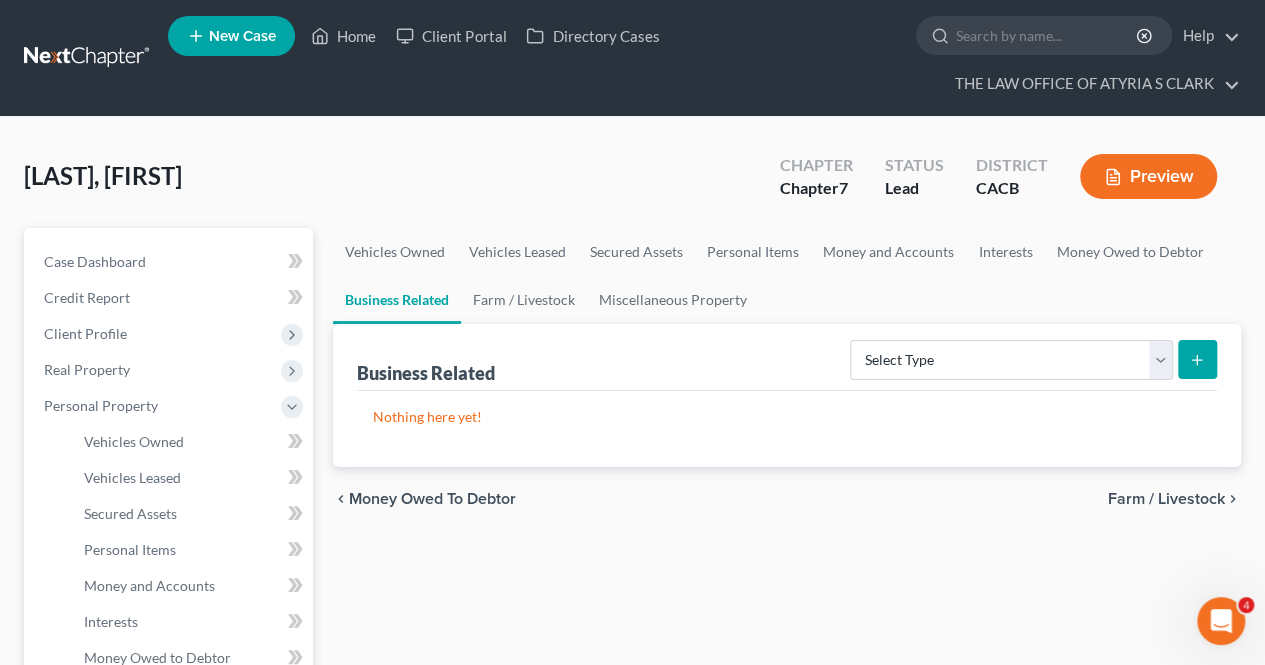 click on "Business Related Select Type Customer Lists Franchises Inventory Licenses Machinery Office Equipment, Furnishings, Supplies Other Business Related Property Not Listed Patents, Copyrights, Intellectual Property
Nothing here yet!" at bounding box center [787, 395] 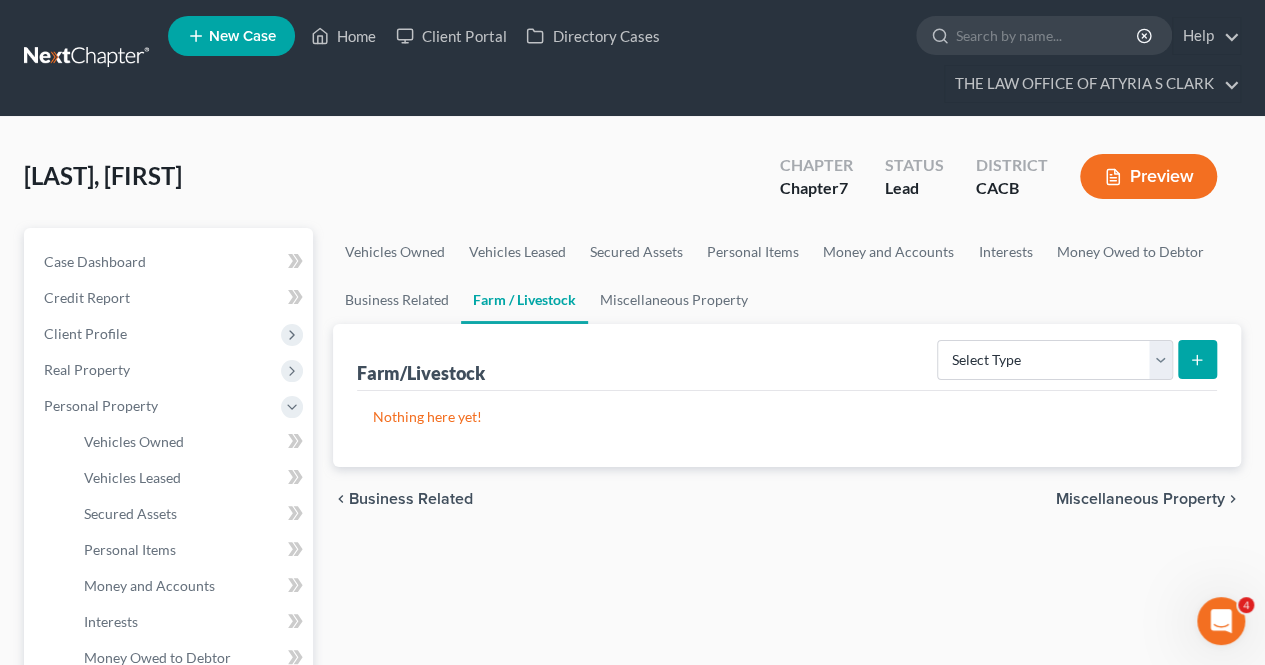 click on "Miscellaneous Property" at bounding box center [1140, 499] 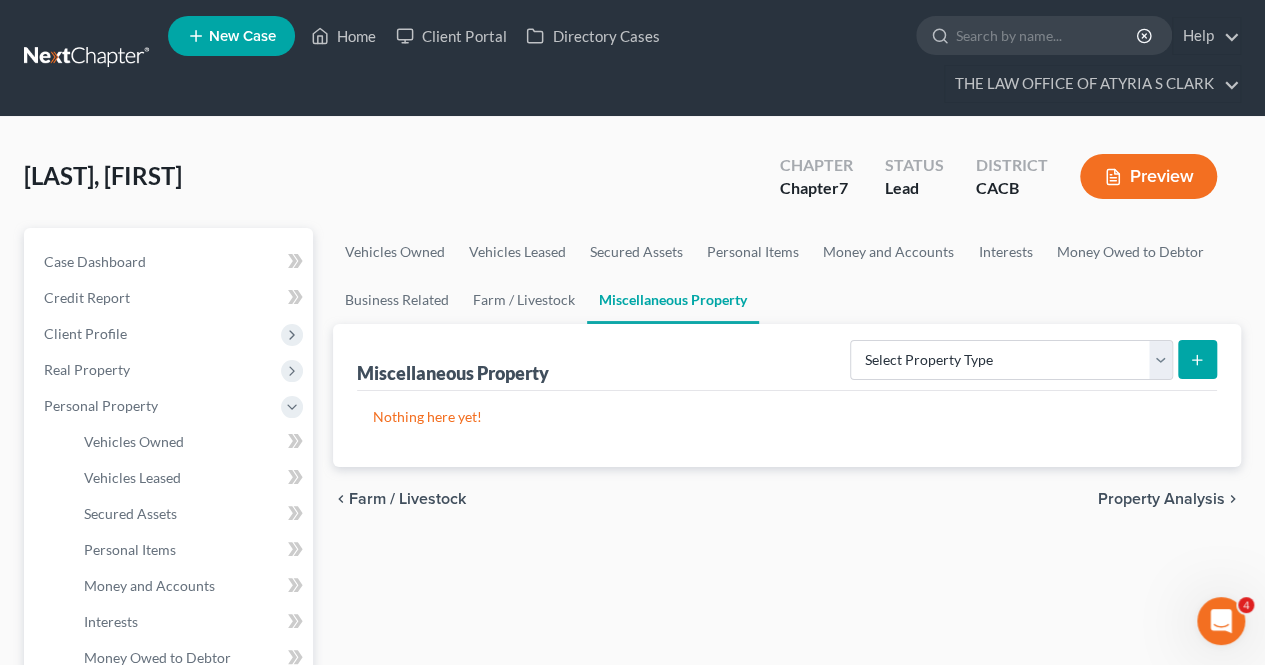 click on "Property Analysis" at bounding box center (1161, 499) 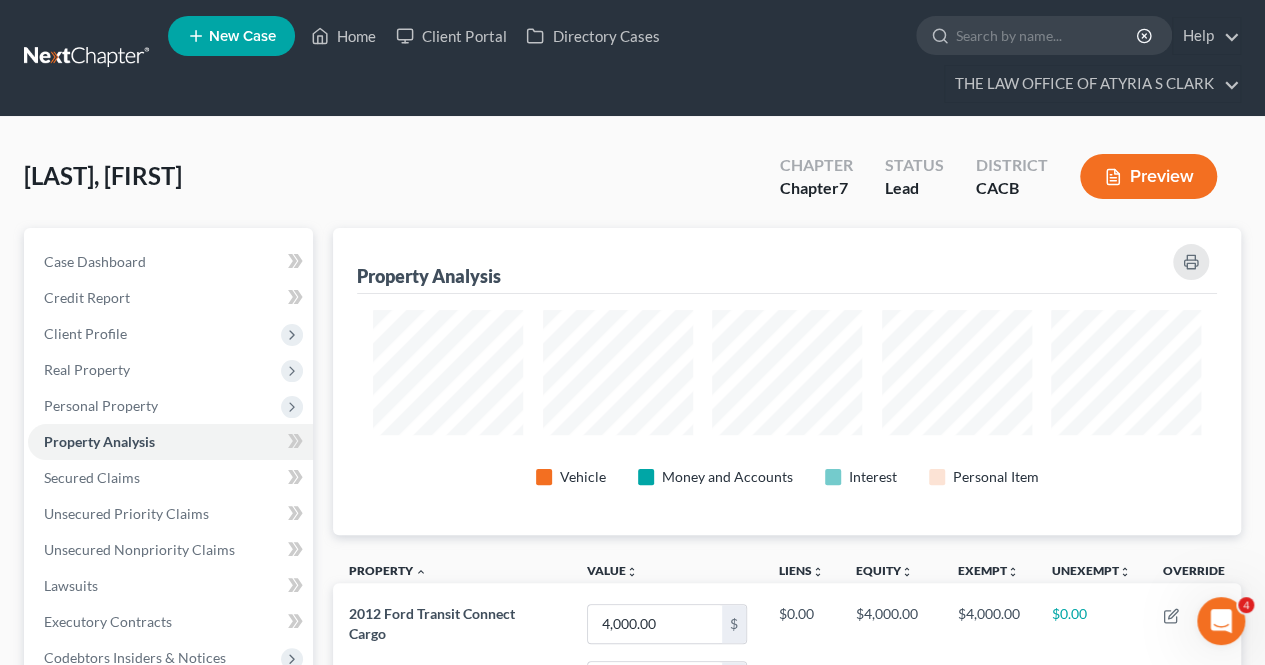 scroll, scrollTop: 999693, scrollLeft: 999092, axis: both 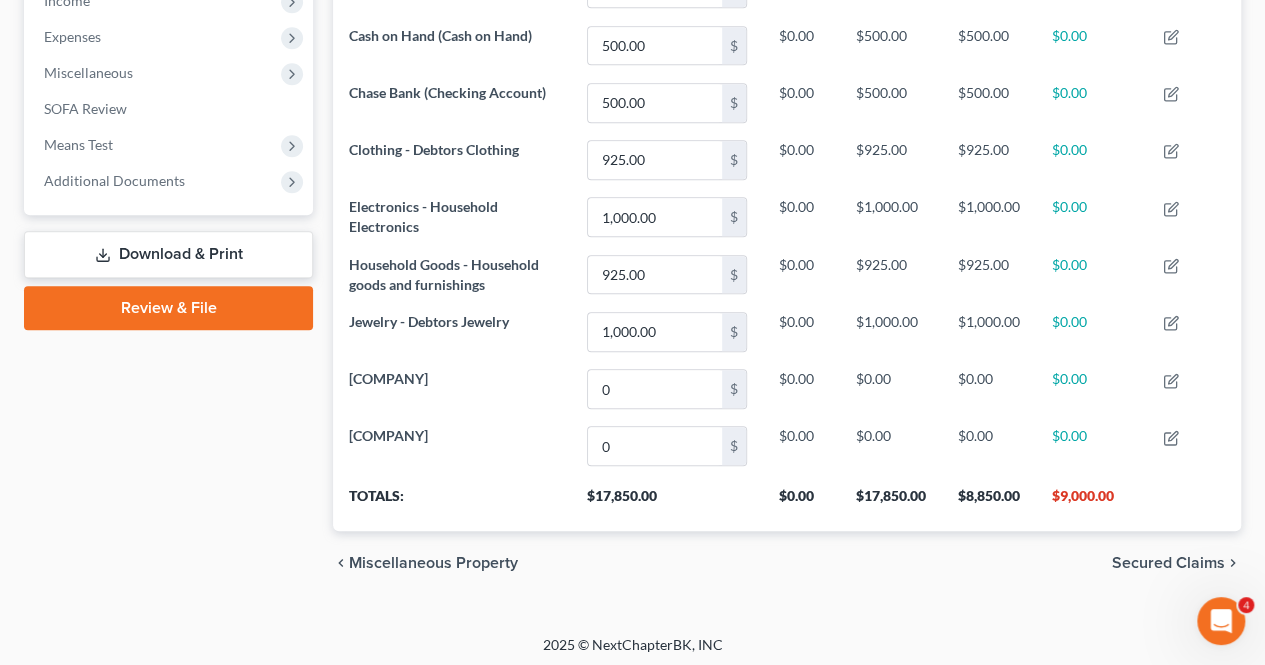 click on "Secured Claims" at bounding box center [1168, 563] 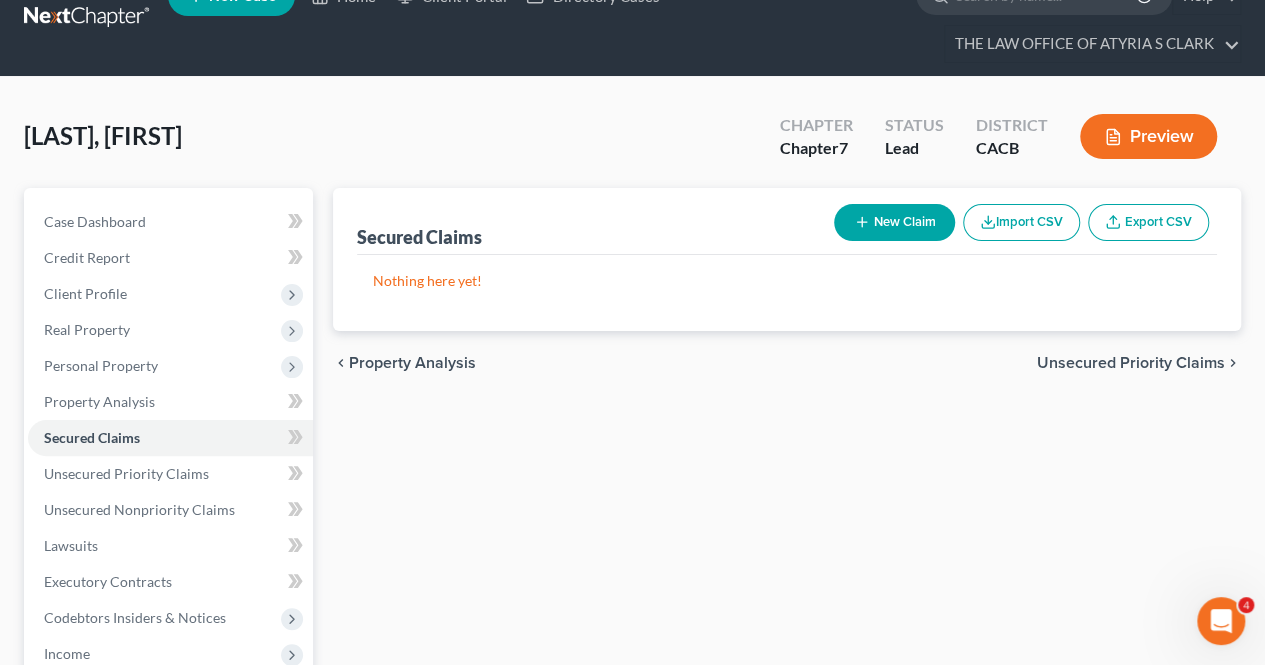 scroll, scrollTop: 0, scrollLeft: 0, axis: both 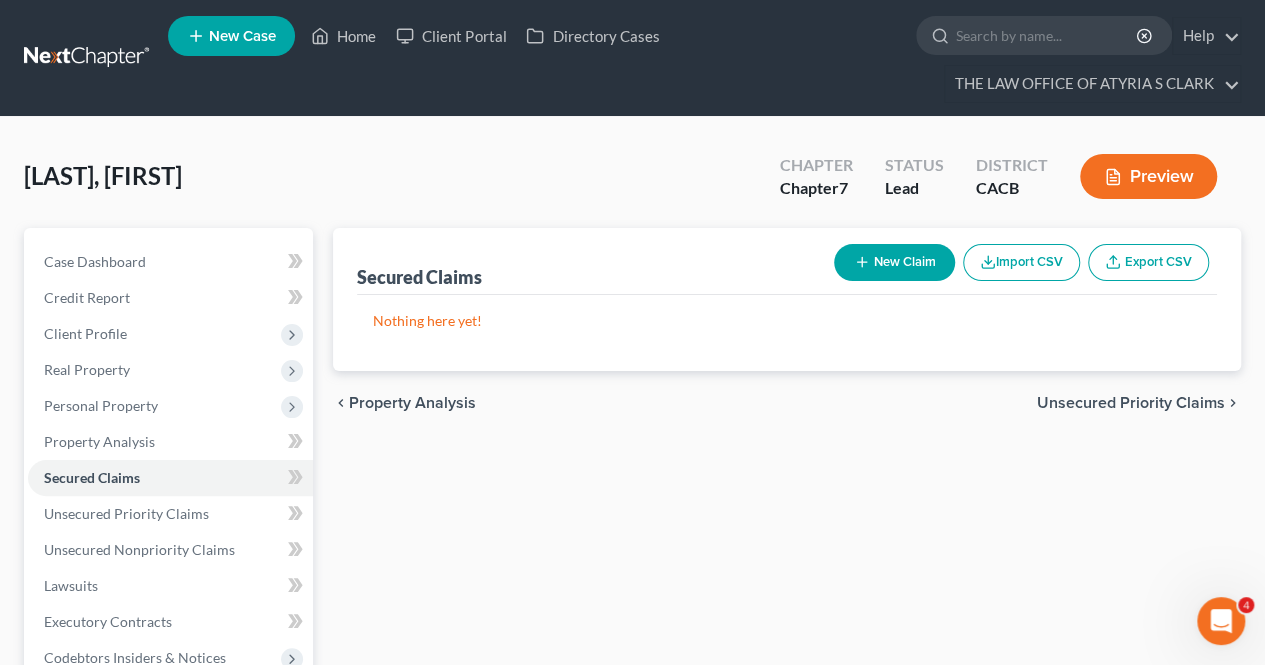 click on "Unsecured Priority Claims" at bounding box center [1131, 403] 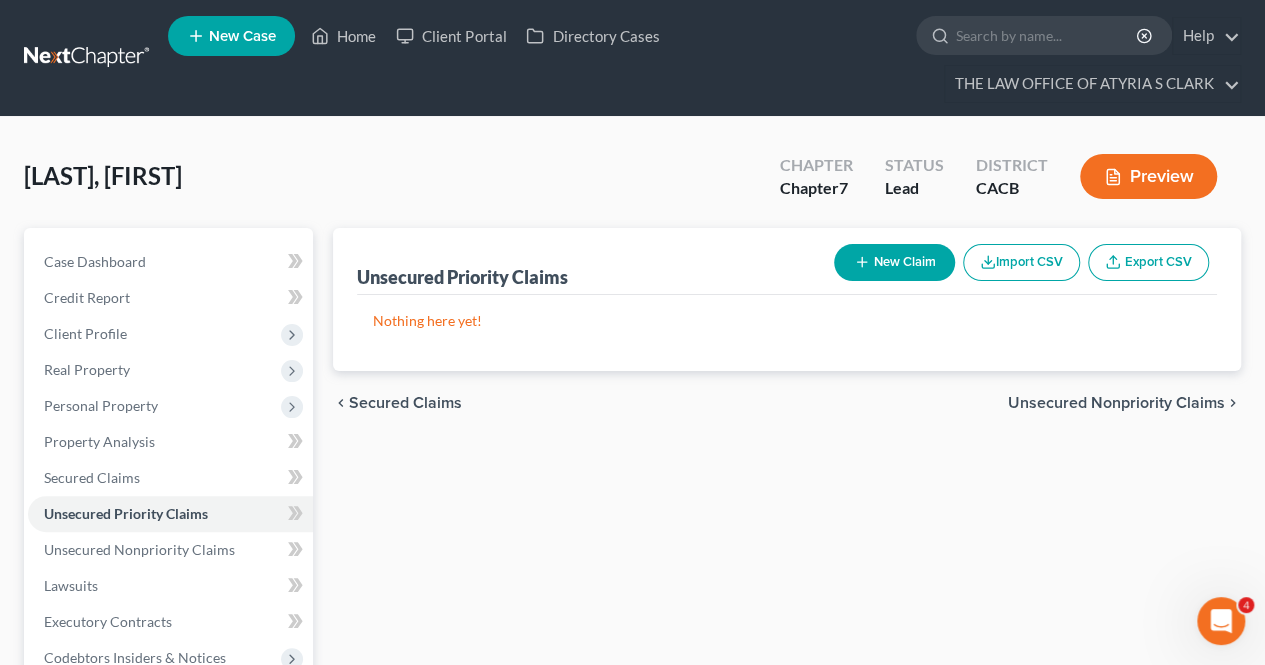 click on "Unsecured Nonpriority Claims" at bounding box center (1116, 403) 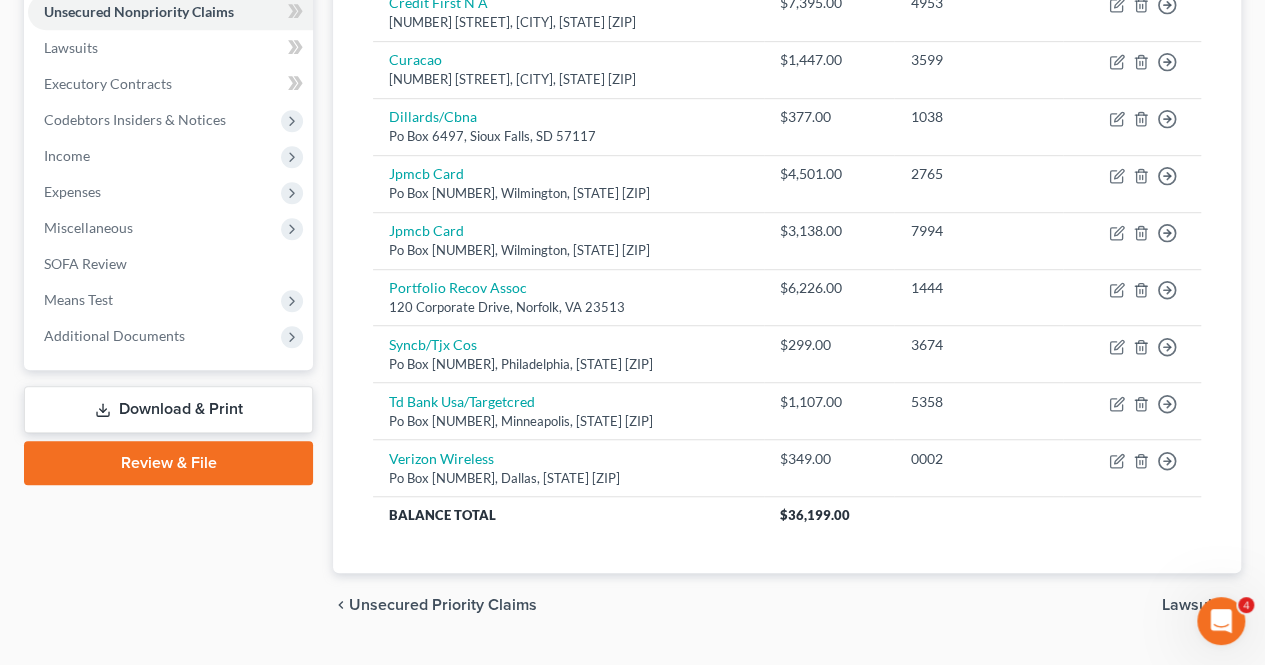 scroll, scrollTop: 580, scrollLeft: 0, axis: vertical 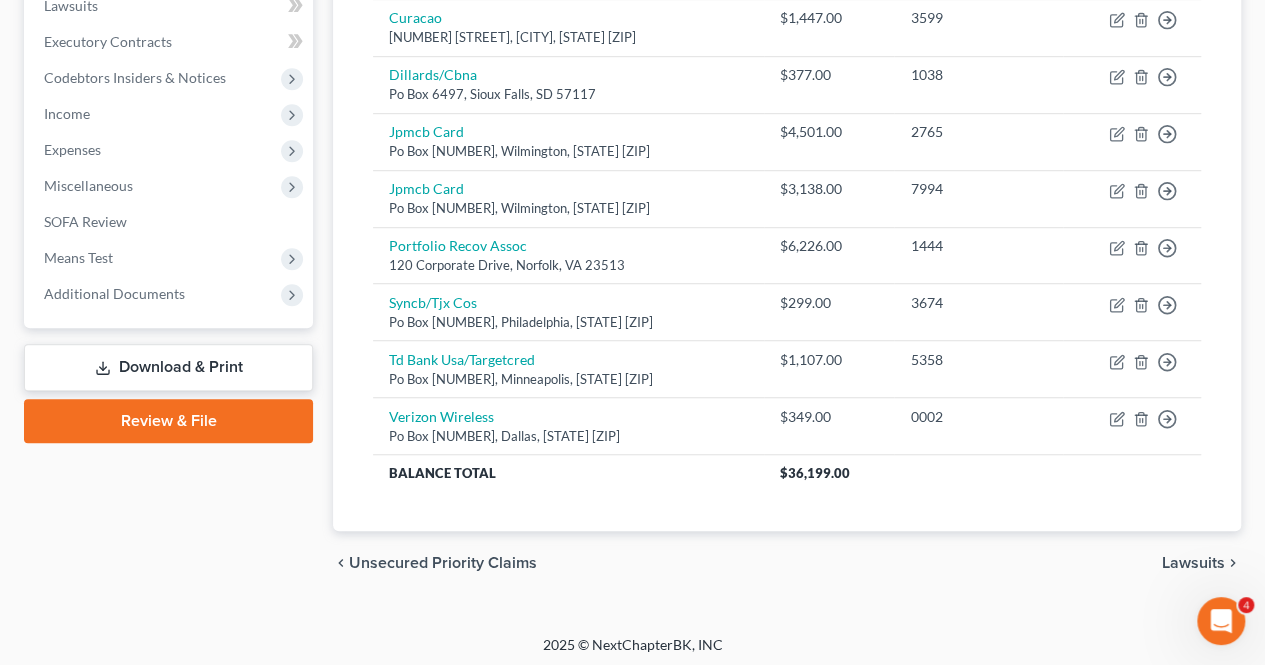 click on "Lawsuits" at bounding box center (1193, 563) 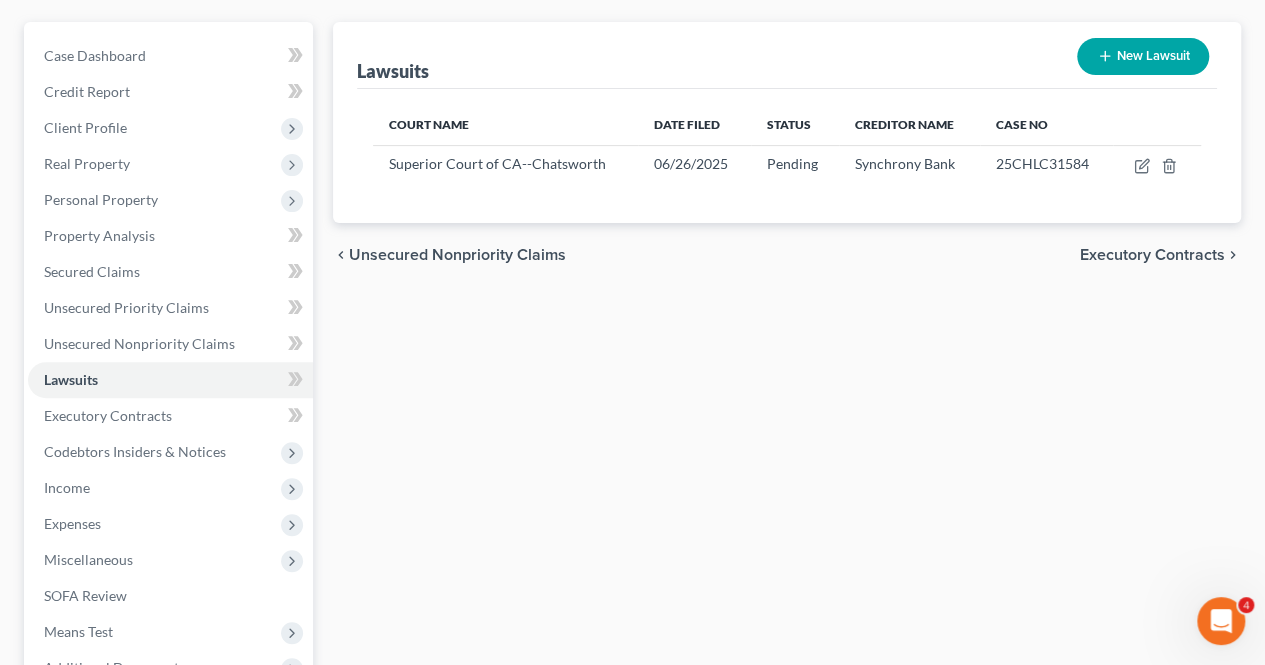 scroll, scrollTop: 0, scrollLeft: 0, axis: both 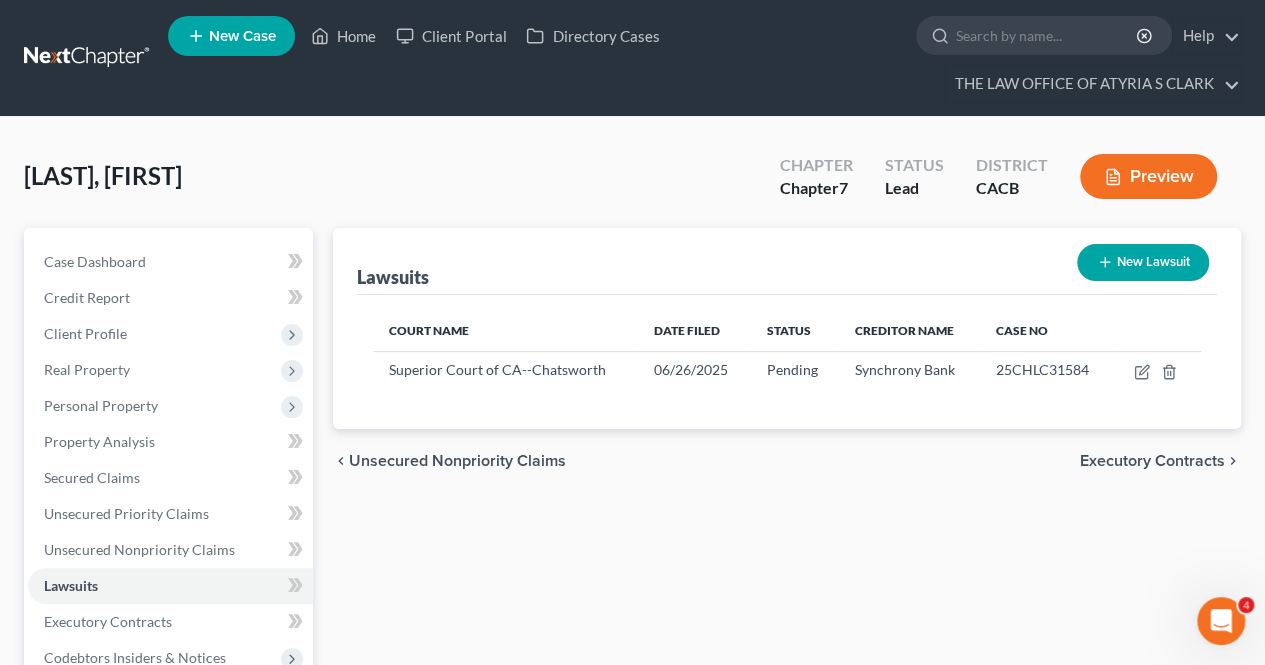 click on "Executory Contracts" at bounding box center (1152, 461) 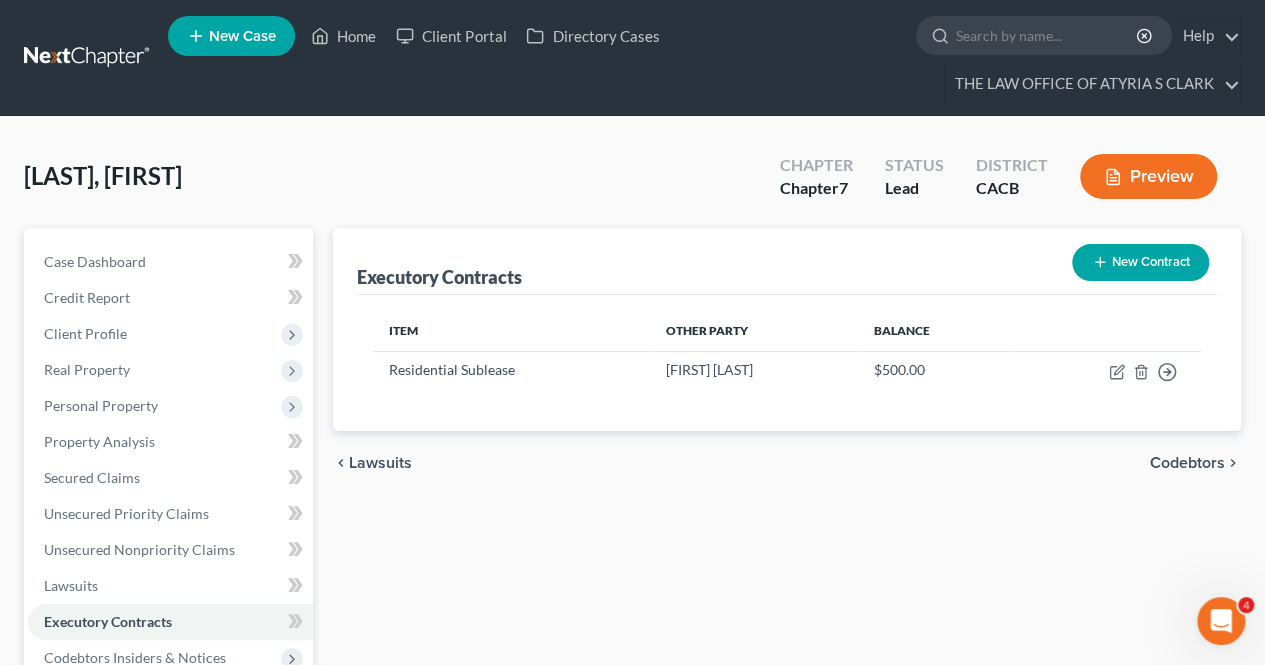 click on "Codebtors" at bounding box center [1187, 463] 